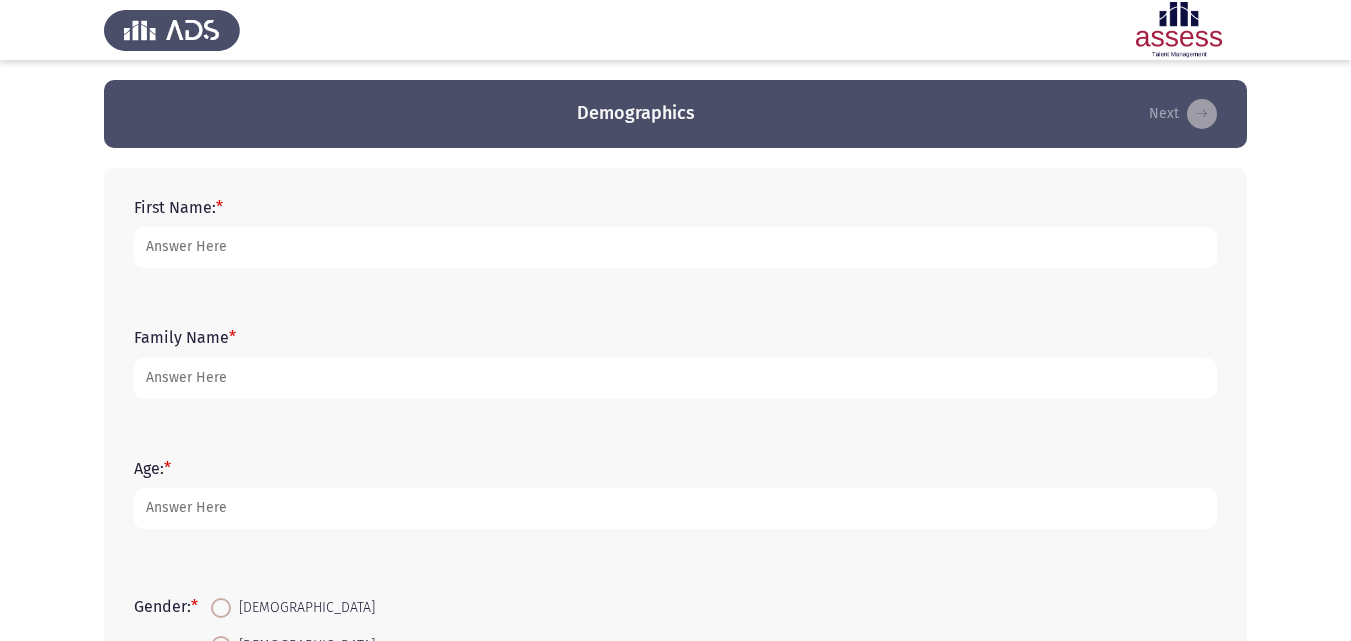 scroll, scrollTop: 0, scrollLeft: 0, axis: both 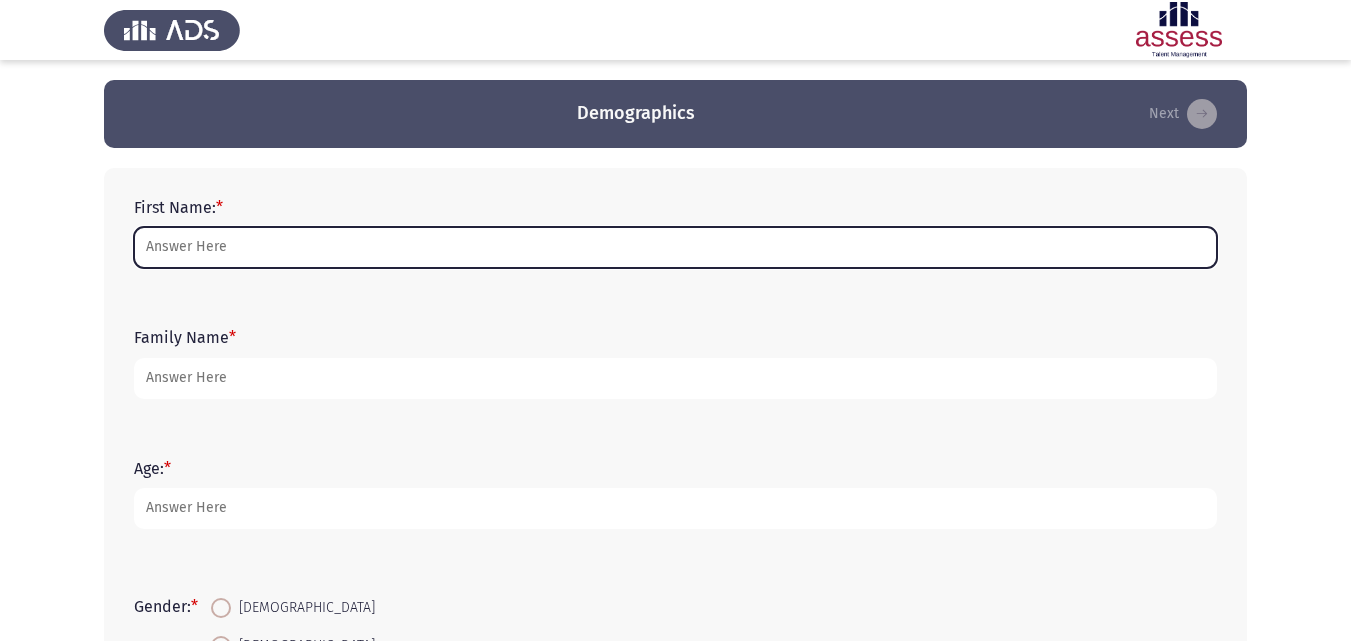 click on "First Name:   *" at bounding box center [675, 247] 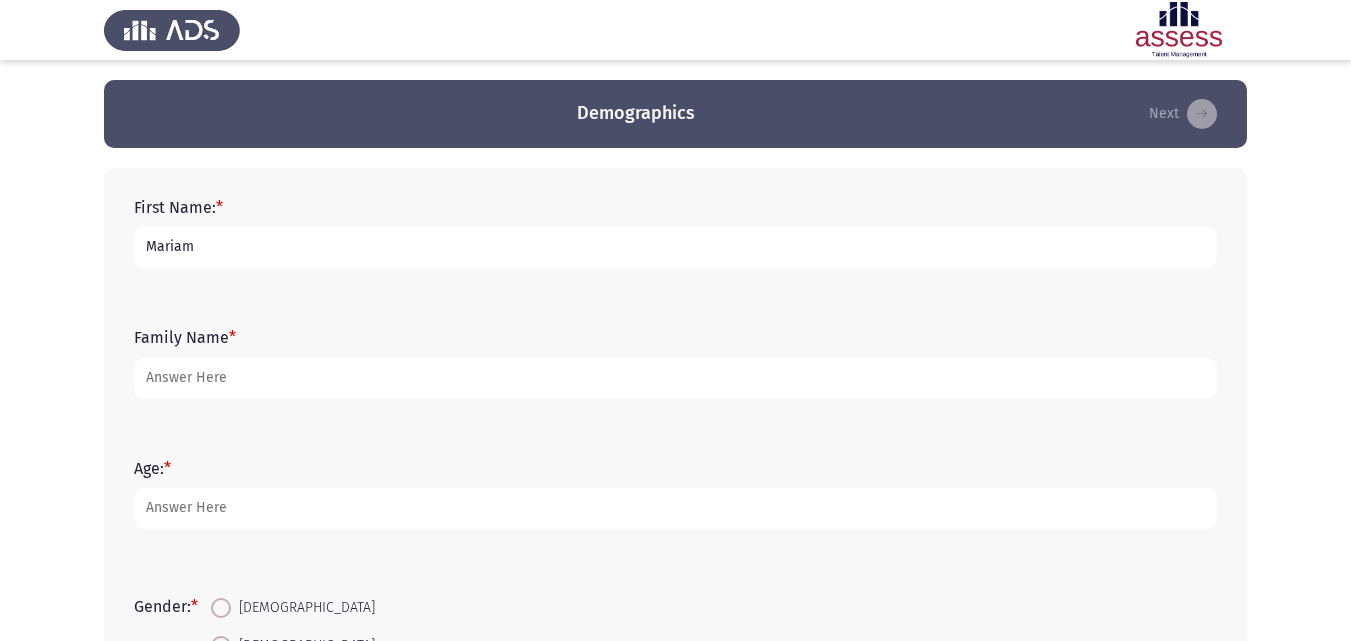 type on "Mariam" 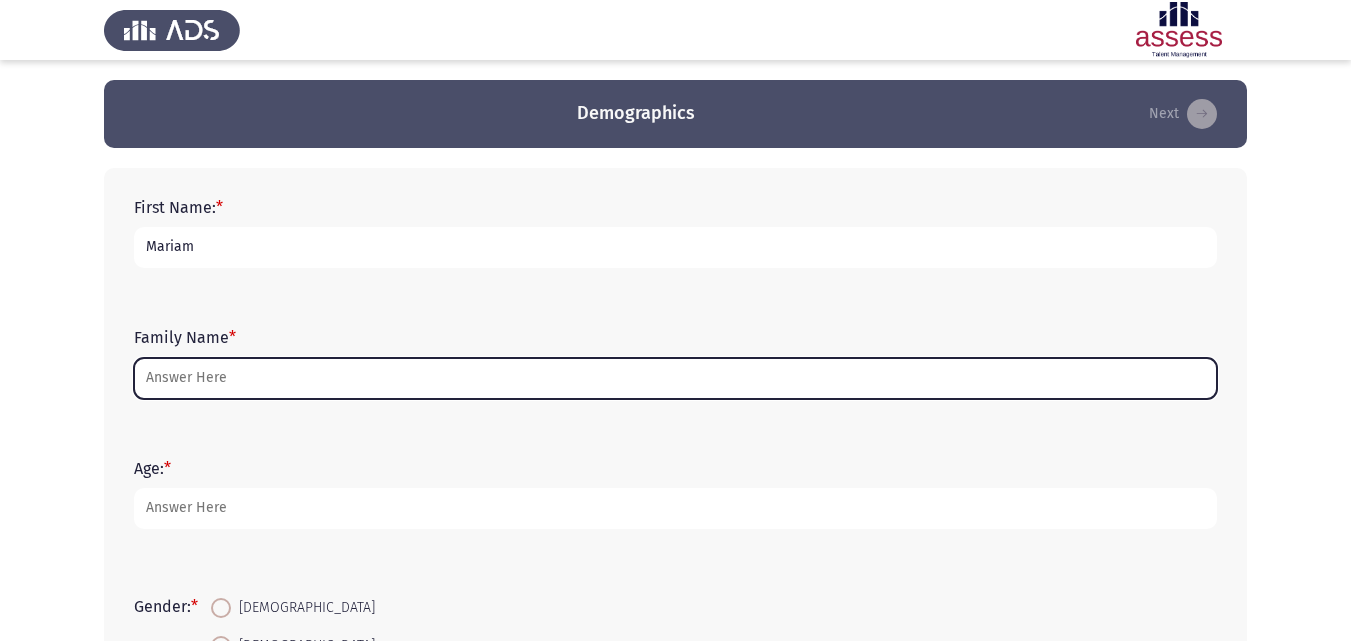 click on "Family Name   *" at bounding box center [675, 378] 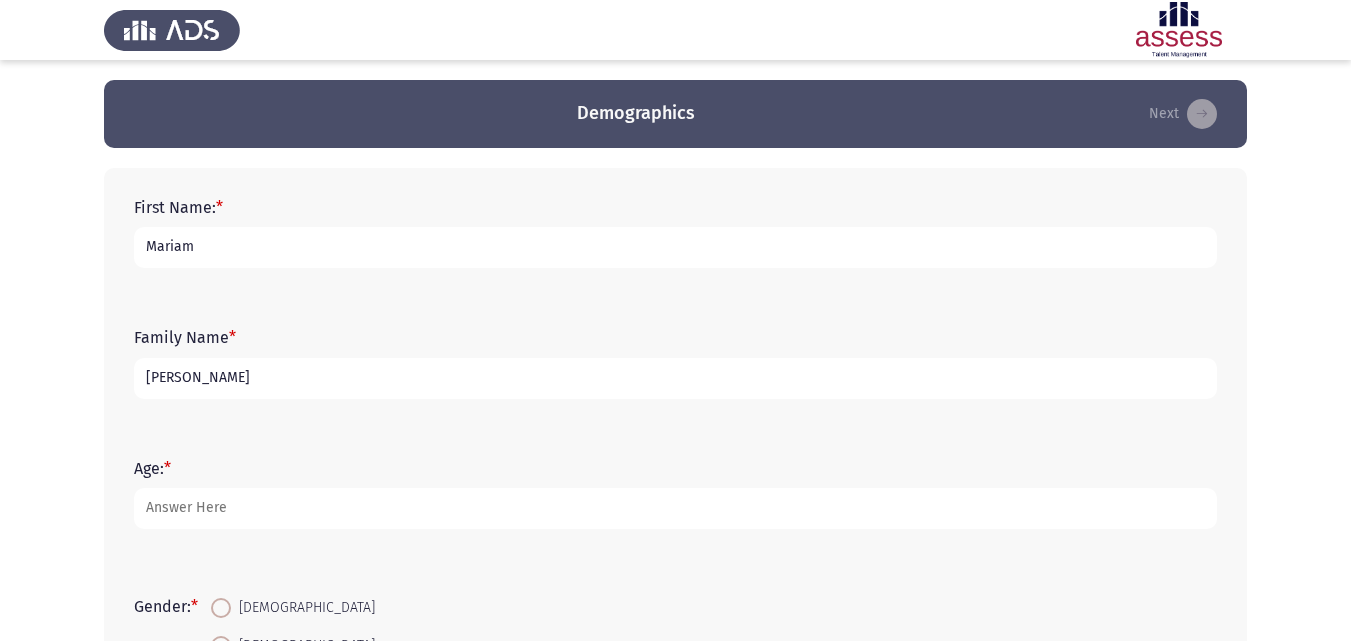 type on "[PERSON_NAME]" 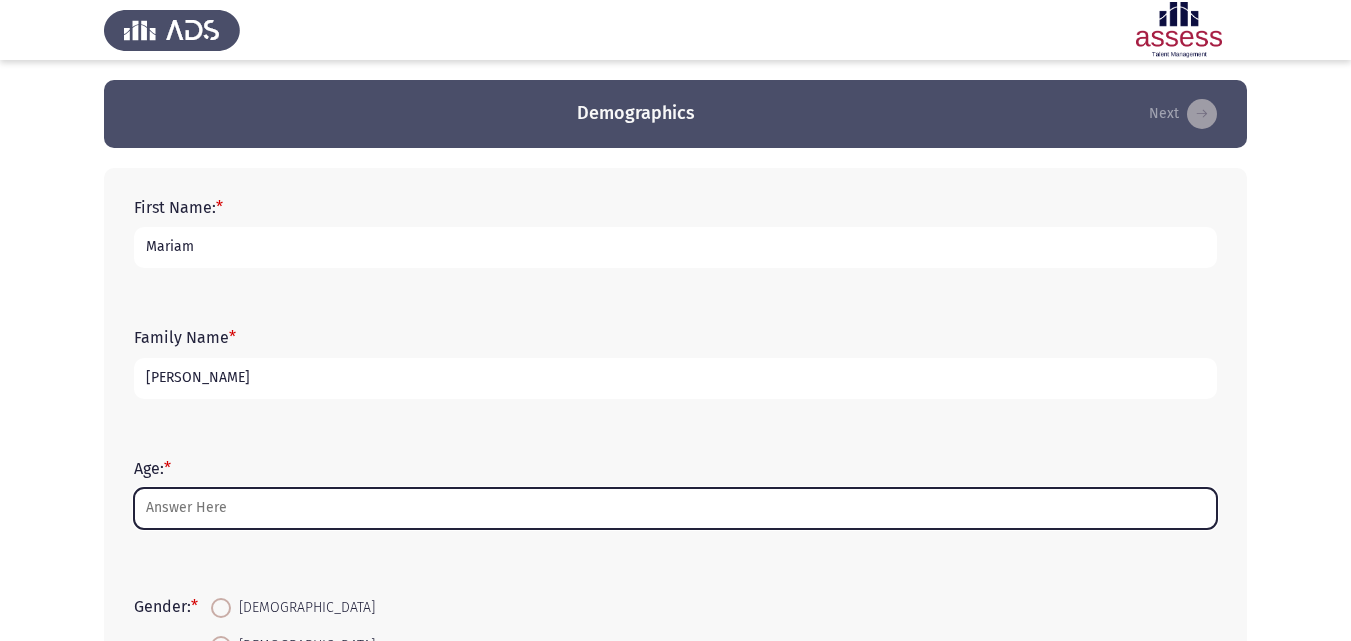 click on "Age:   *" at bounding box center [675, 508] 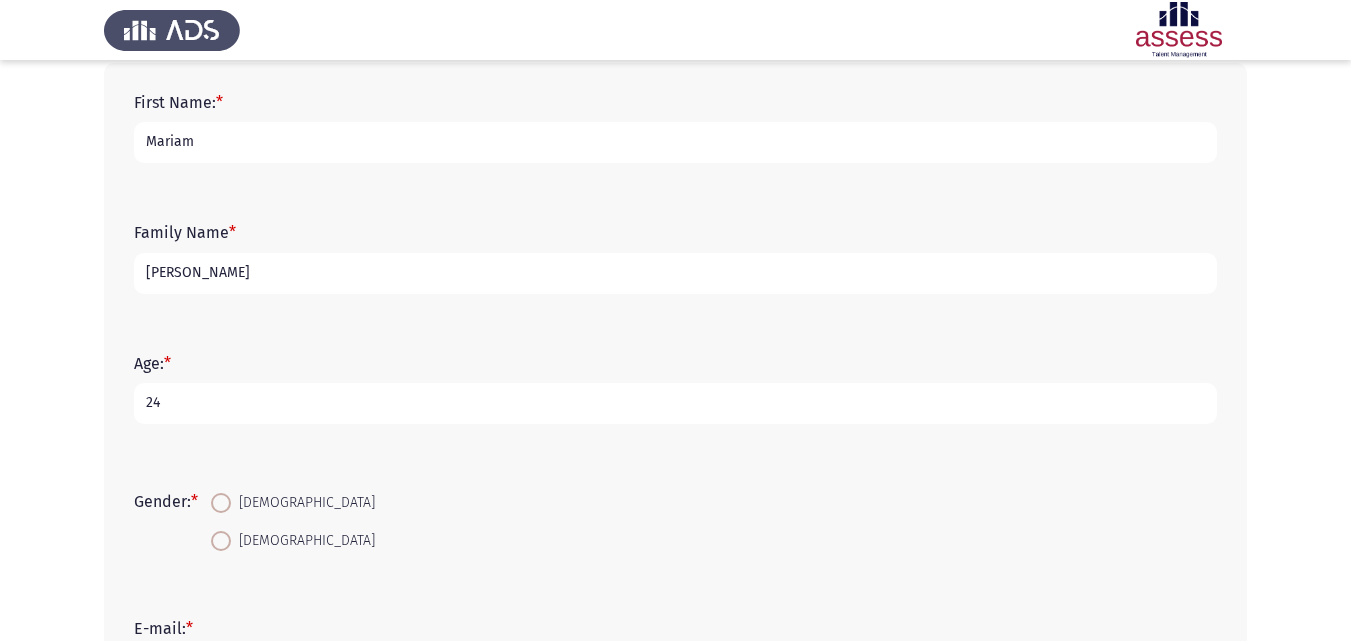 scroll, scrollTop: 147, scrollLeft: 0, axis: vertical 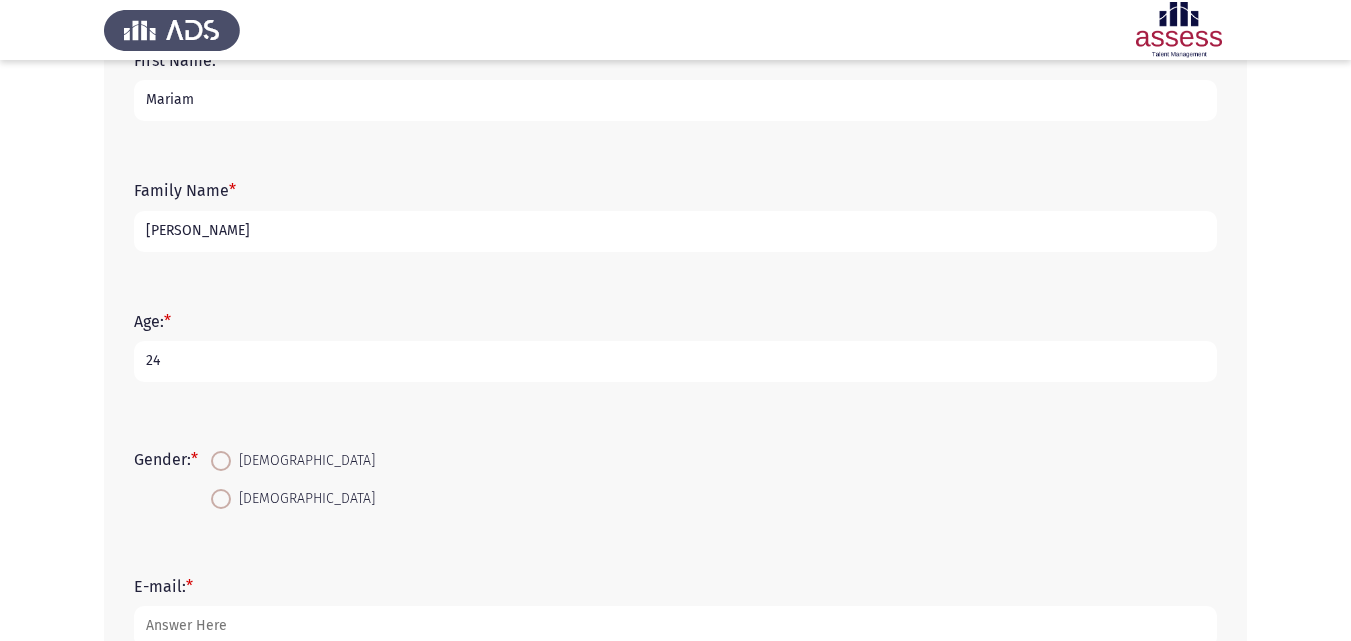 type on "24" 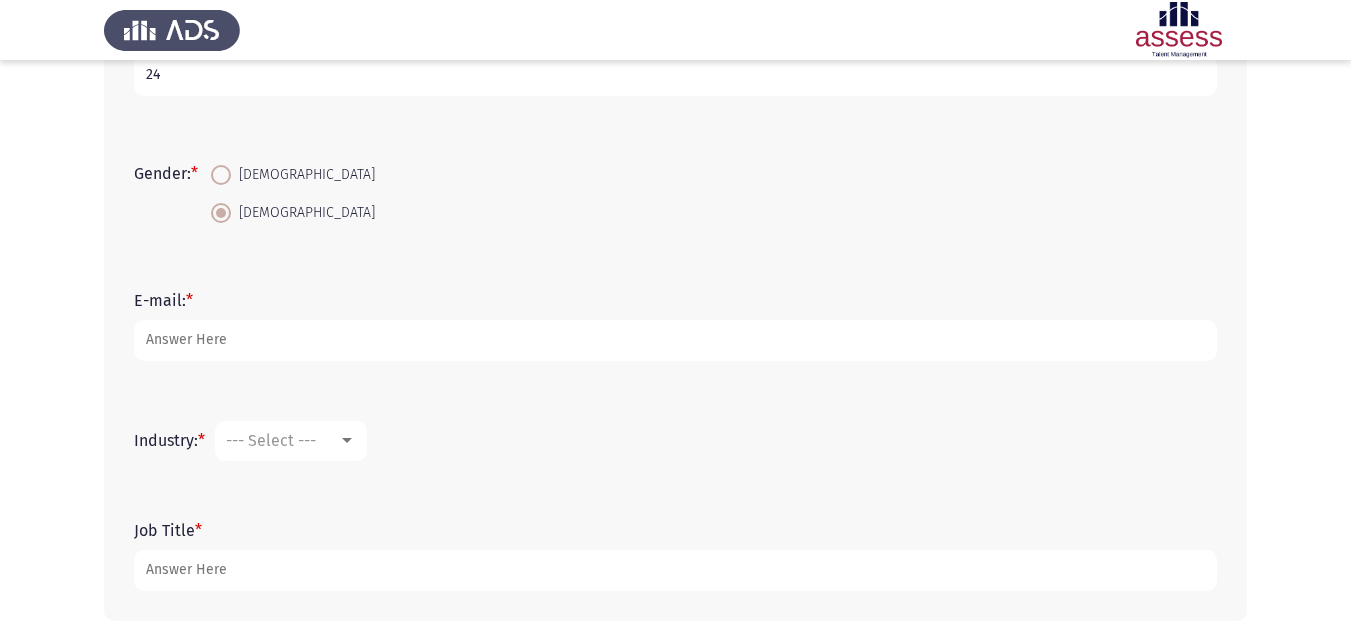 scroll, scrollTop: 435, scrollLeft: 0, axis: vertical 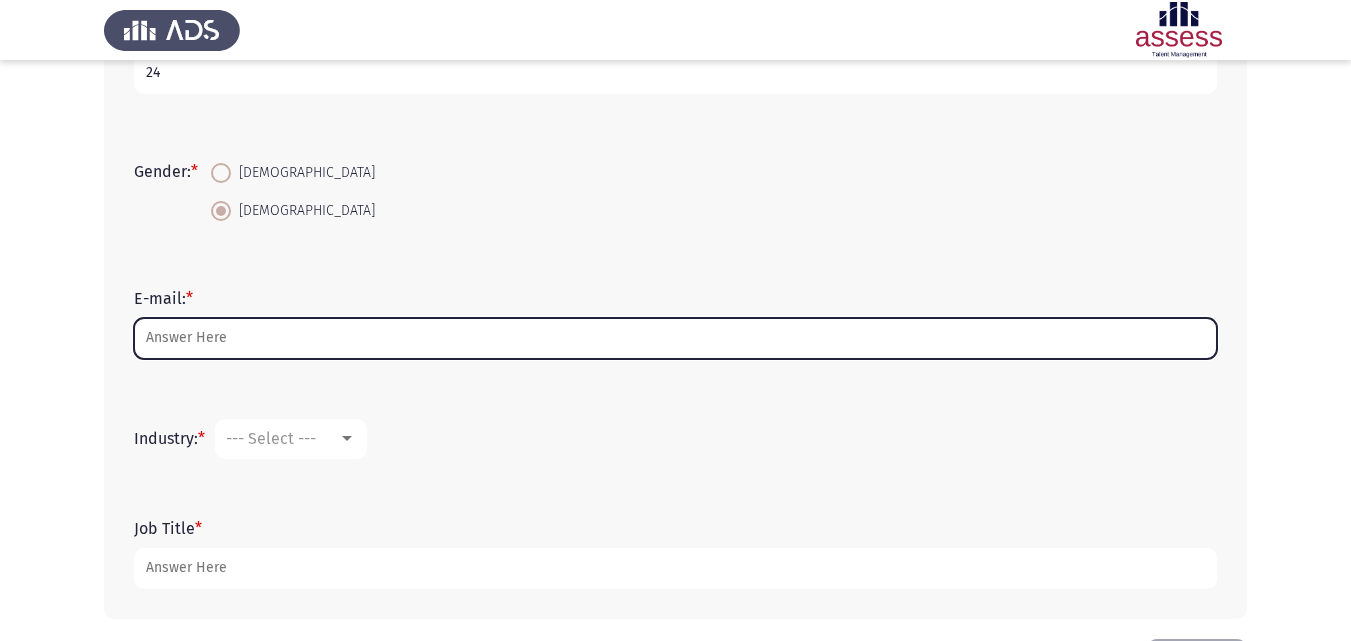 click on "E-mail:   *" at bounding box center [675, 338] 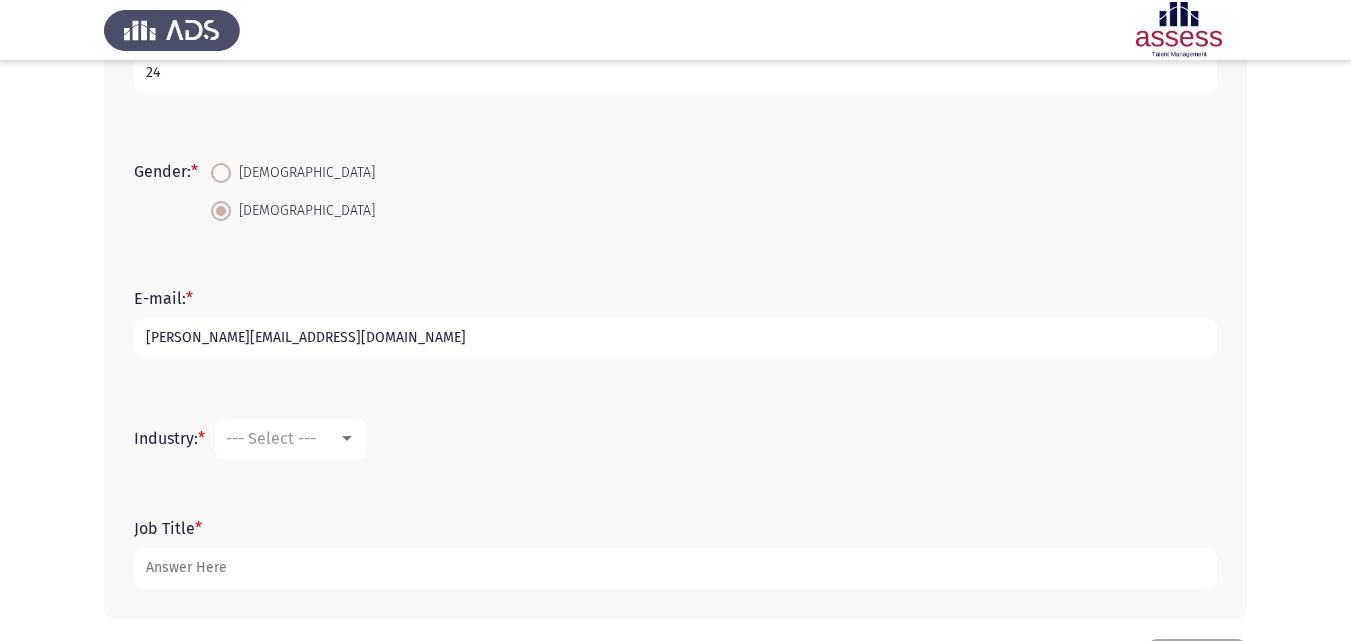 type on "[PERSON_NAME][EMAIL_ADDRESS][DOMAIN_NAME]" 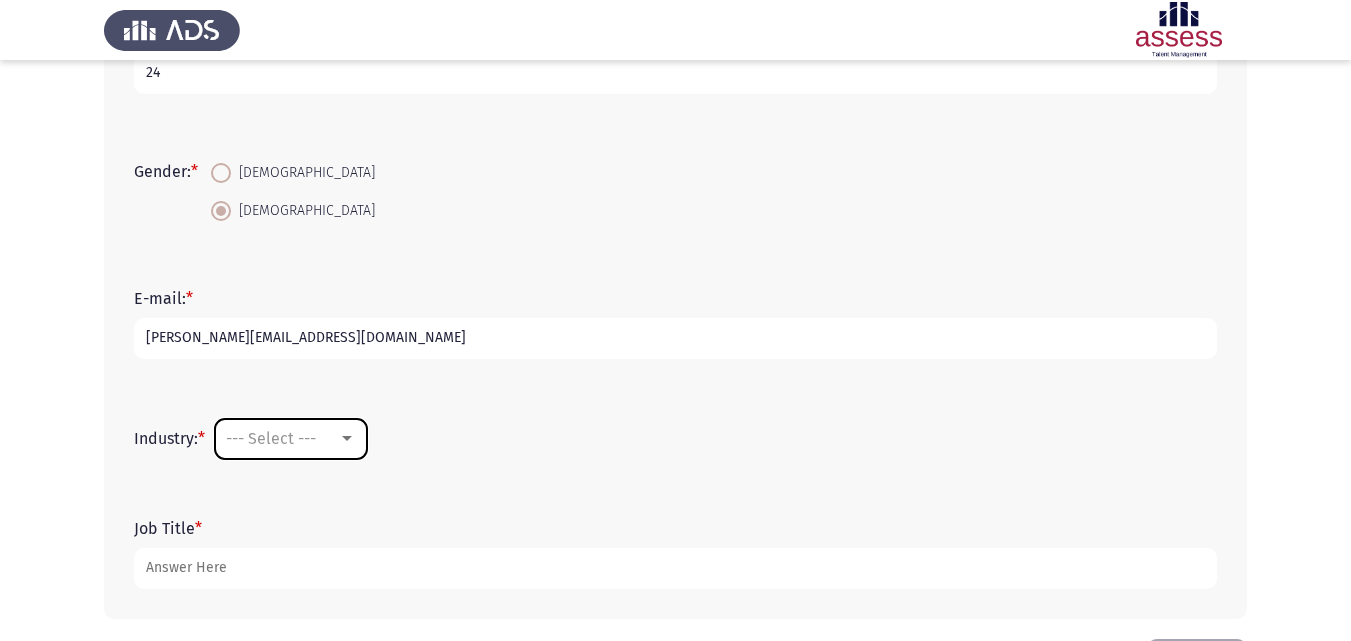 click on "--- Select ---" at bounding box center (271, 438) 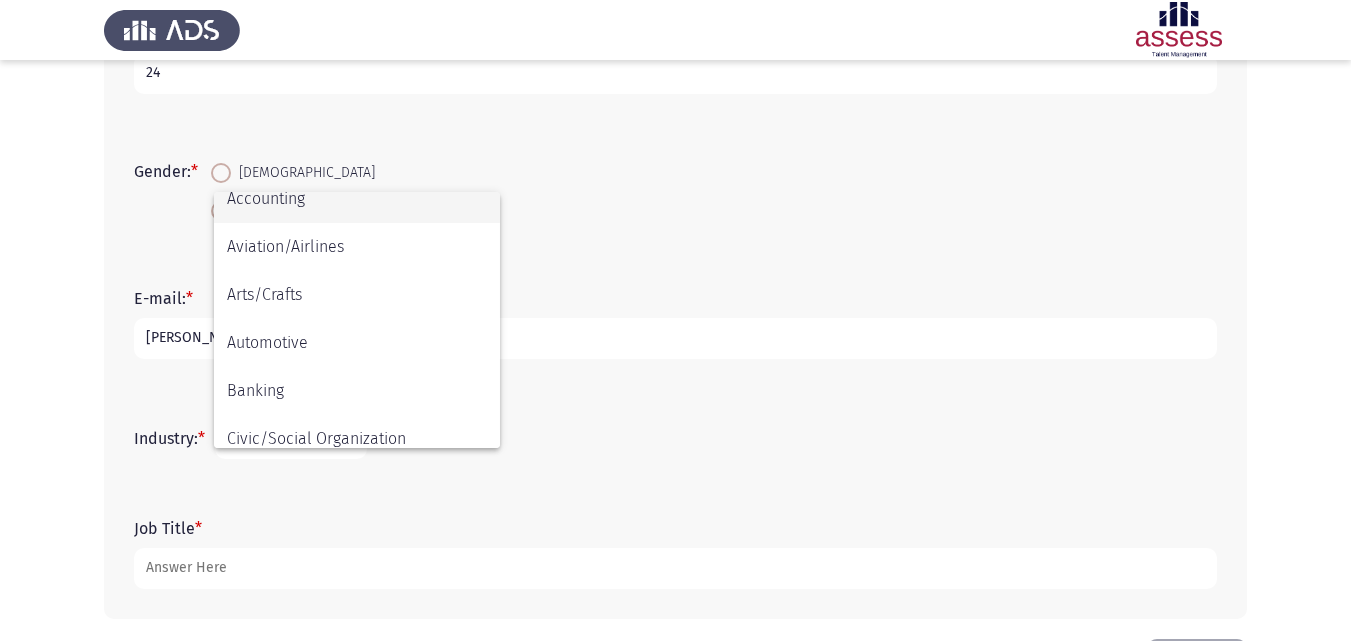 scroll, scrollTop: 0, scrollLeft: 0, axis: both 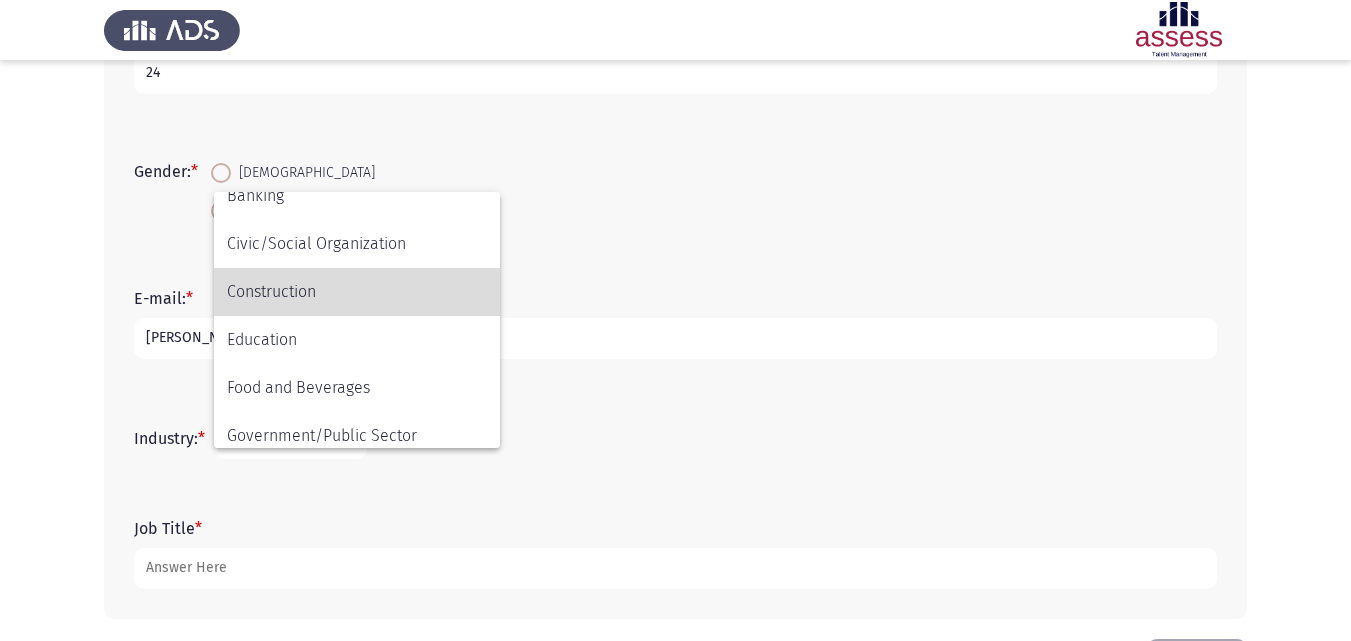 click on "Construction" at bounding box center (357, 292) 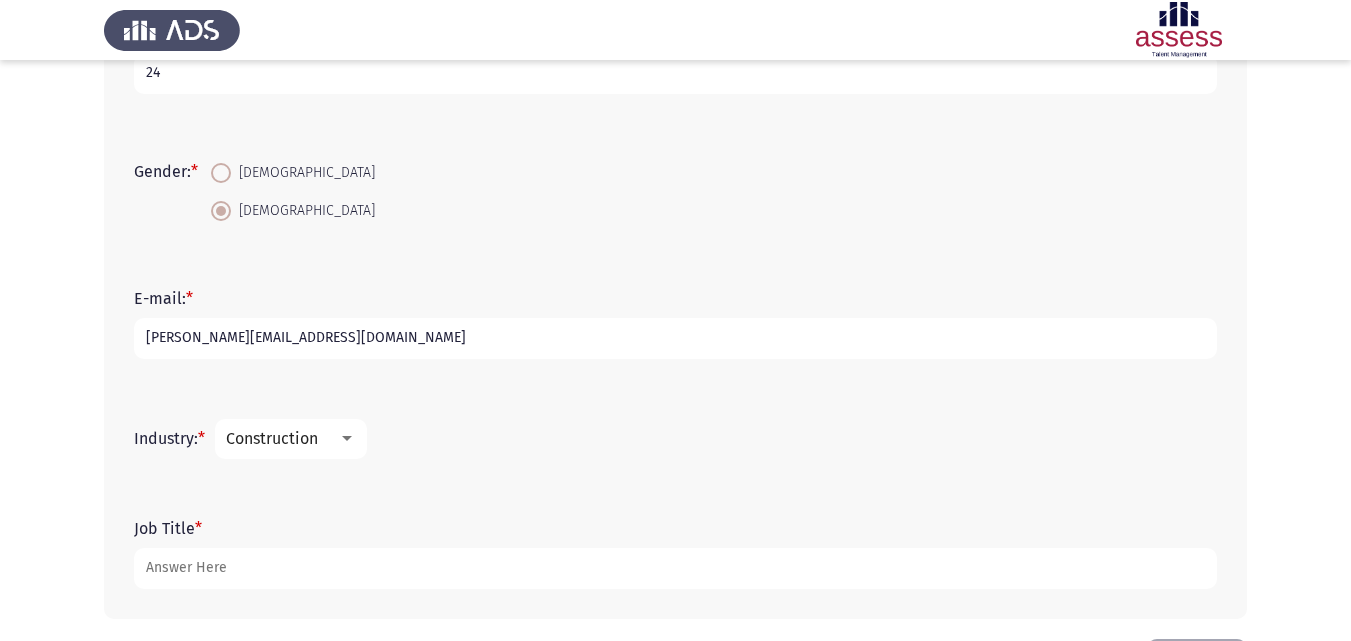 click at bounding box center [347, 439] 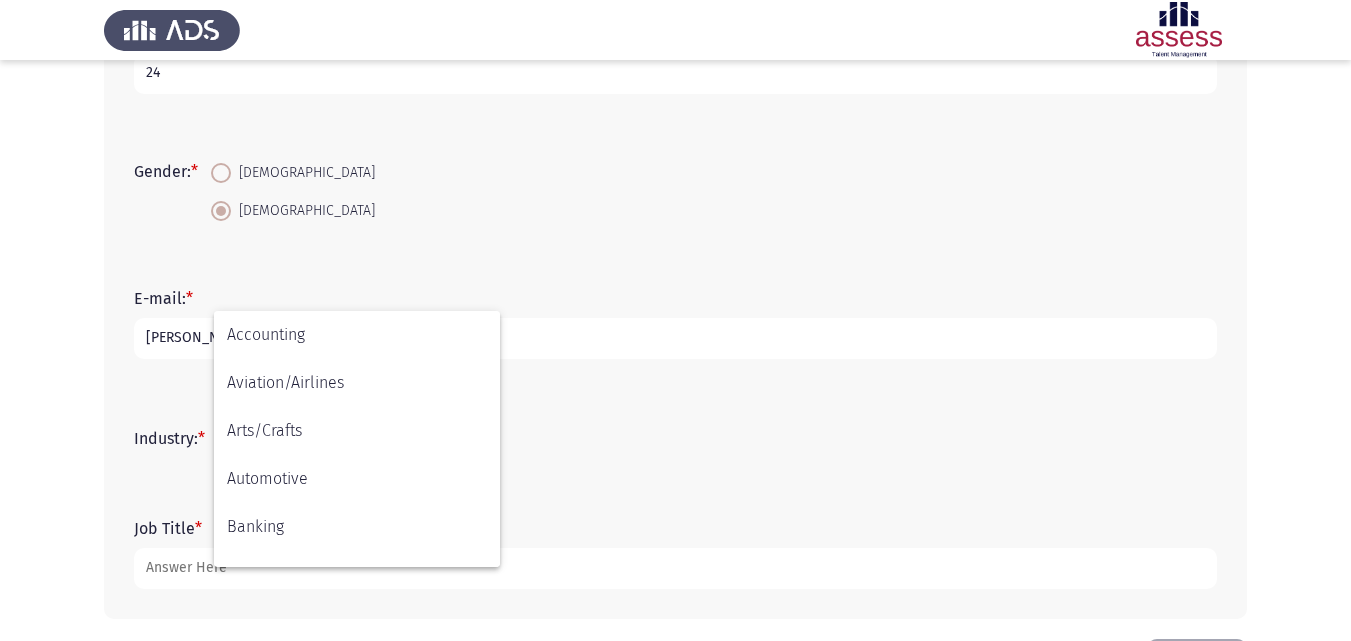 scroll, scrollTop: 184, scrollLeft: 0, axis: vertical 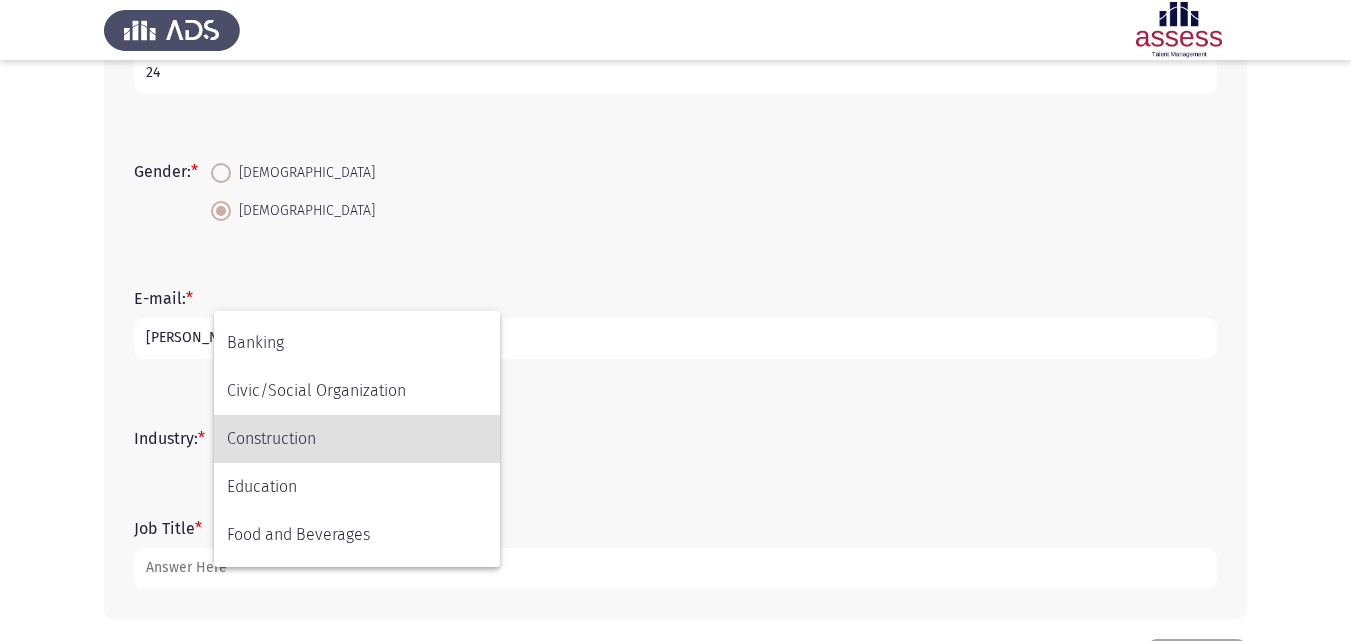 click at bounding box center [675, 320] 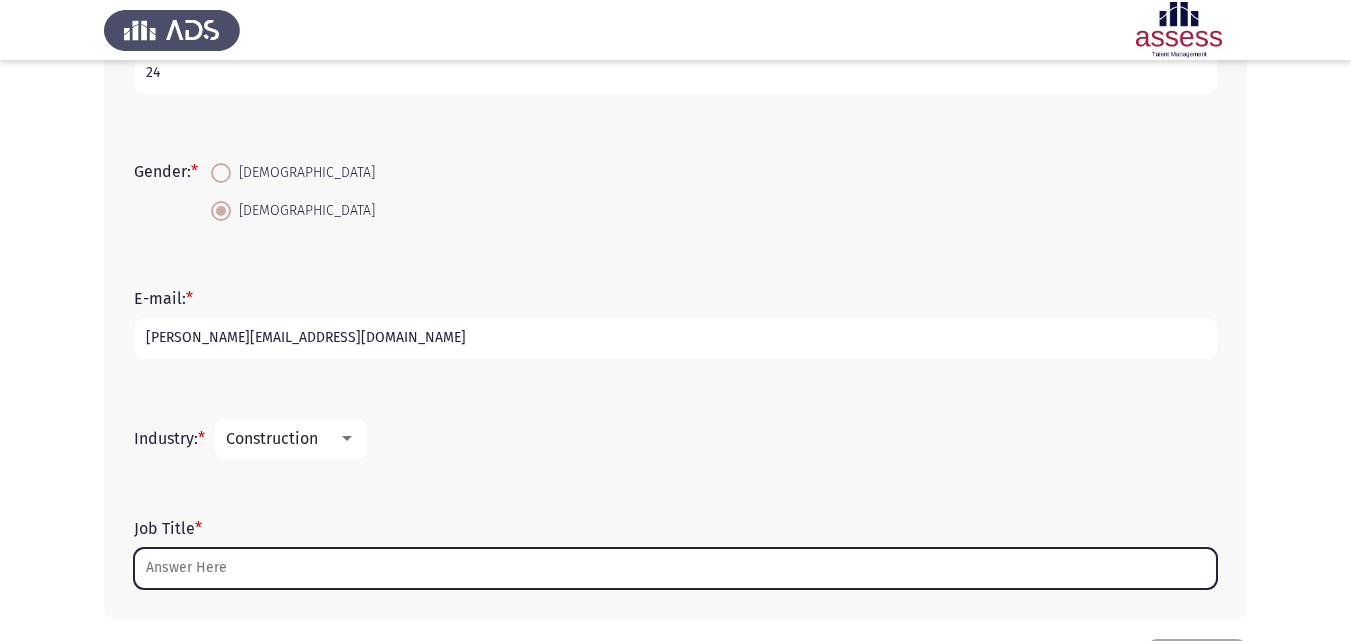 click on "Job Title   *" at bounding box center [675, 568] 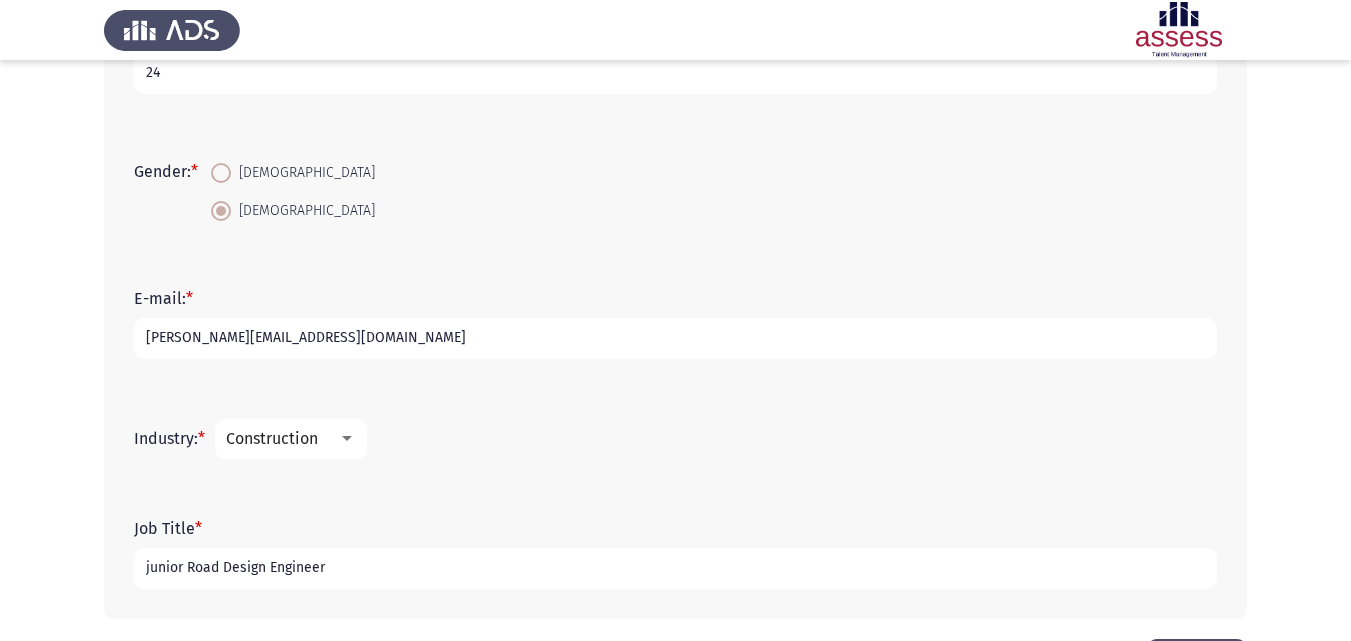 type on "junior Road Design Engineer" 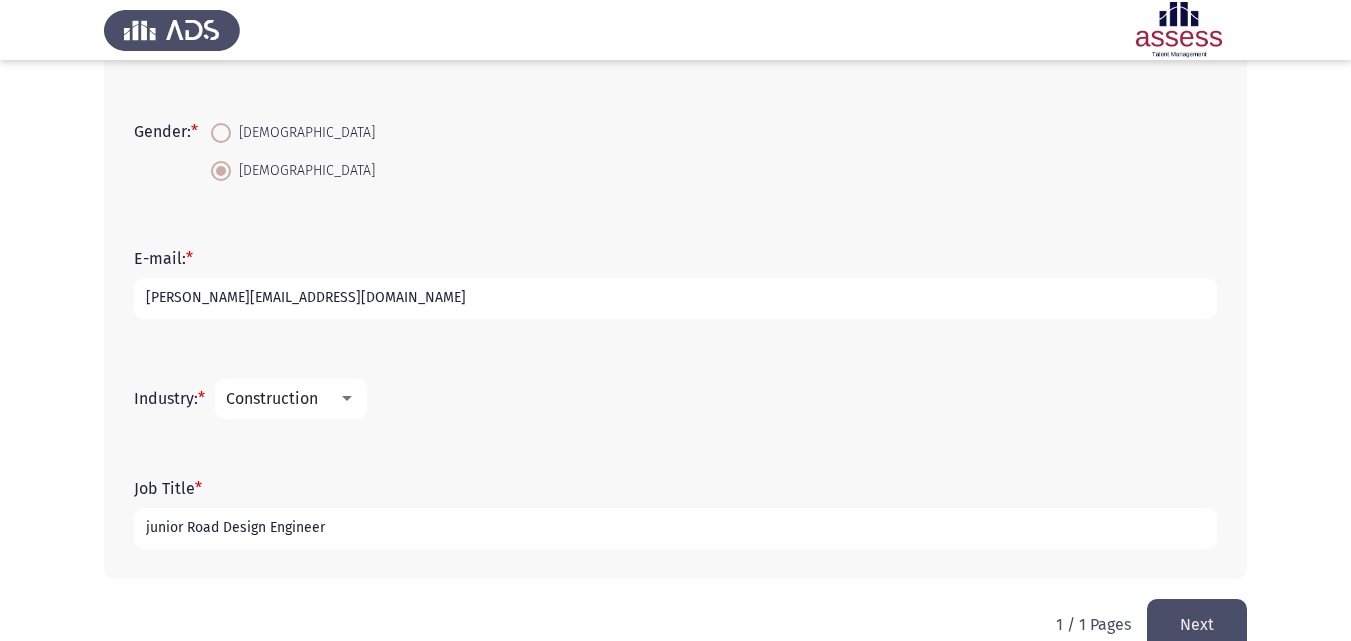 scroll, scrollTop: 513, scrollLeft: 0, axis: vertical 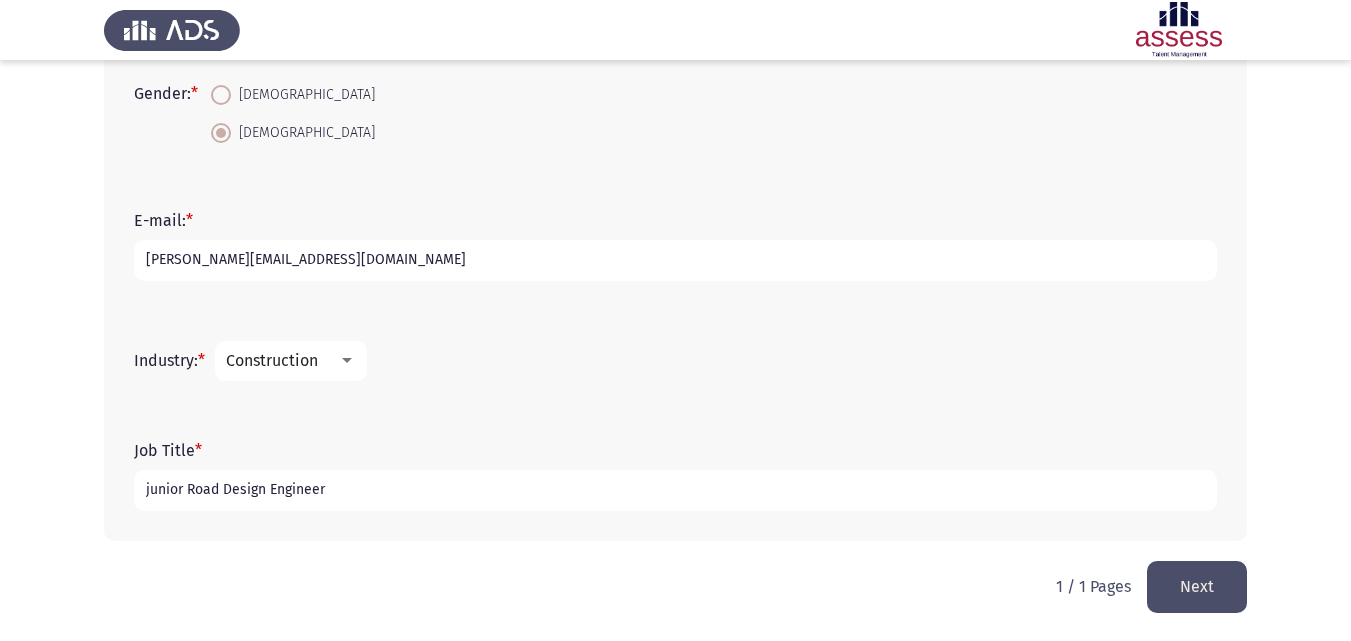 click on "Next" 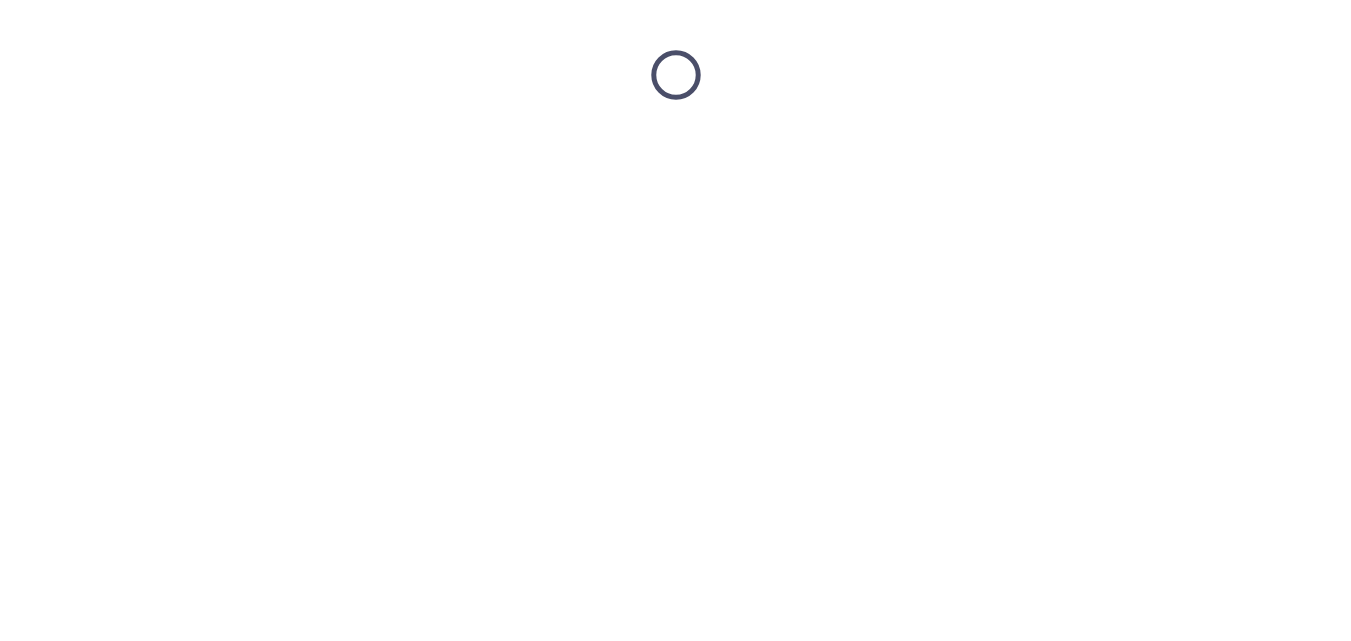 scroll, scrollTop: 0, scrollLeft: 0, axis: both 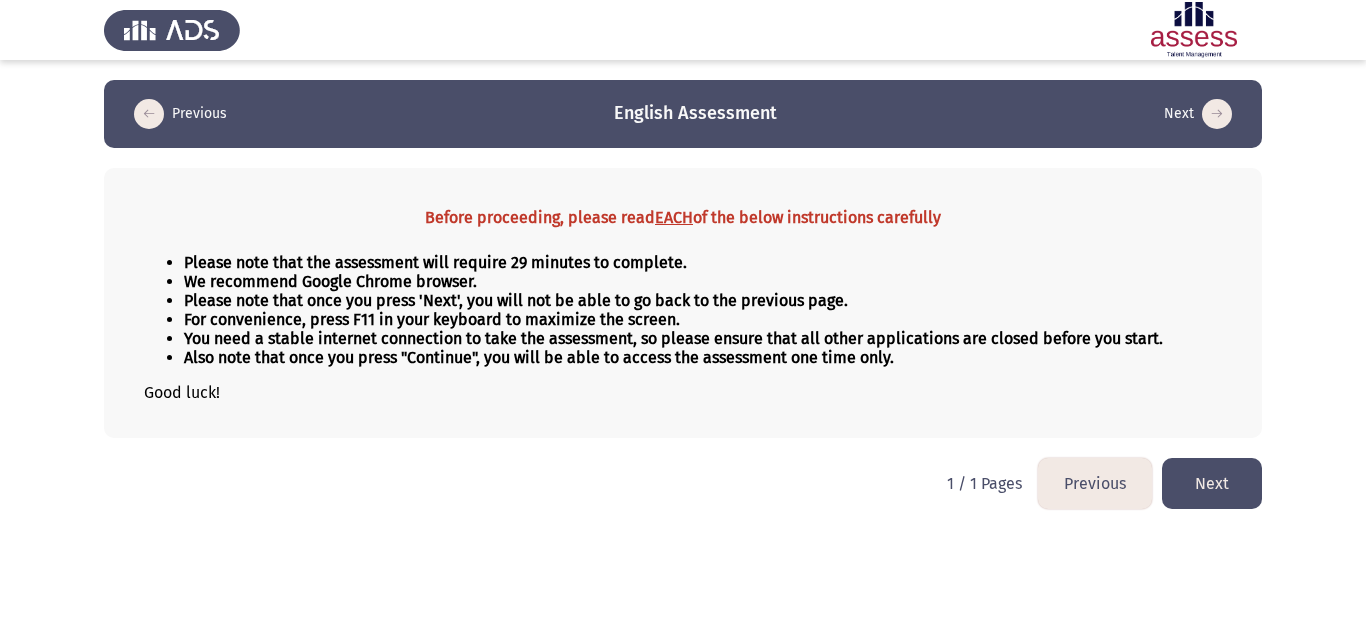 click on "Next" 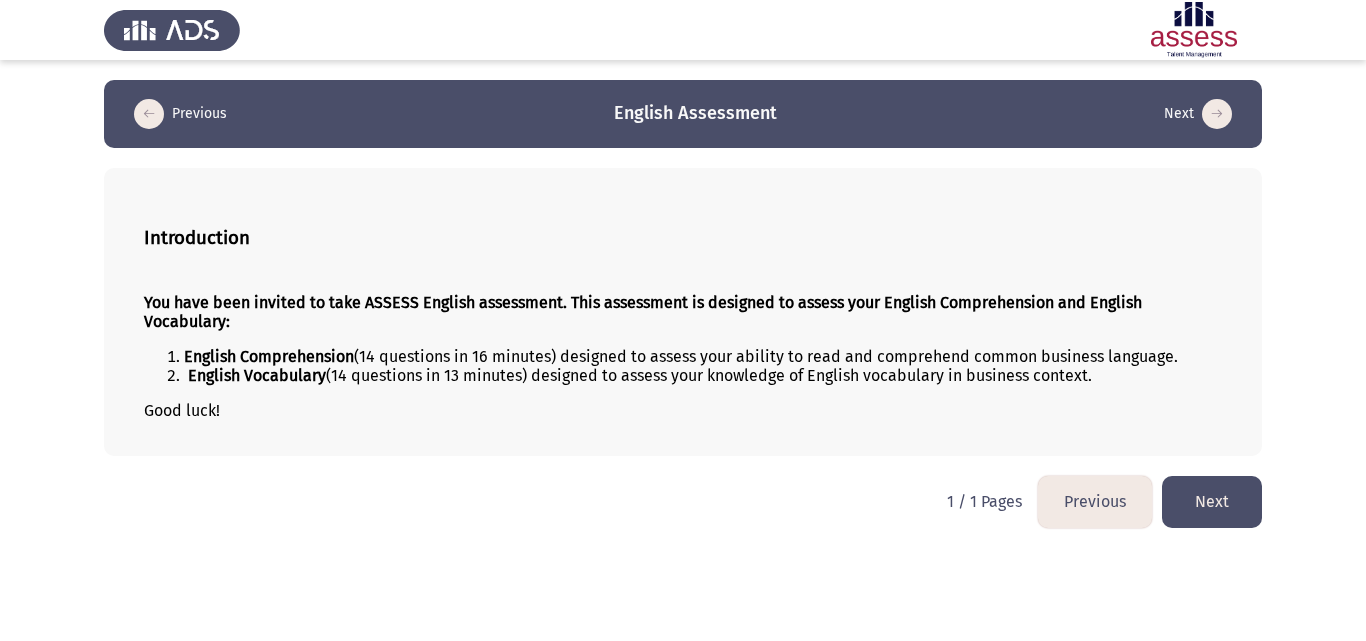 click on "Next" 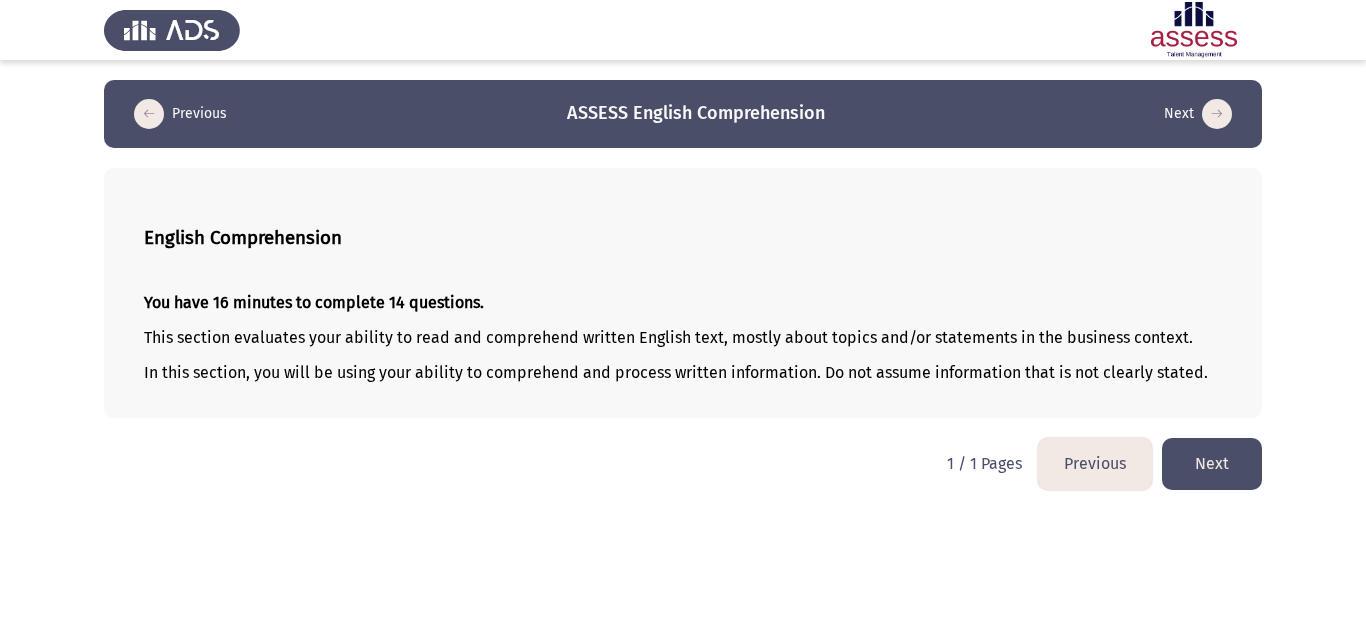 click on "Next" 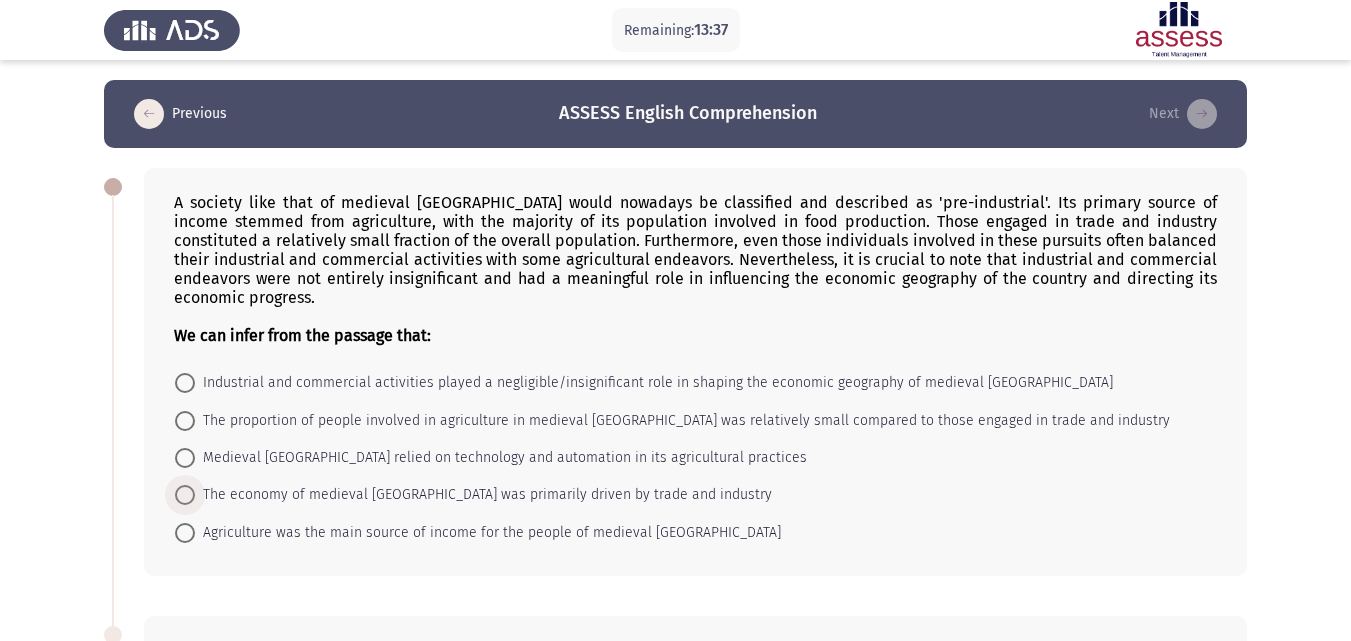 click at bounding box center (185, 495) 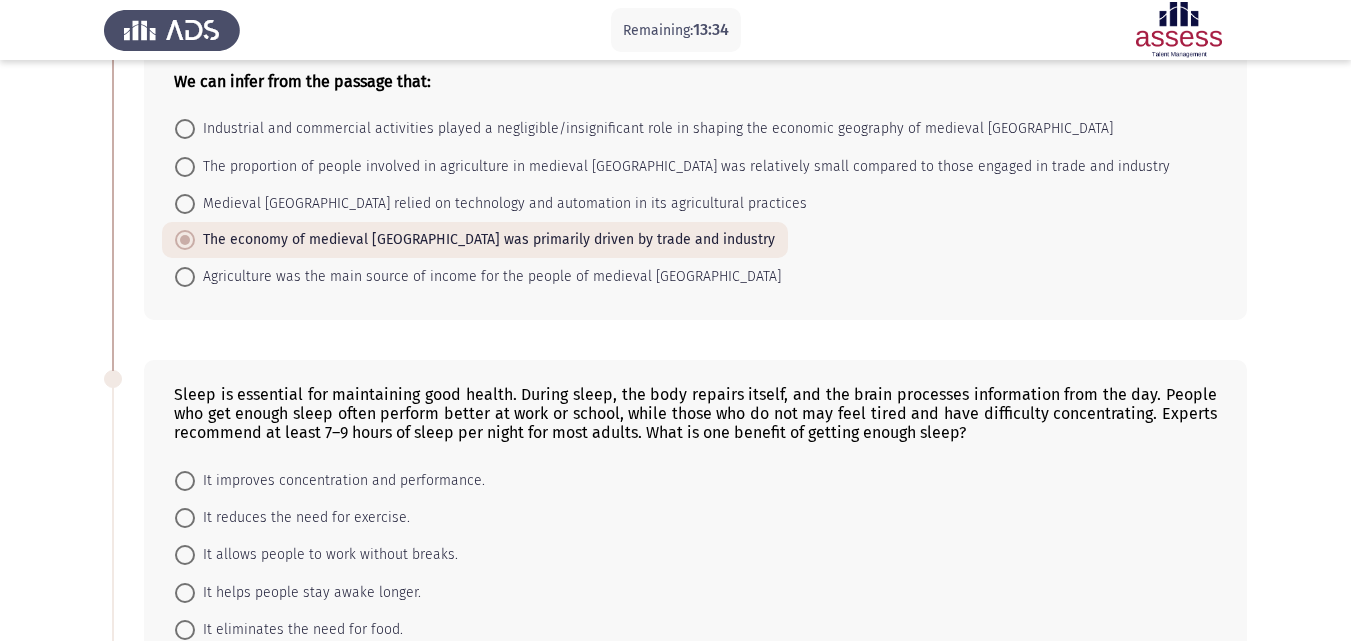 scroll, scrollTop: 320, scrollLeft: 0, axis: vertical 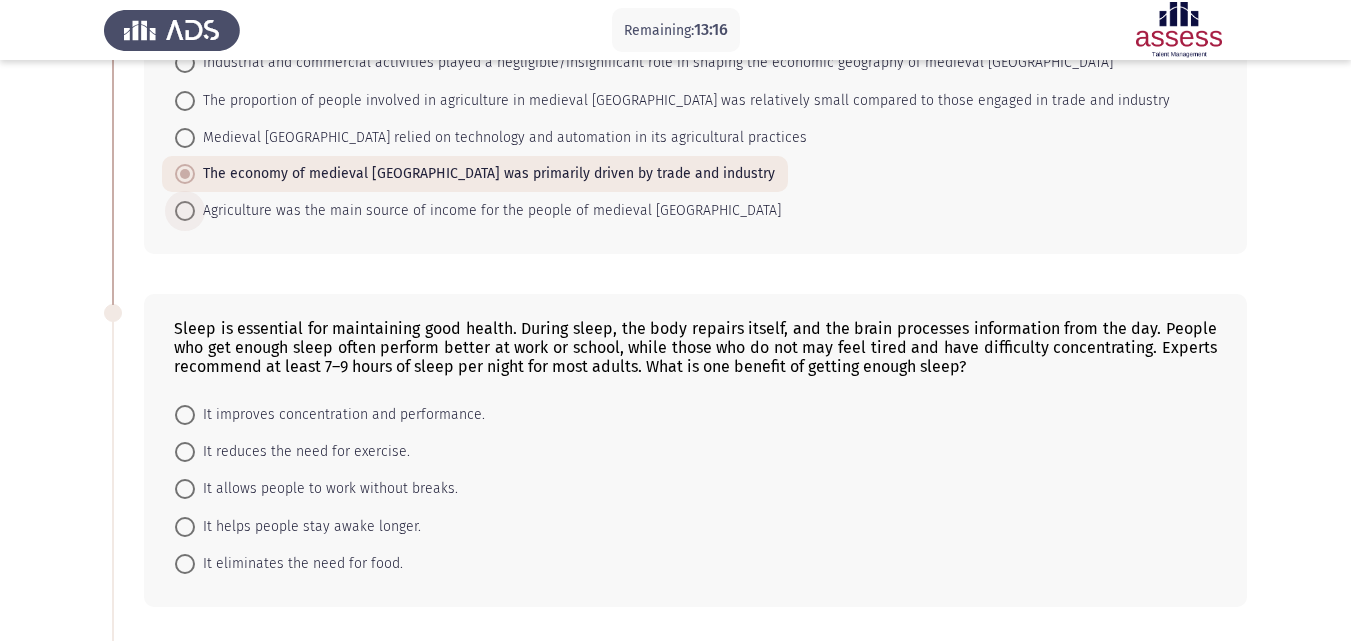 click at bounding box center [185, 211] 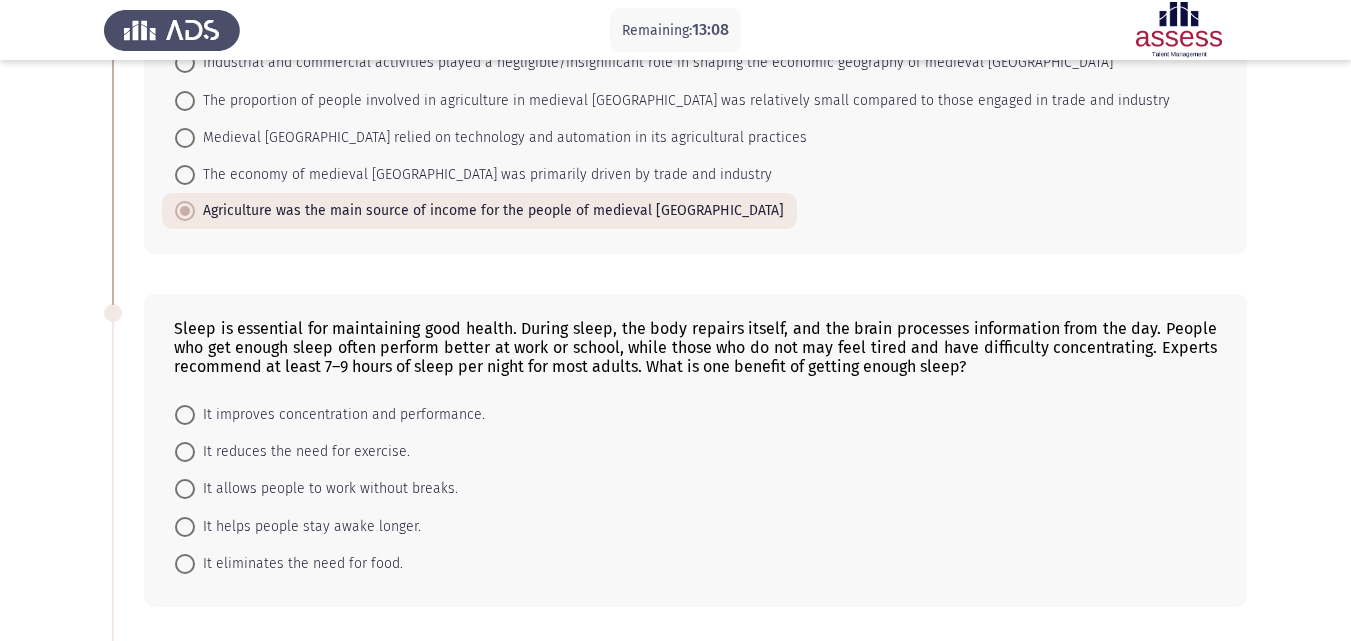 click on "It improves concentration and performance.     It reduces the need for exercise.     It allows people to work without breaks.     It helps people stay awake longer.     It eliminates the need for food." 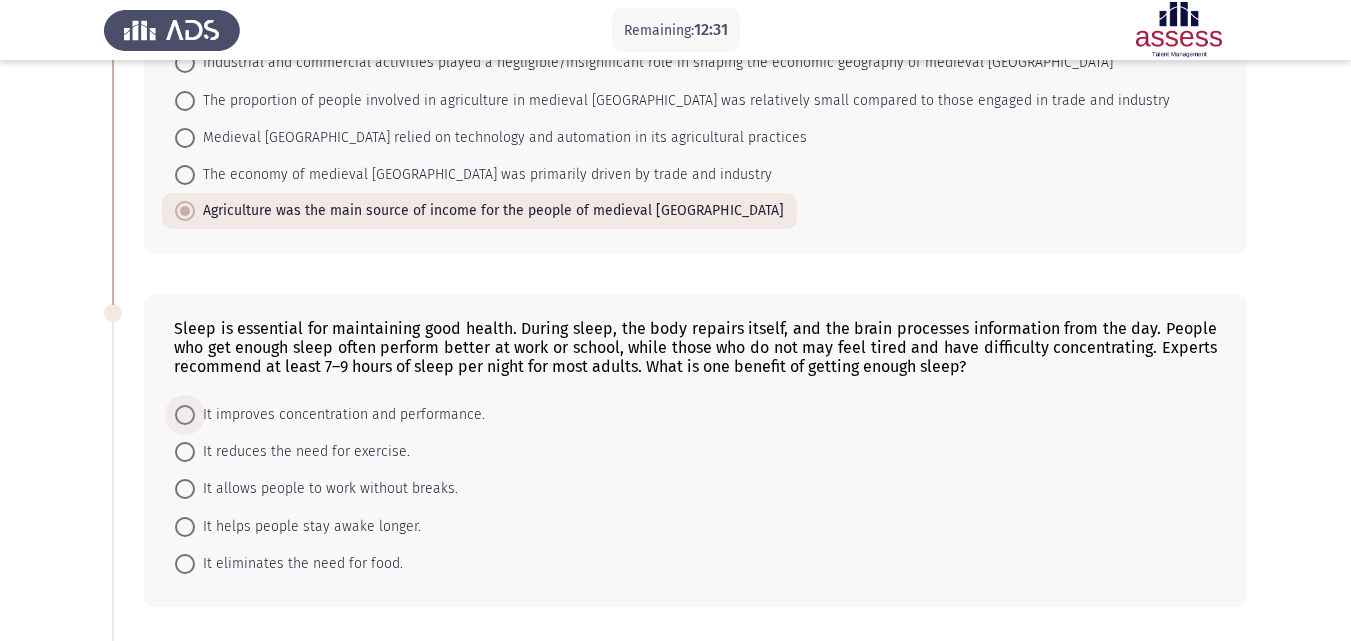 click at bounding box center [185, 415] 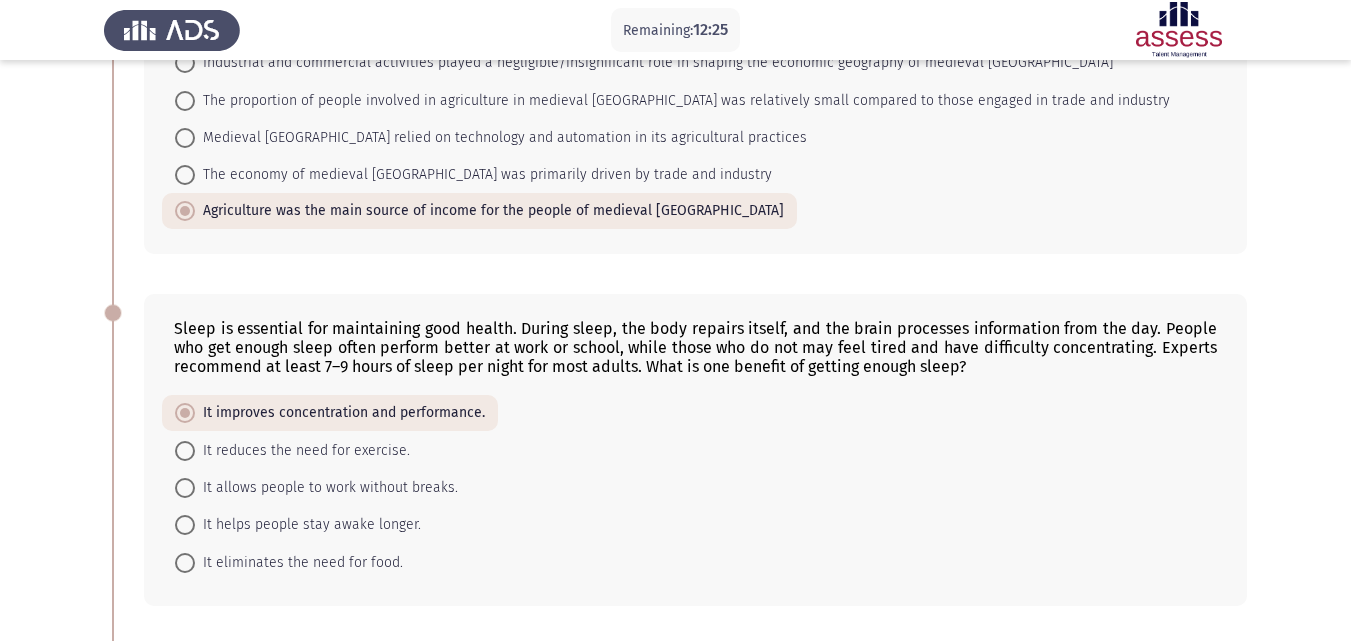 click on "It improves concentration and performance.     It reduces the need for exercise.     It allows people to work without breaks.     It helps people stay awake longer.     It eliminates the need for food." 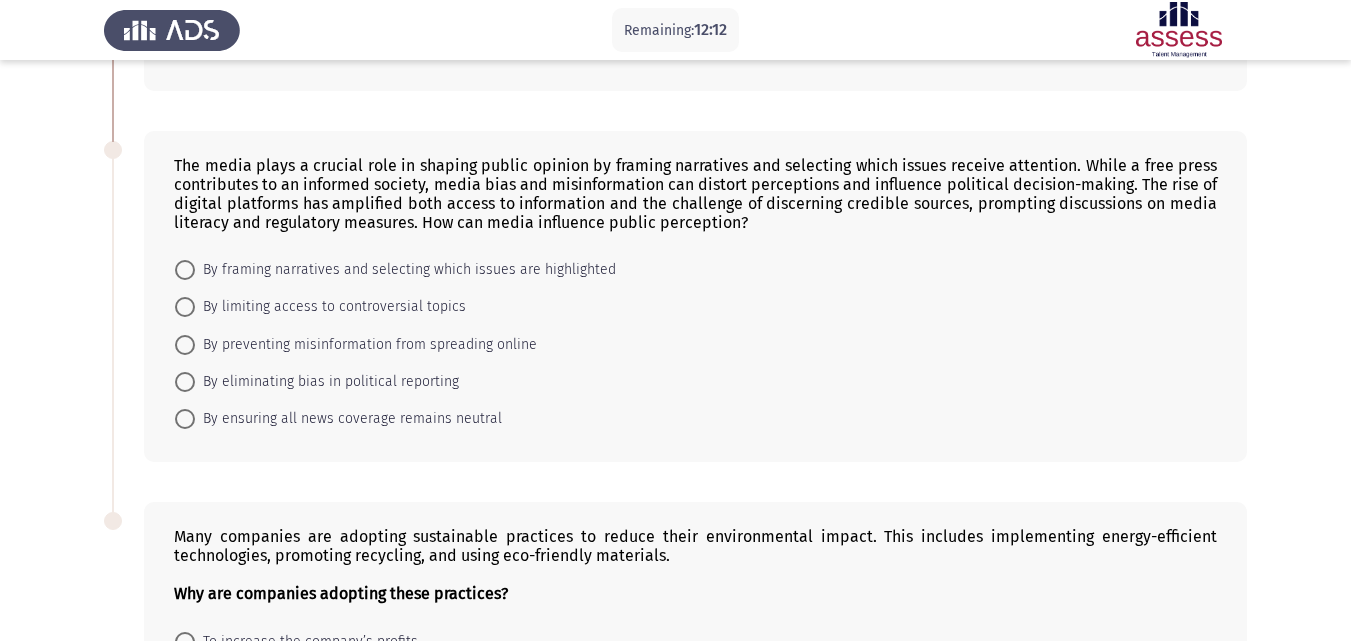 scroll, scrollTop: 841, scrollLeft: 0, axis: vertical 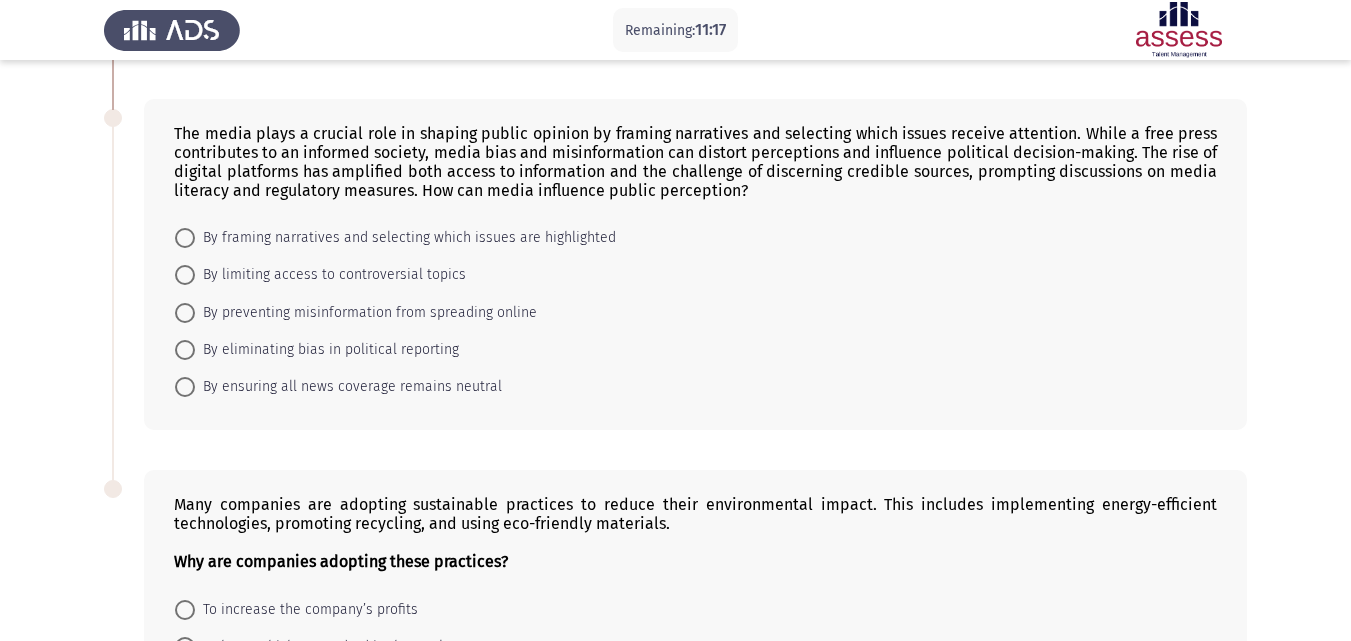click on "By framing narratives and selecting which issues are highlighted" at bounding box center (405, 238) 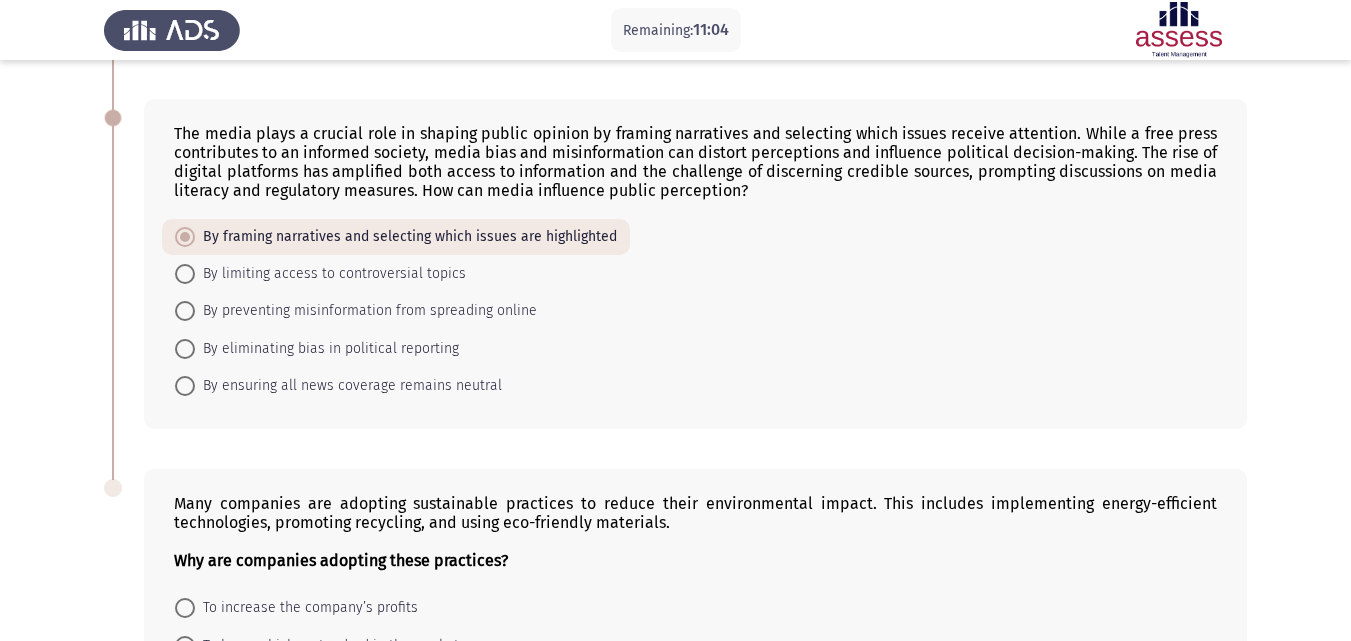click on "The media plays a crucial role in shaping public opinion by framing narratives and selecting which issues receive attention. While a free press contributes to an informed society, media bias and misinformation can distort perceptions and influence political decision-making. The rise of digital platforms has amplified both access to information and the challenge of discerning credible sources, prompting discussions on media literacy and regulatory measures.
How can media influence public perception?    By framing narratives and selecting which issues are highlighted     By limiting access to controversial topics     By preventing misinformation from spreading online     By eliminating bias in political reporting     By ensuring all news coverage remains neutral" 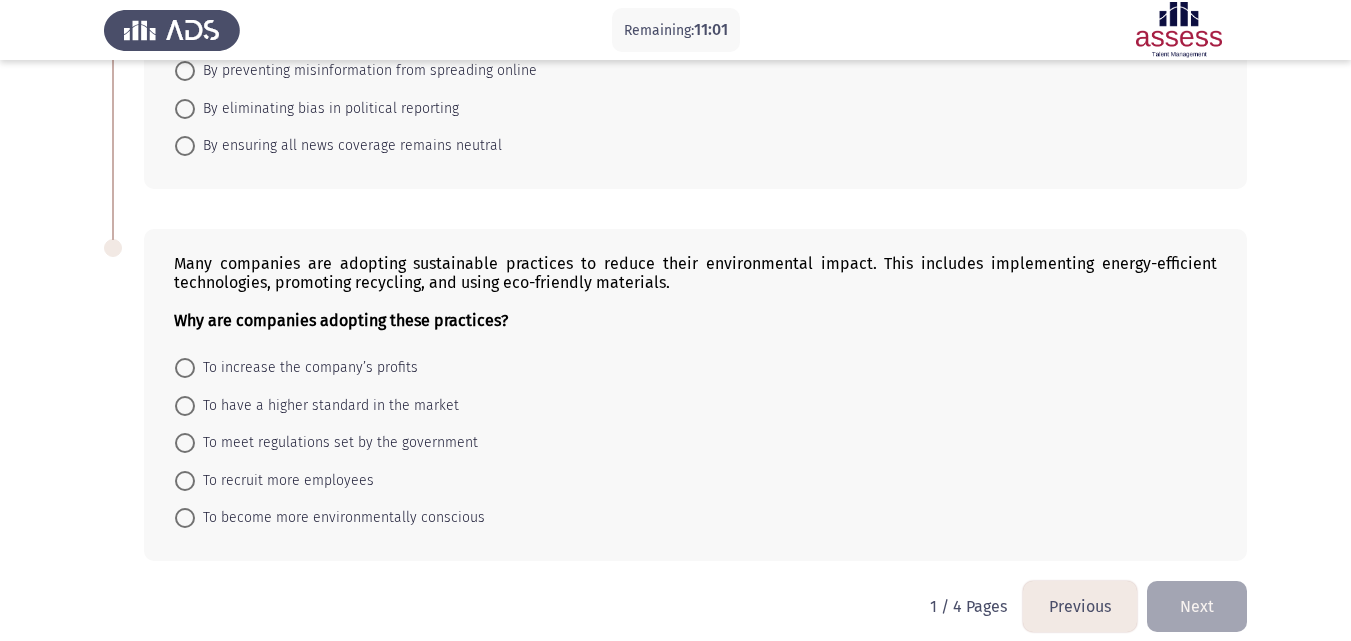 scroll, scrollTop: 1108, scrollLeft: 0, axis: vertical 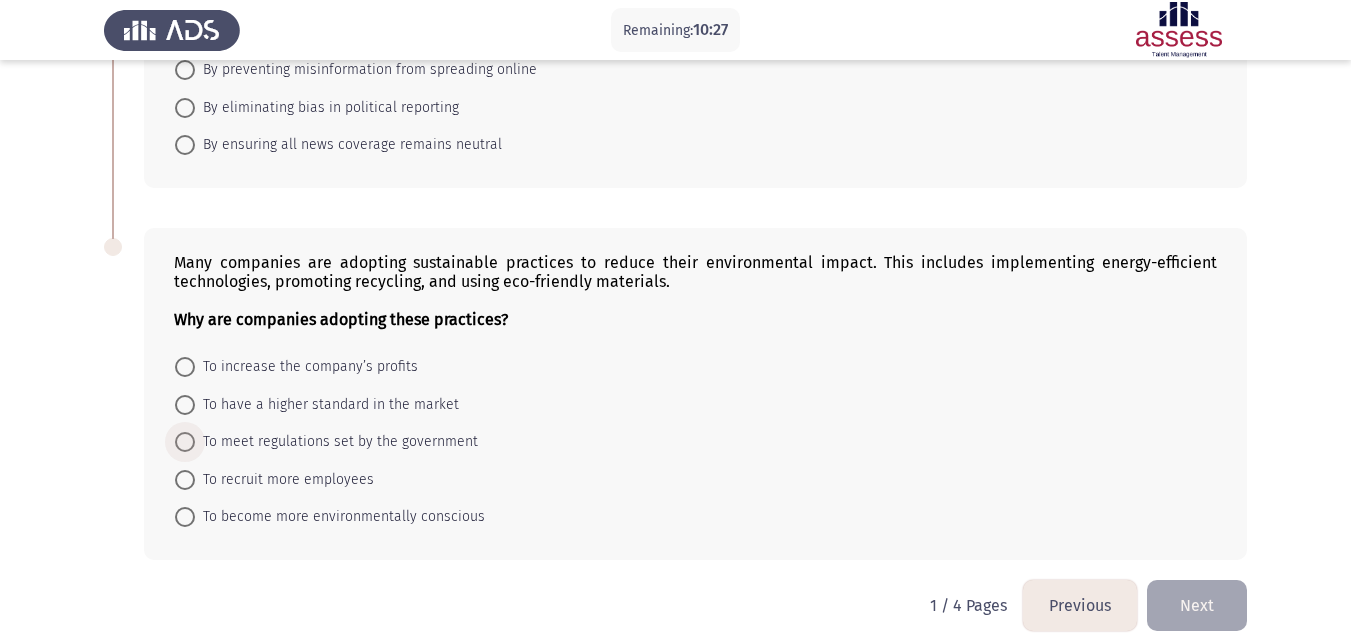 click on "To meet regulations set by the government" at bounding box center (336, 442) 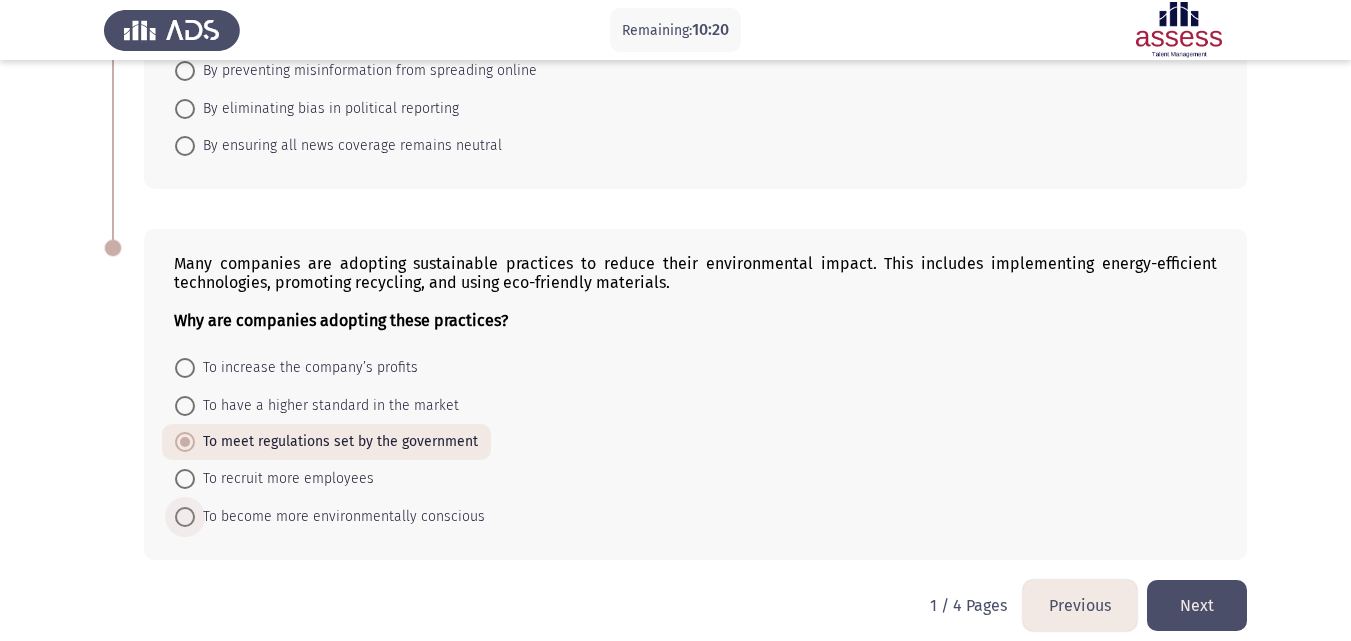 click on "To become more environmentally conscious" at bounding box center (340, 517) 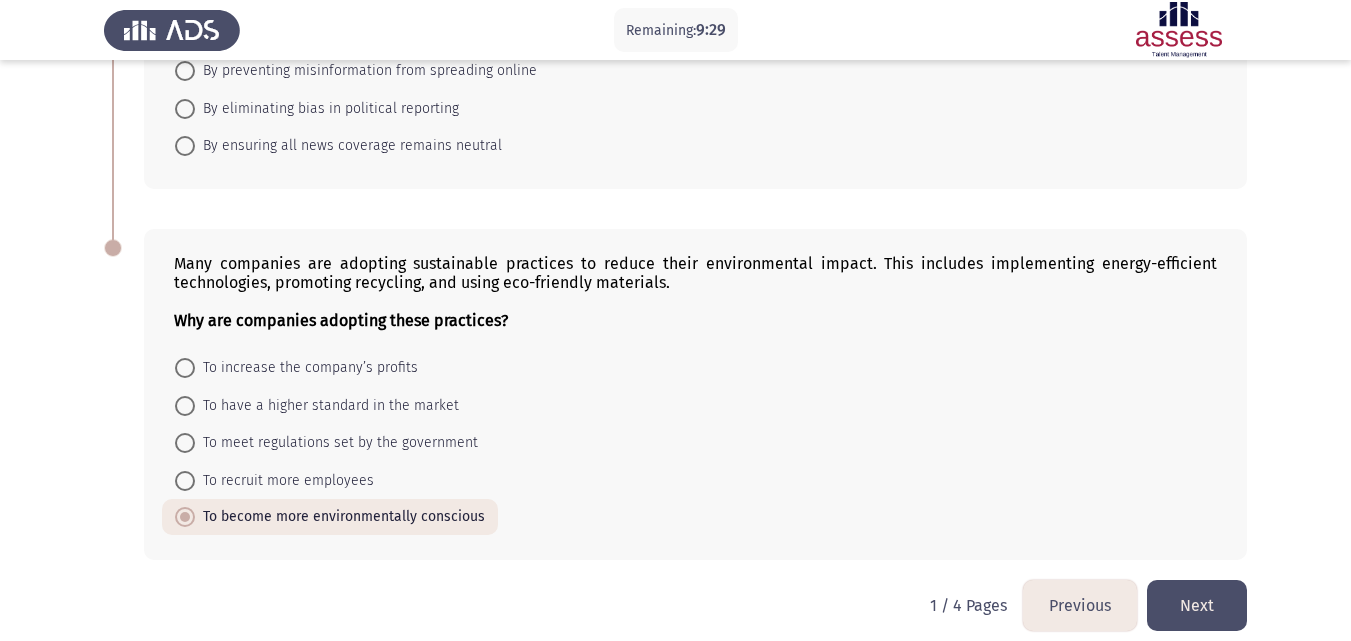 click on "Next" 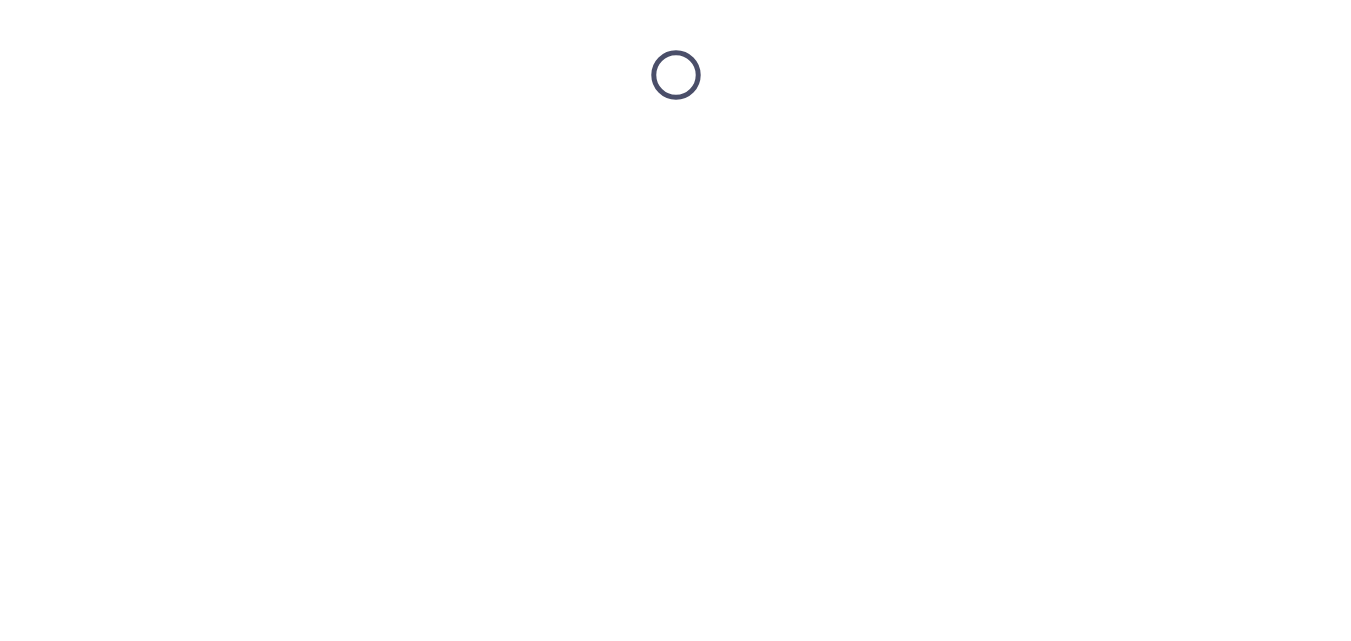 scroll, scrollTop: 0, scrollLeft: 0, axis: both 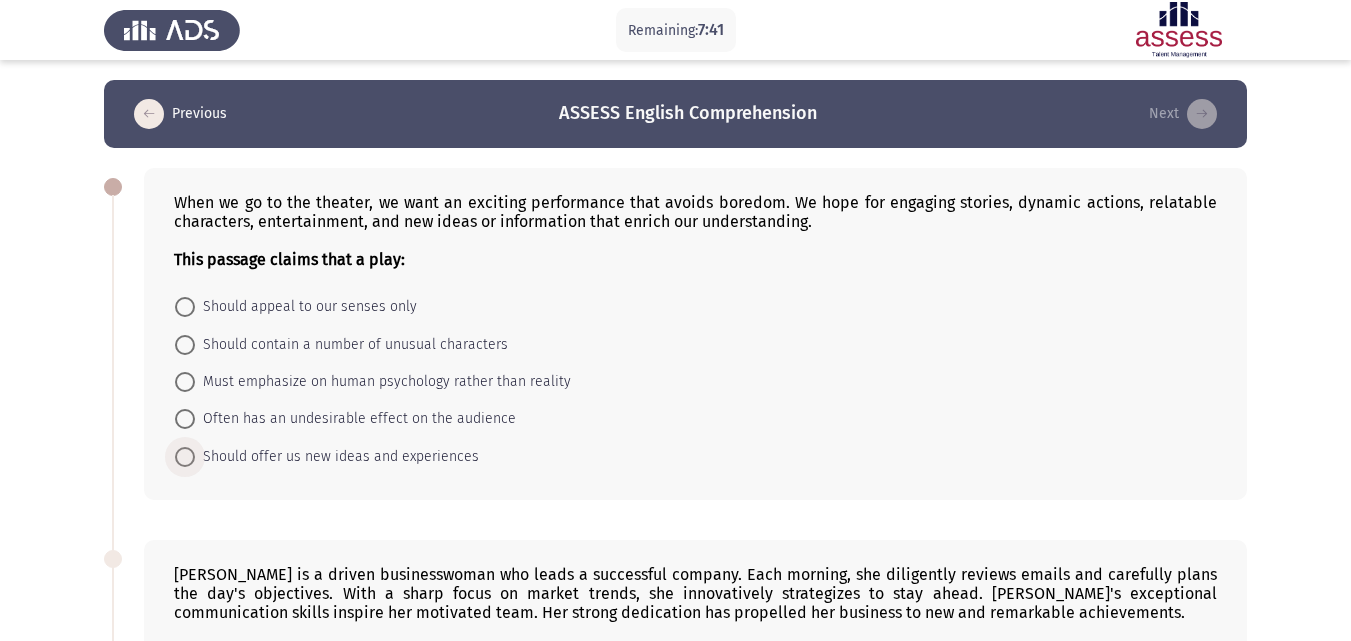 click at bounding box center [185, 457] 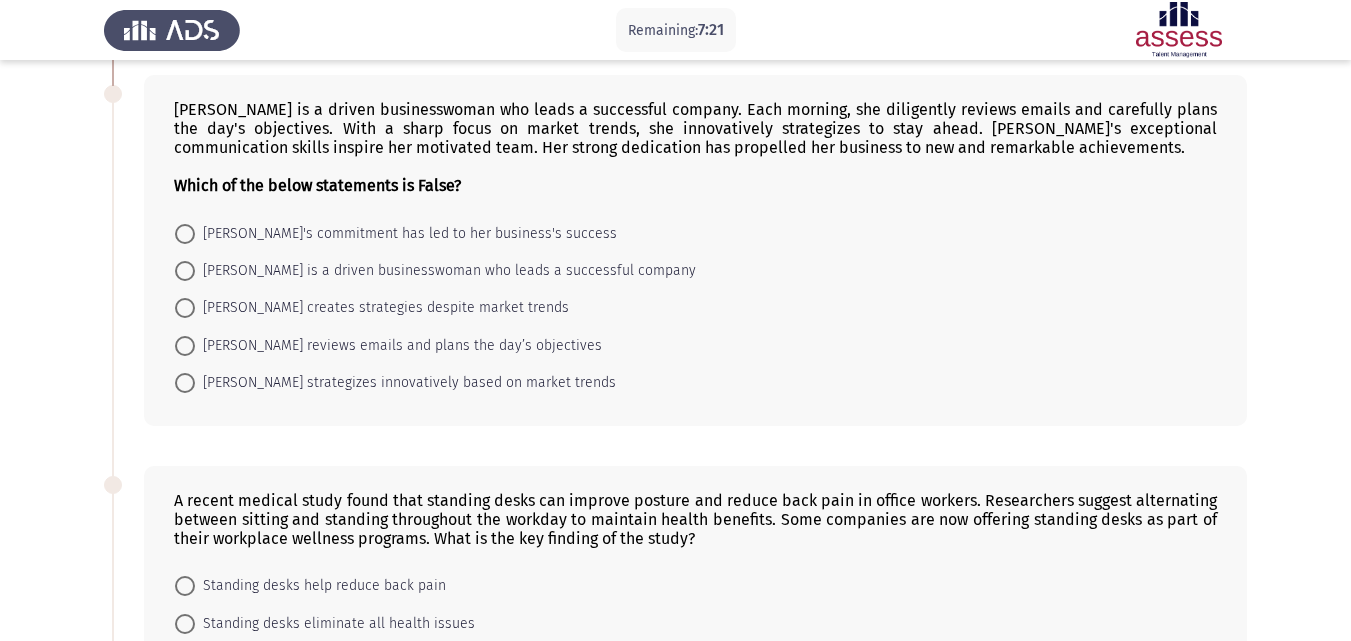 scroll, scrollTop: 465, scrollLeft: 0, axis: vertical 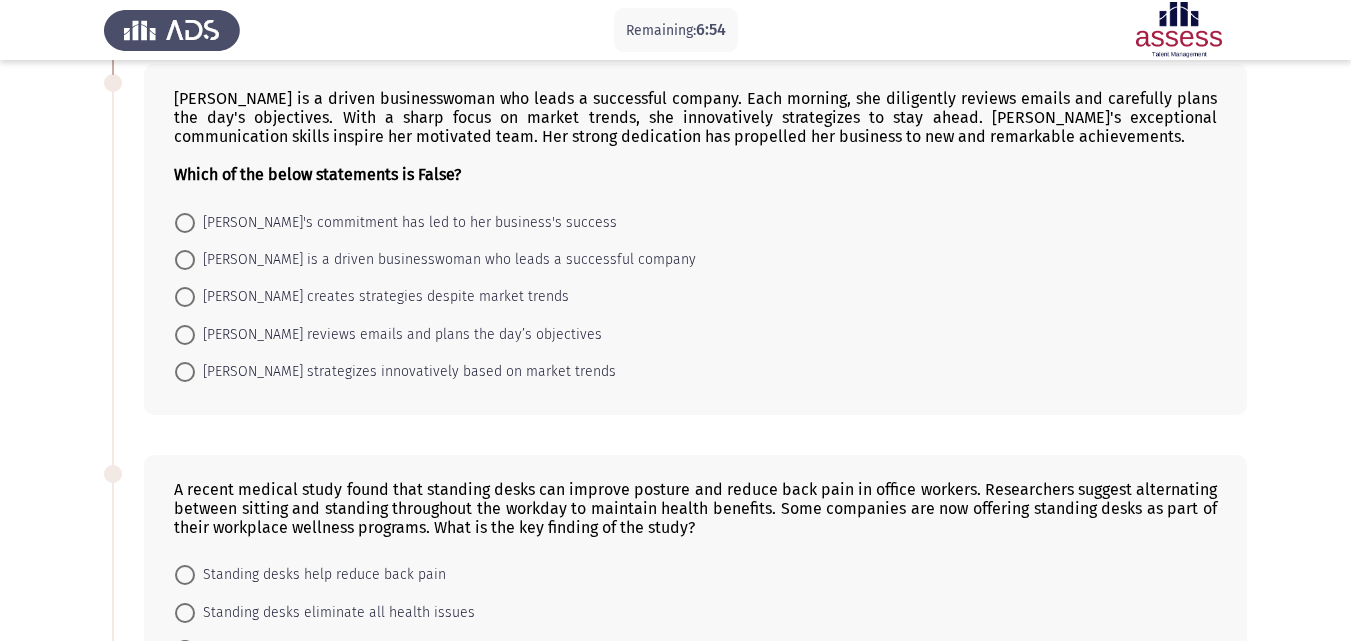 drag, startPoint x: 1349, startPoint y: 244, endPoint x: 1351, endPoint y: 265, distance: 21.095022 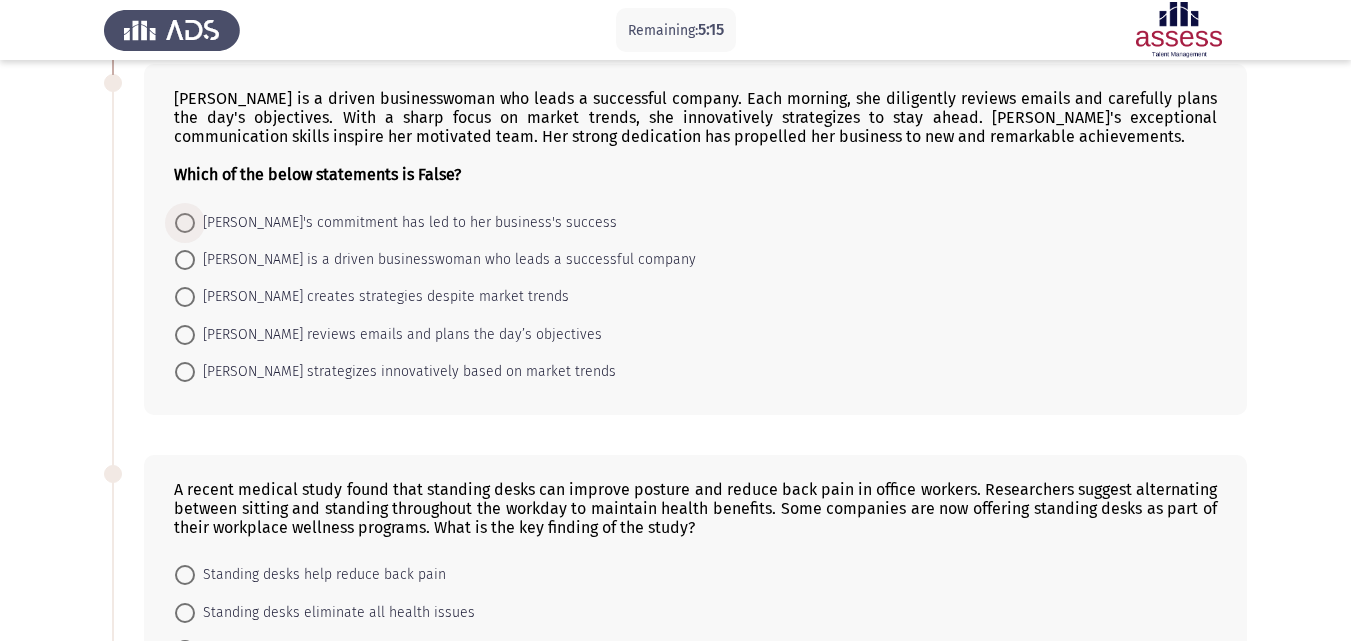 click on "[PERSON_NAME]'s commitment has led to her business's success" at bounding box center [406, 223] 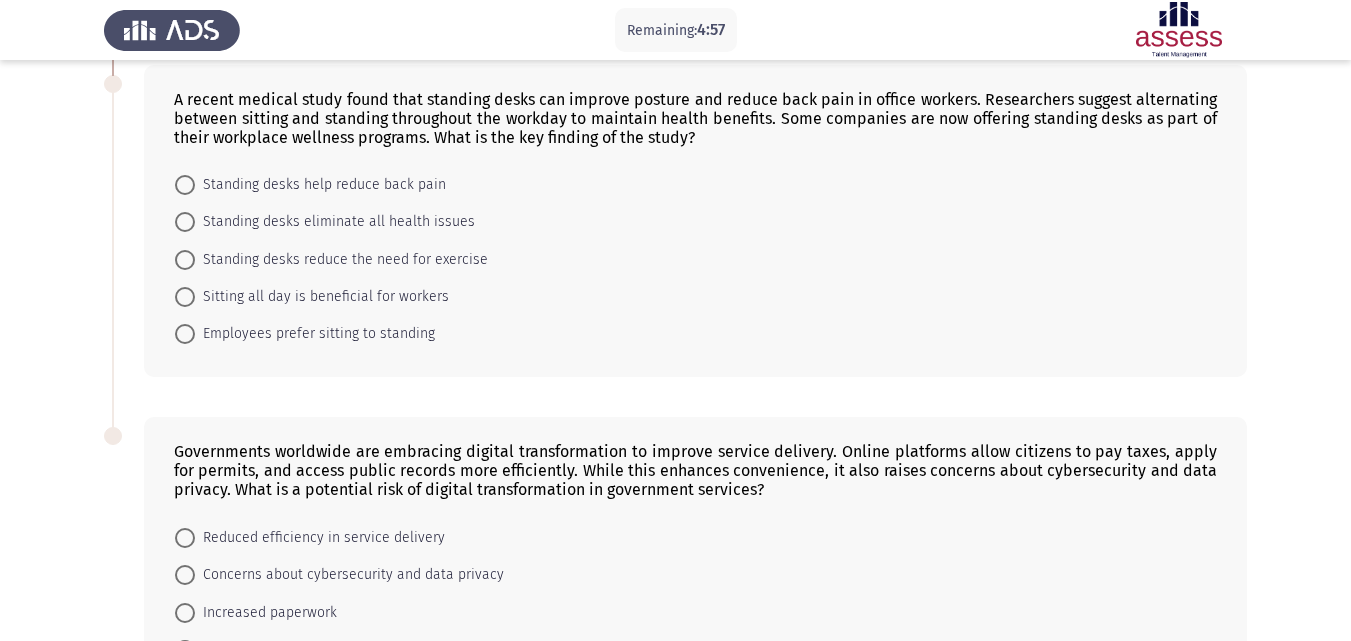 scroll, scrollTop: 868, scrollLeft: 0, axis: vertical 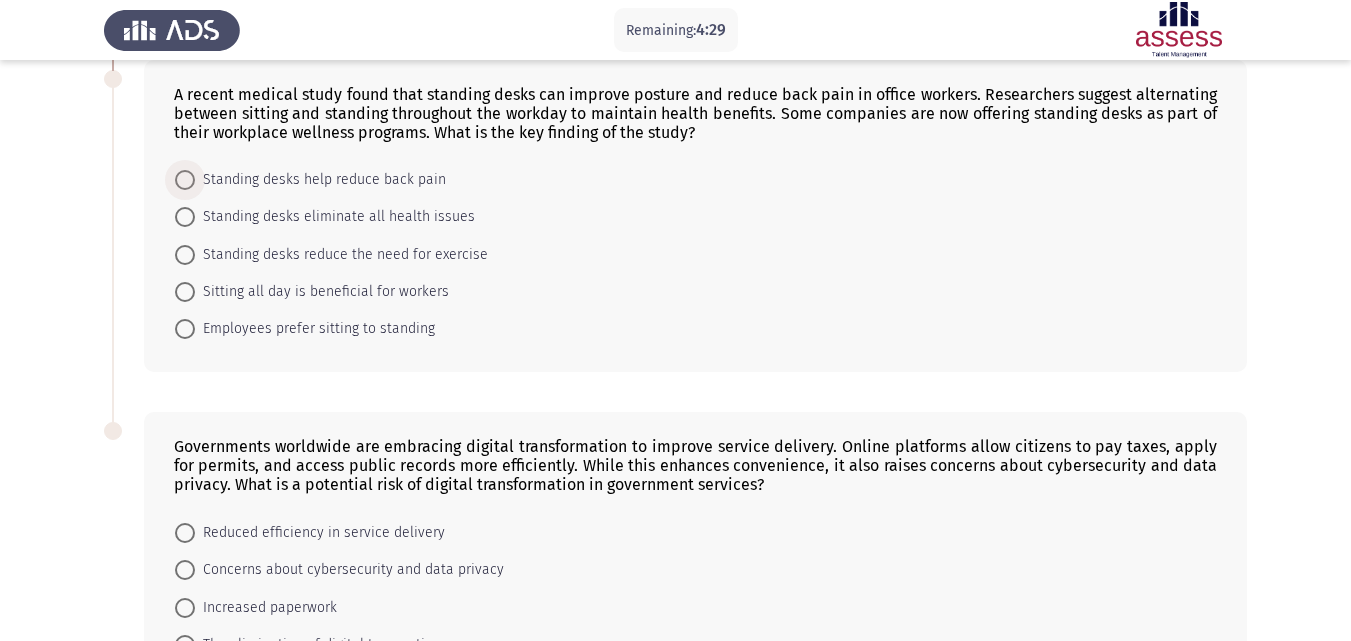 click on "Standing desks help reduce back pain" at bounding box center (320, 180) 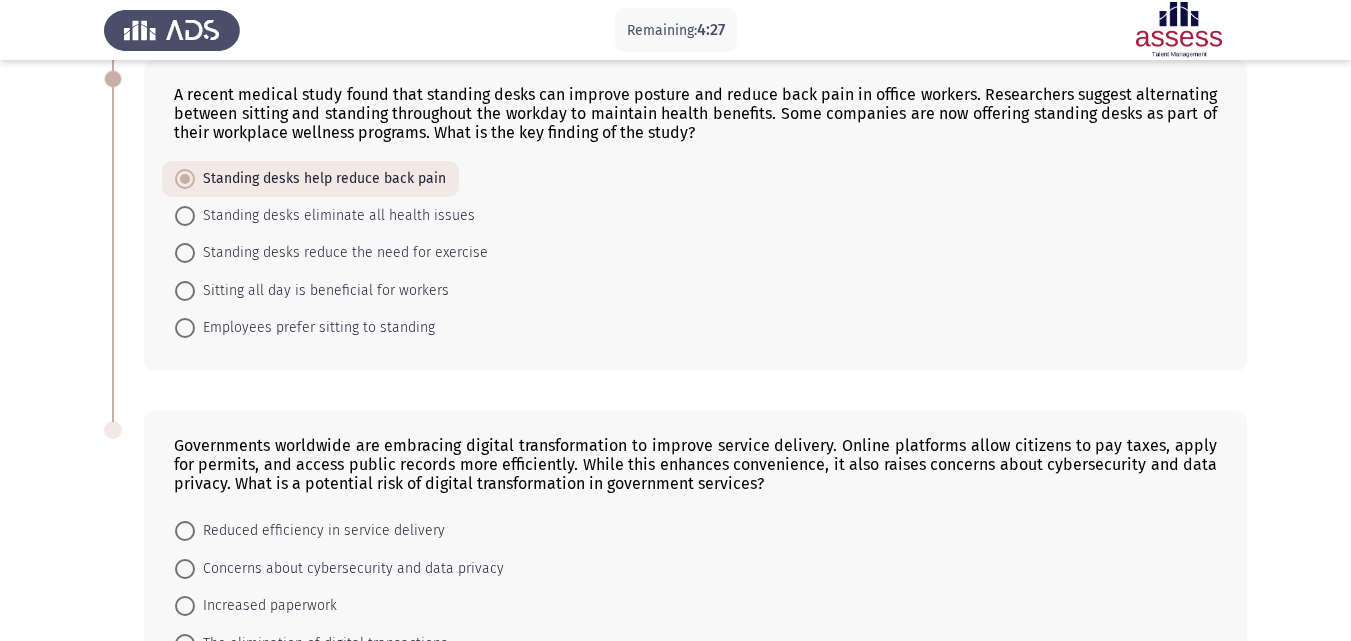 click on "Governments worldwide are embracing digital transformation to improve service delivery. Online platforms allow citizens to pay taxes, apply for permits, and access public records more efficiently. While this enhances convenience, it also raises concerns about cybersecurity and data privacy.
What is a potential risk of digital transformation in government services?    Reduced efficiency in service delivery     Concerns about cybersecurity and data privacy     Increased paperwork     The elimination of digital transactions     The inability of citizens to access records" 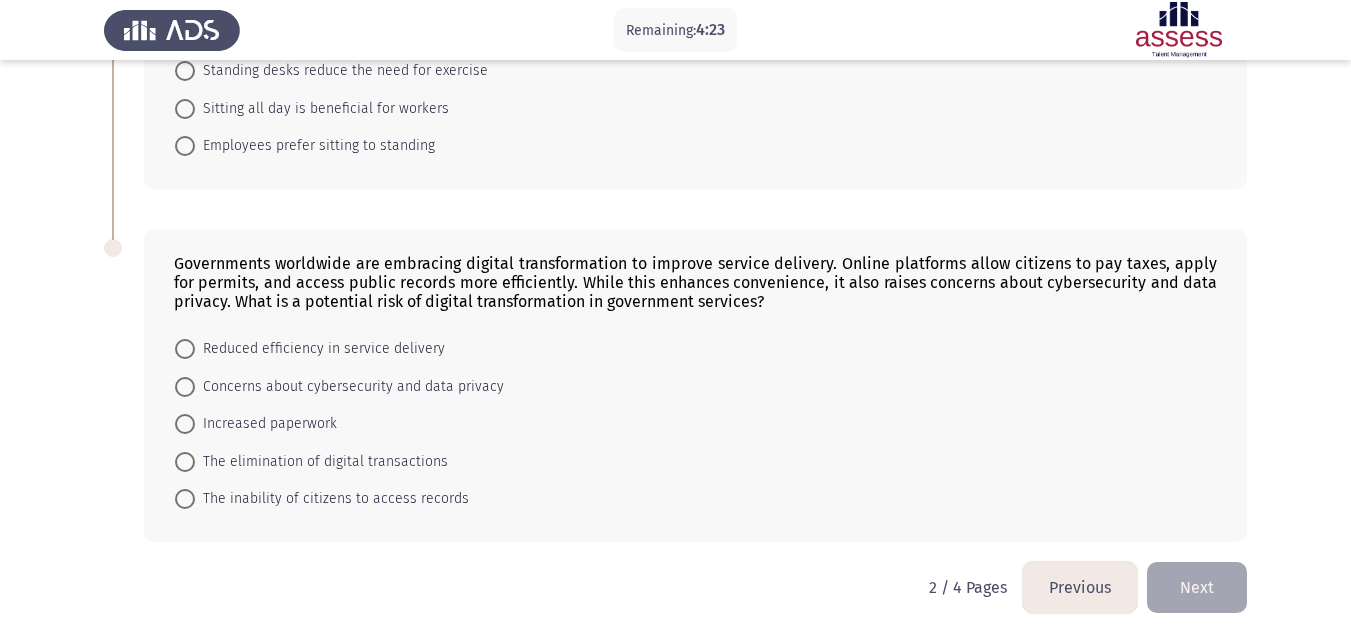 scroll, scrollTop: 1051, scrollLeft: 0, axis: vertical 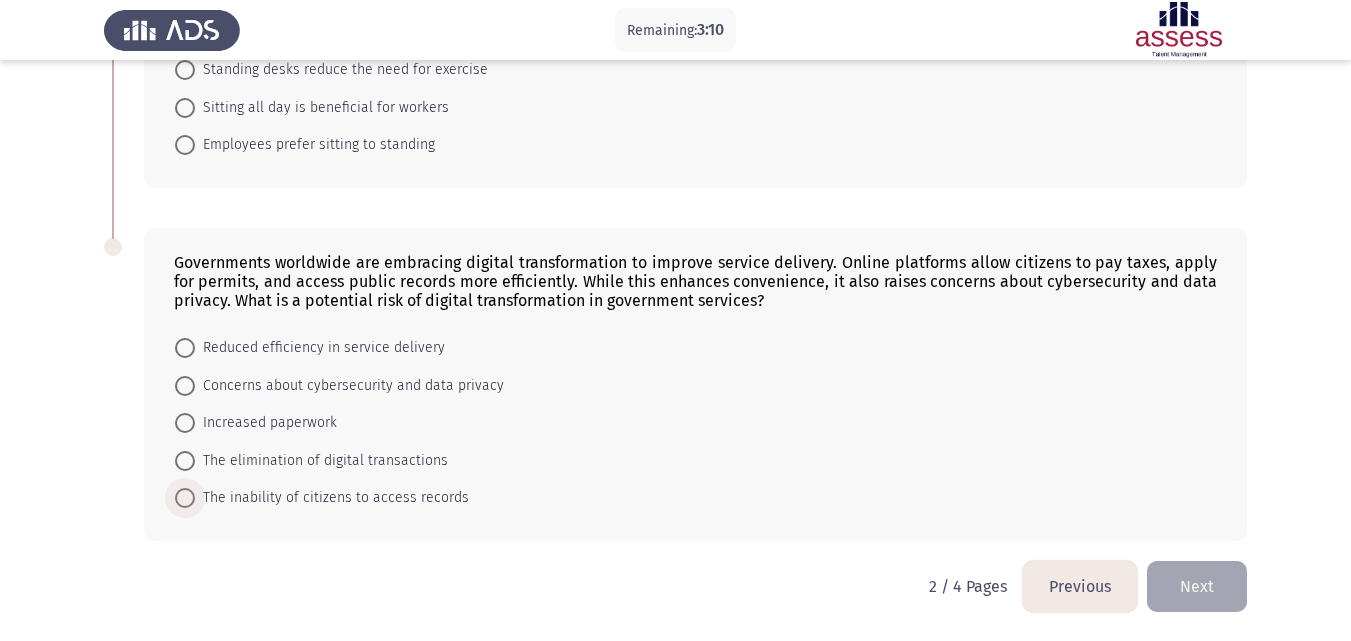 click on "The inability of citizens to access records" at bounding box center [332, 498] 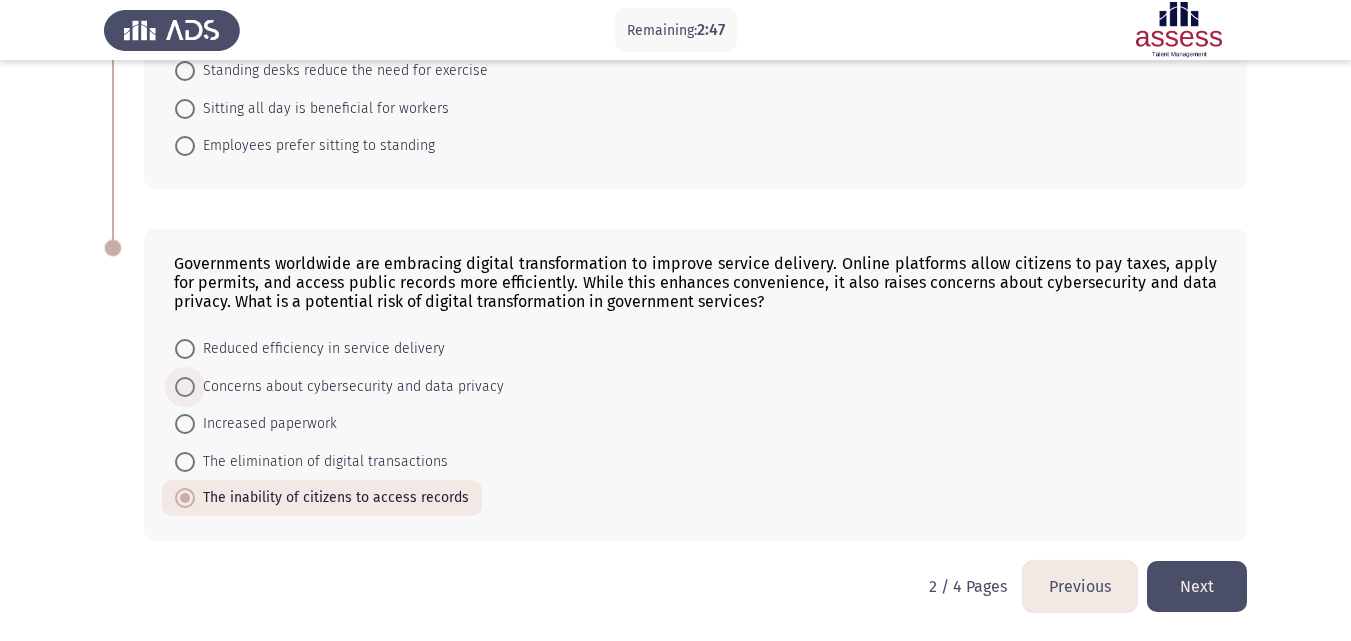 click on "Concerns about cybersecurity and data privacy" at bounding box center [349, 387] 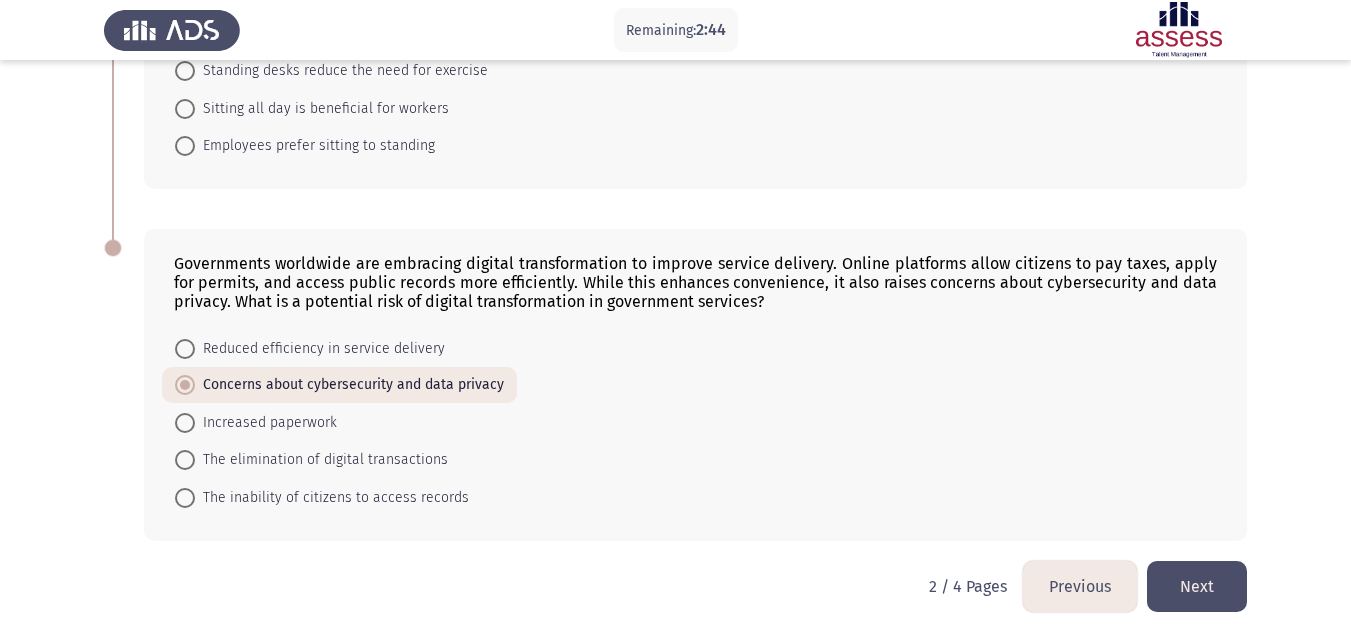click on "Next" 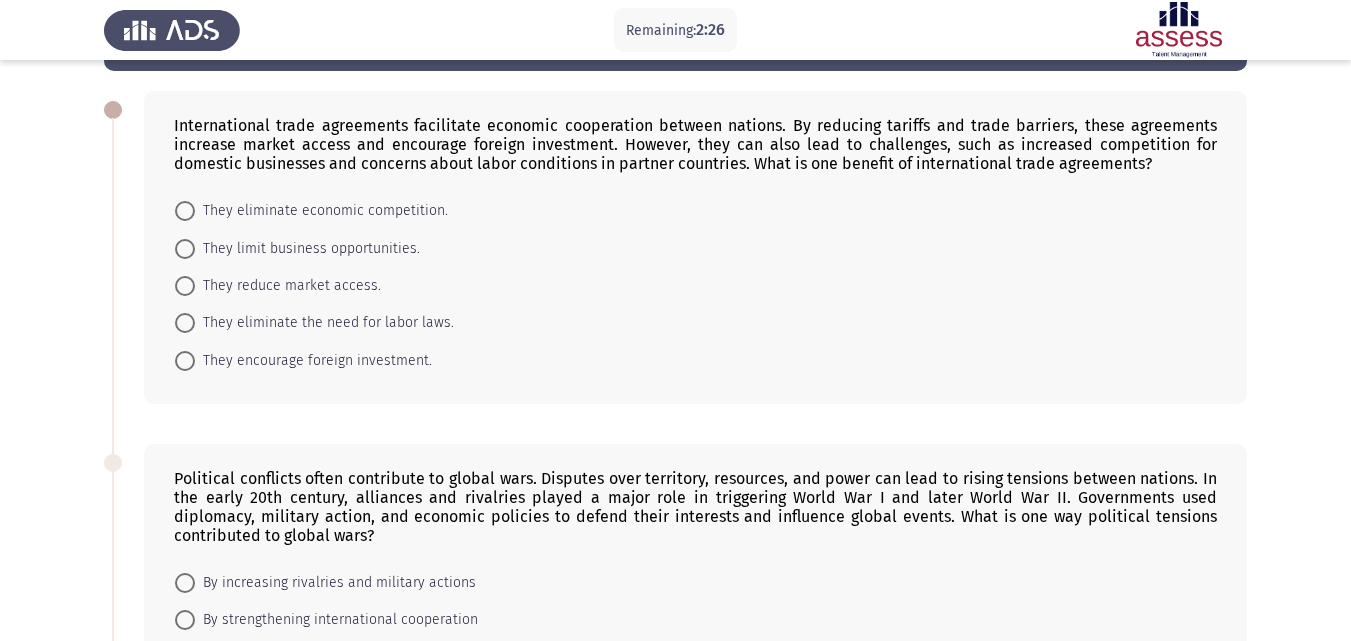 scroll, scrollTop: 80, scrollLeft: 0, axis: vertical 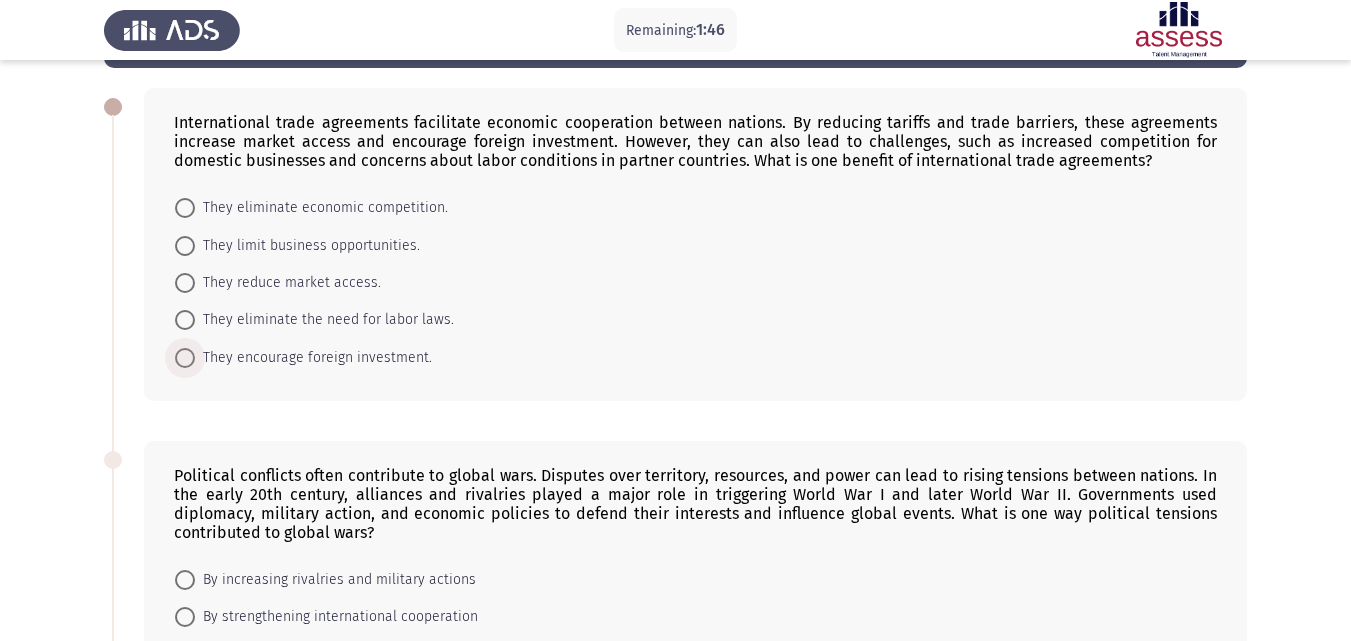 click on "They encourage foreign investment." at bounding box center [313, 358] 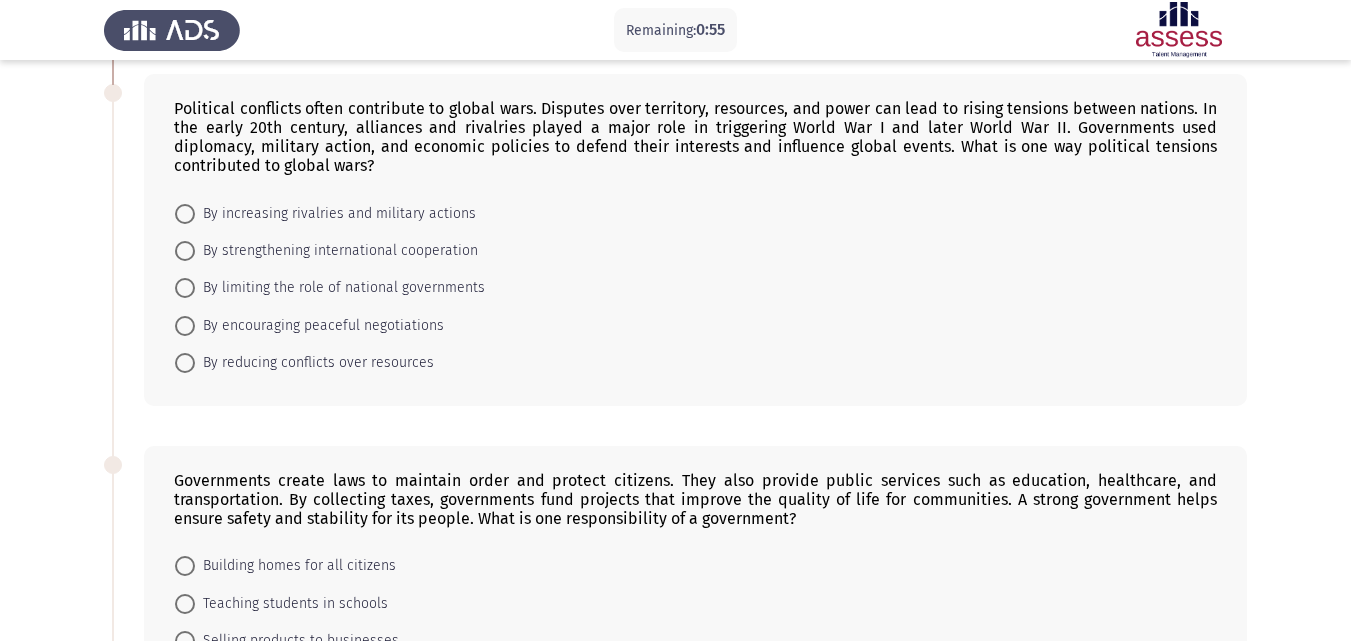 scroll, scrollTop: 440, scrollLeft: 0, axis: vertical 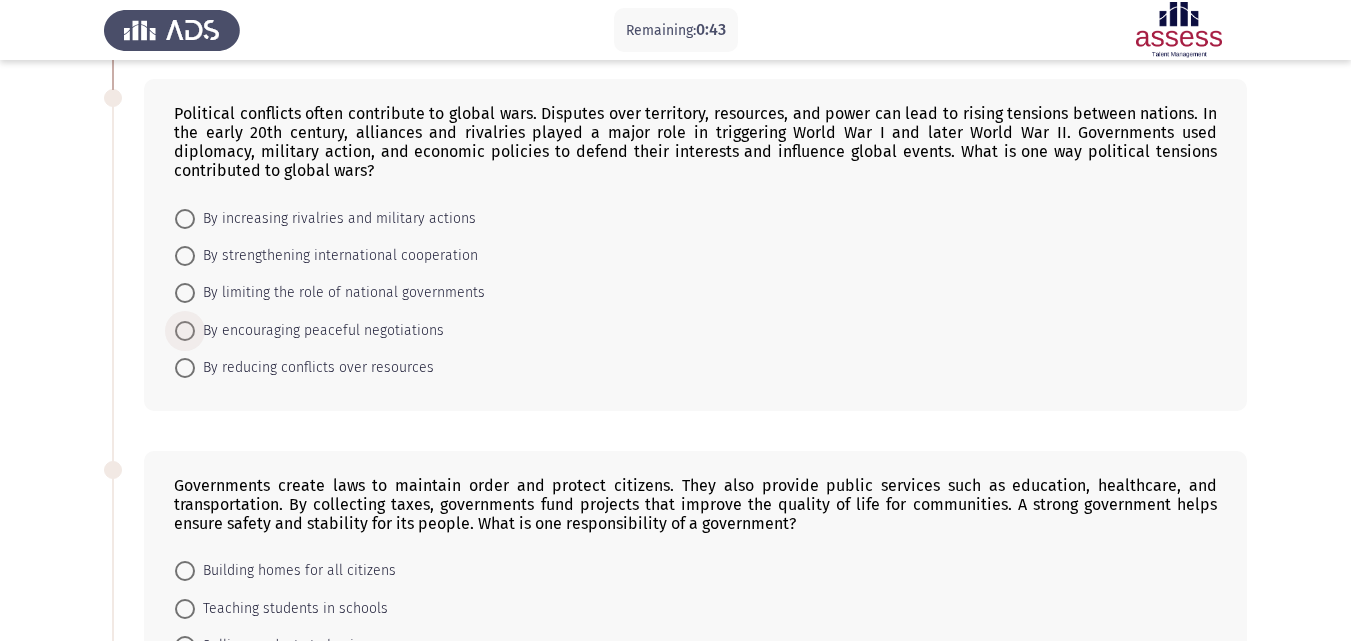 click on "By encouraging peaceful negotiations" at bounding box center [319, 331] 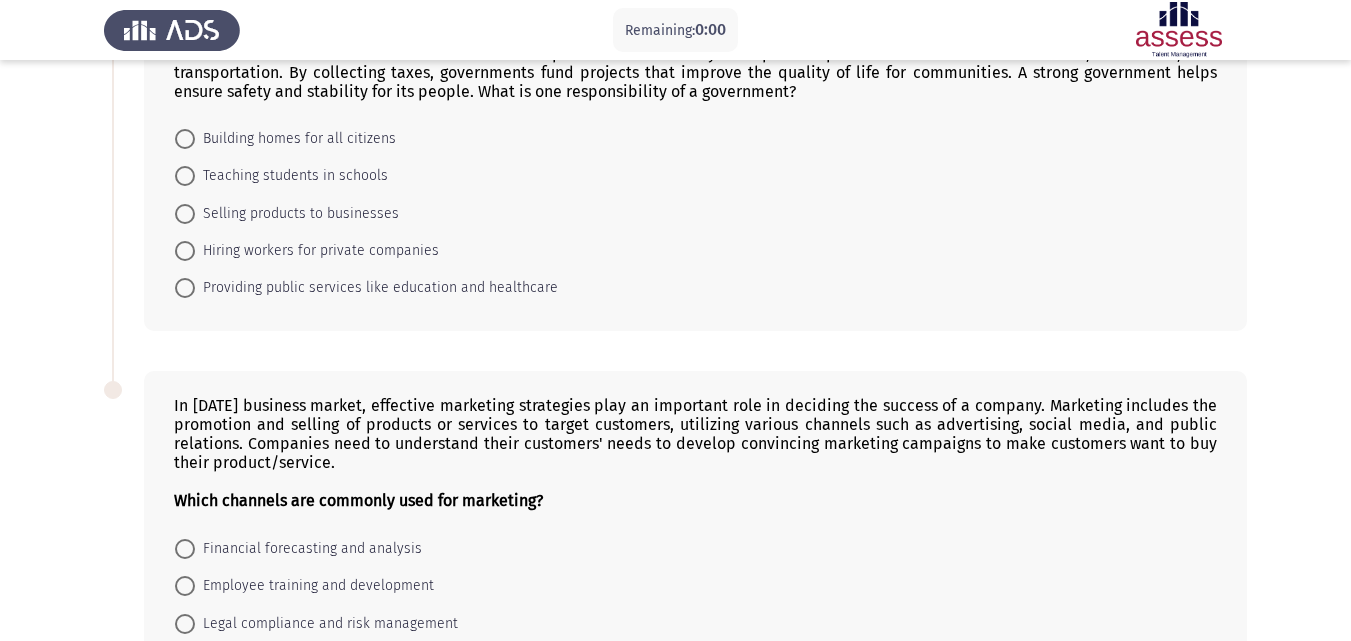 scroll, scrollTop: 0, scrollLeft: 0, axis: both 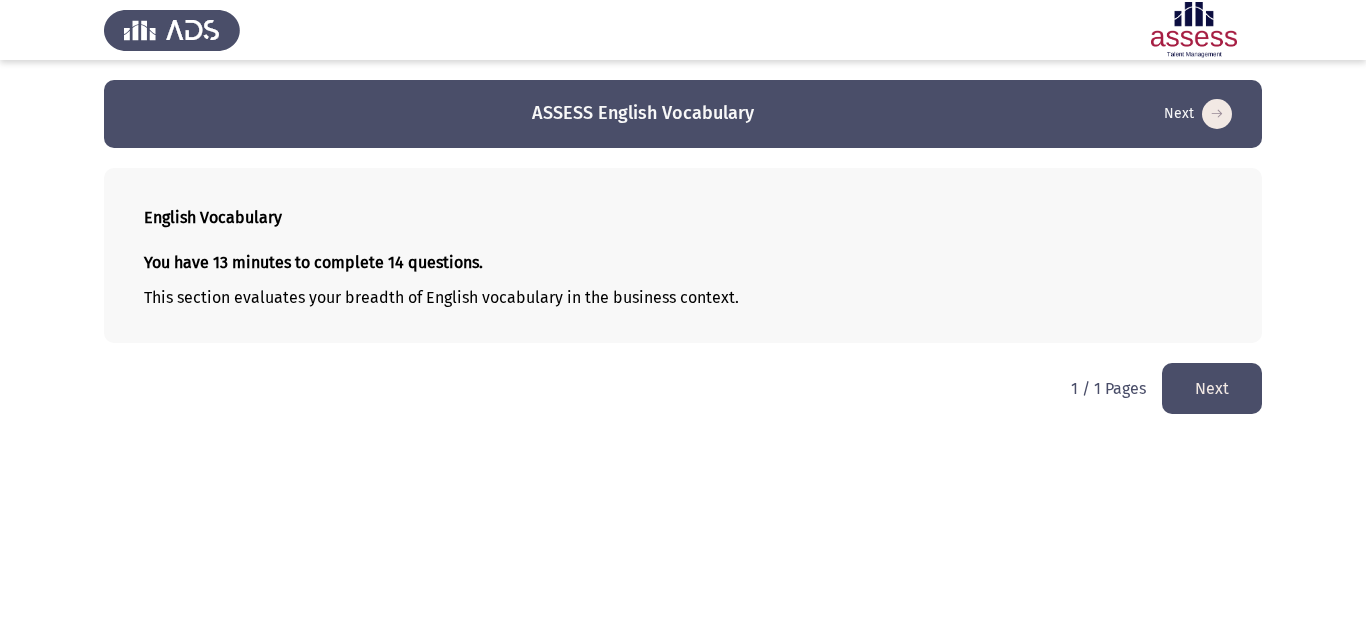 click on "Next" 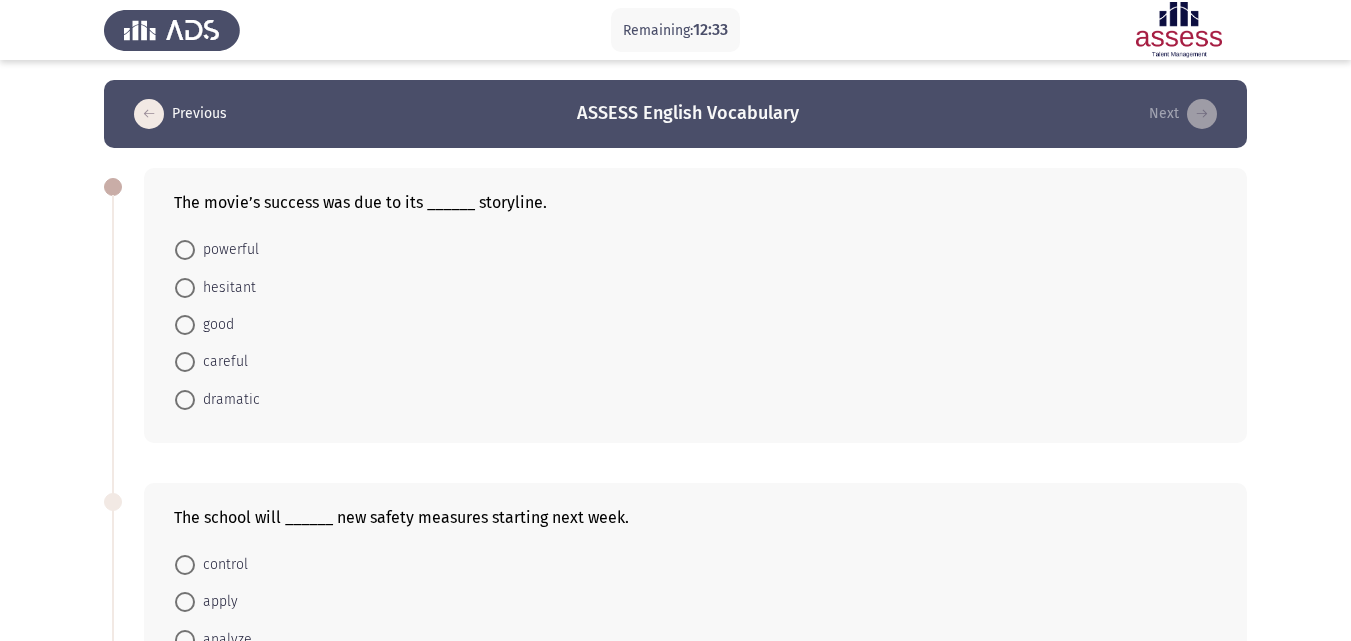 click on "powerful" at bounding box center (217, 249) 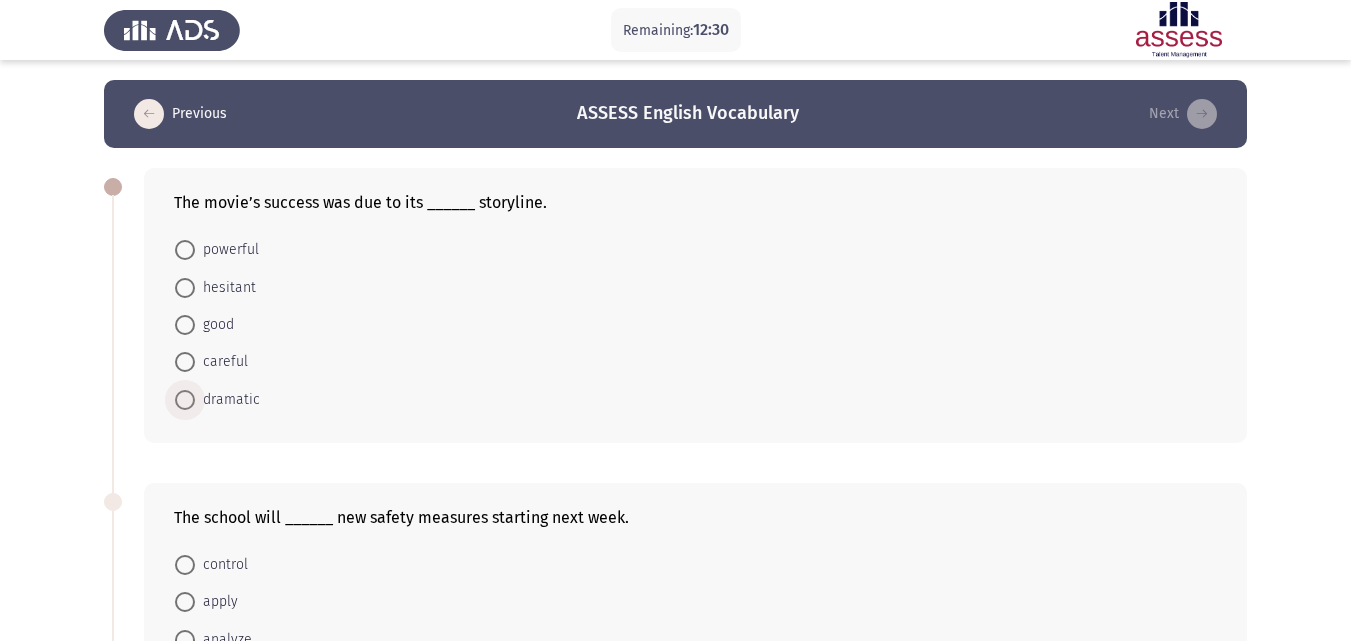 click at bounding box center (185, 400) 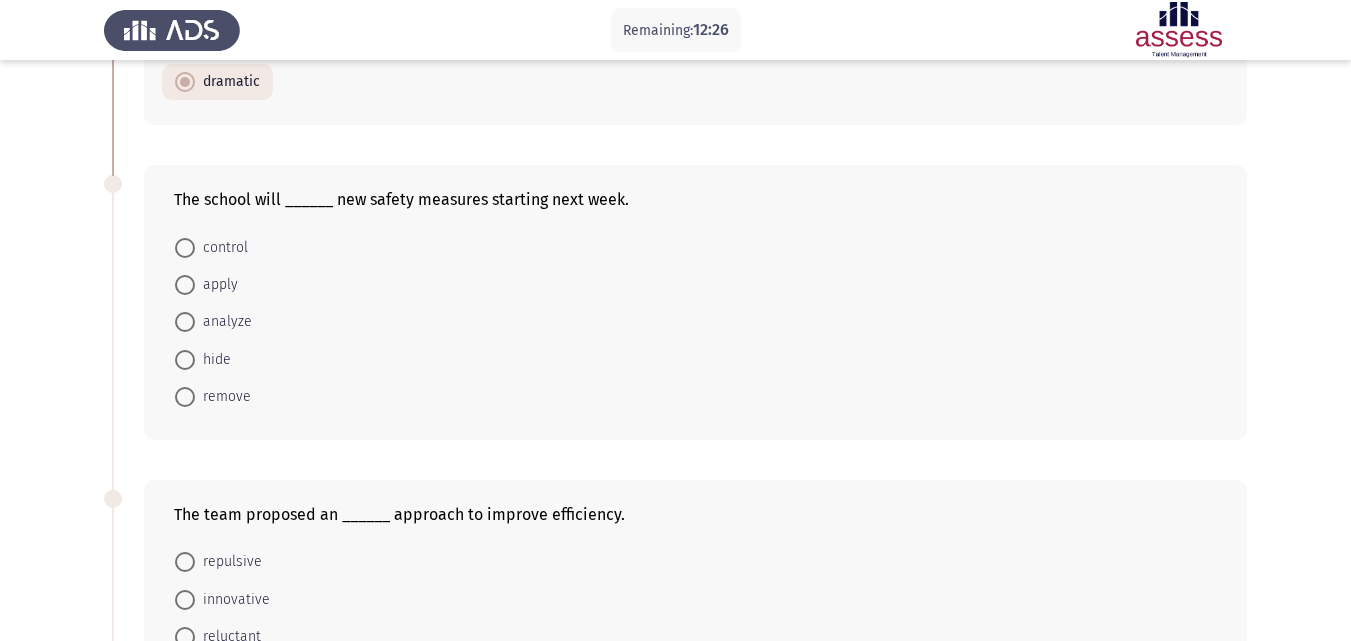 scroll, scrollTop: 320, scrollLeft: 0, axis: vertical 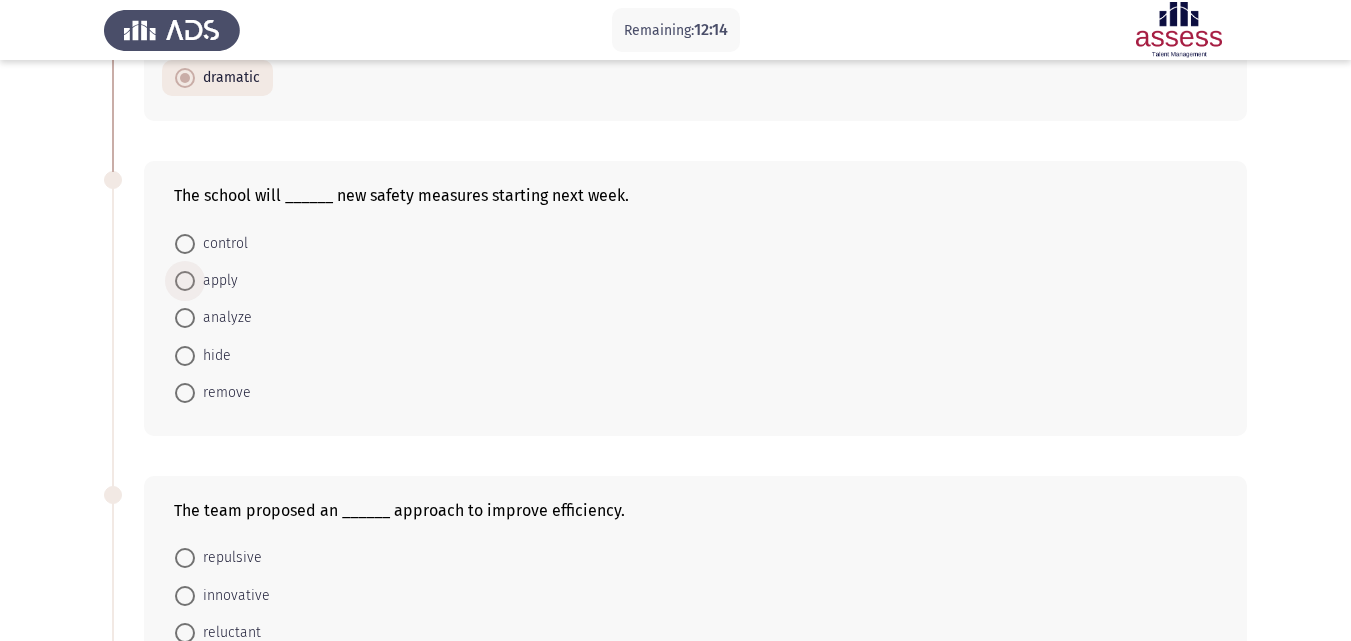 click on "apply" at bounding box center [216, 281] 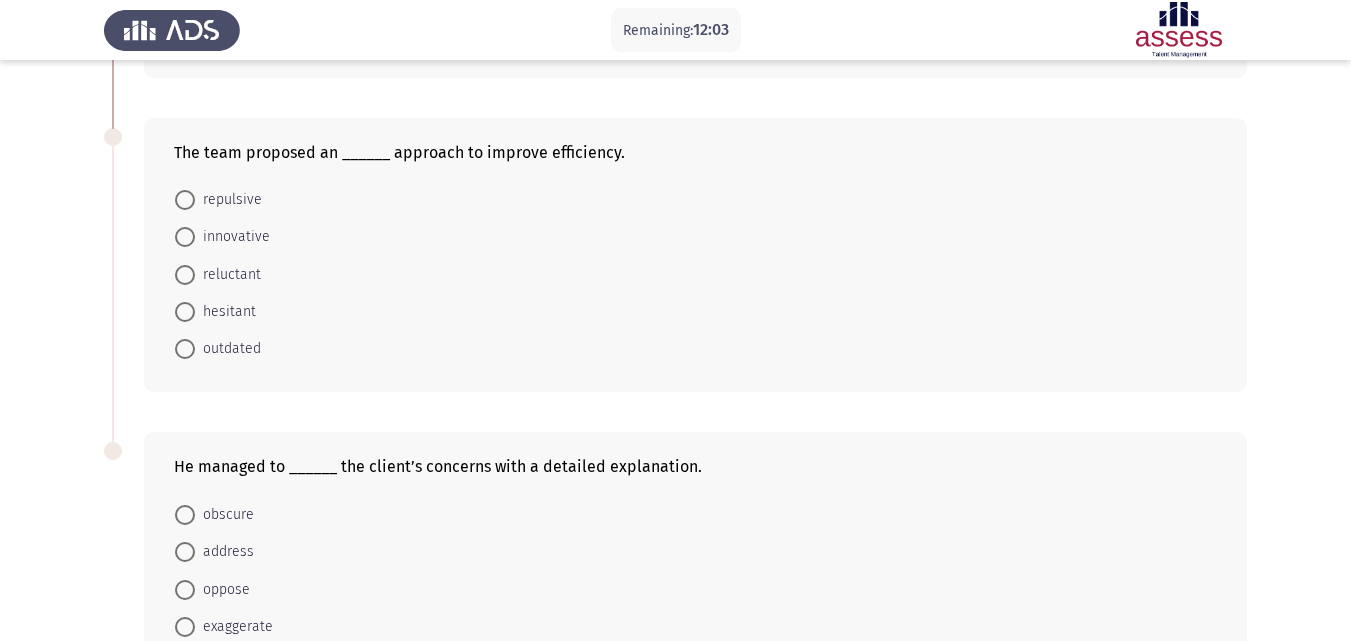 scroll, scrollTop: 680, scrollLeft: 0, axis: vertical 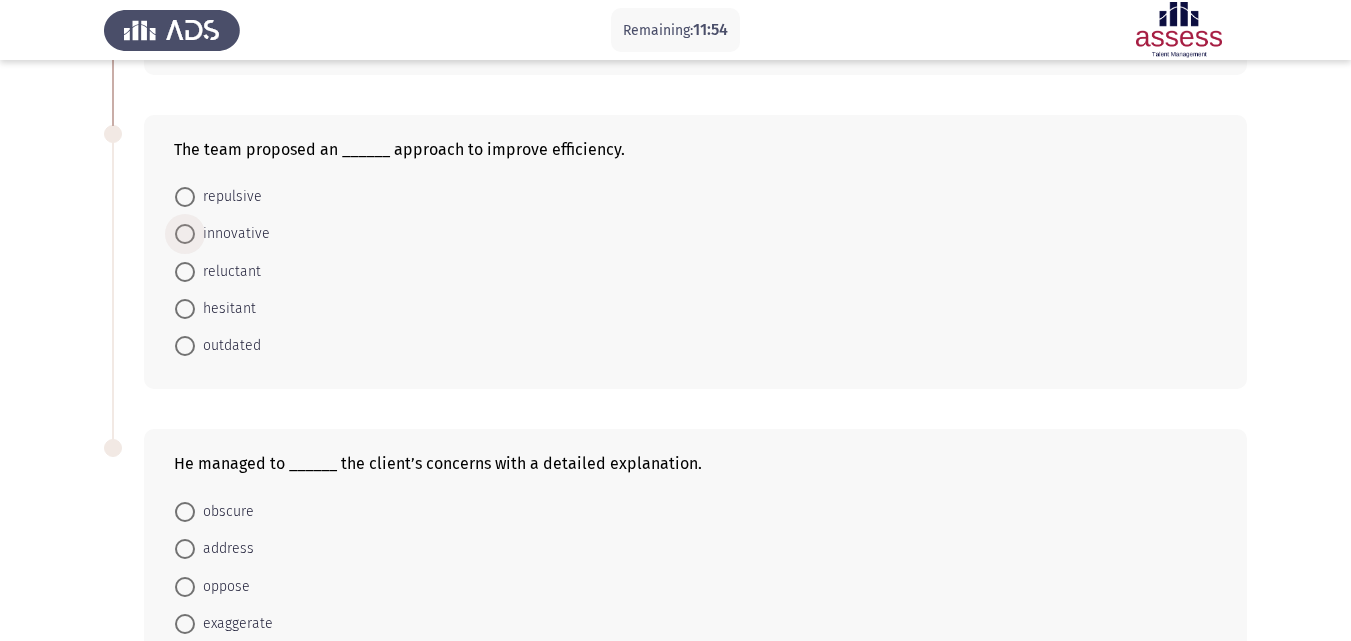 click on "innovative" at bounding box center (232, 234) 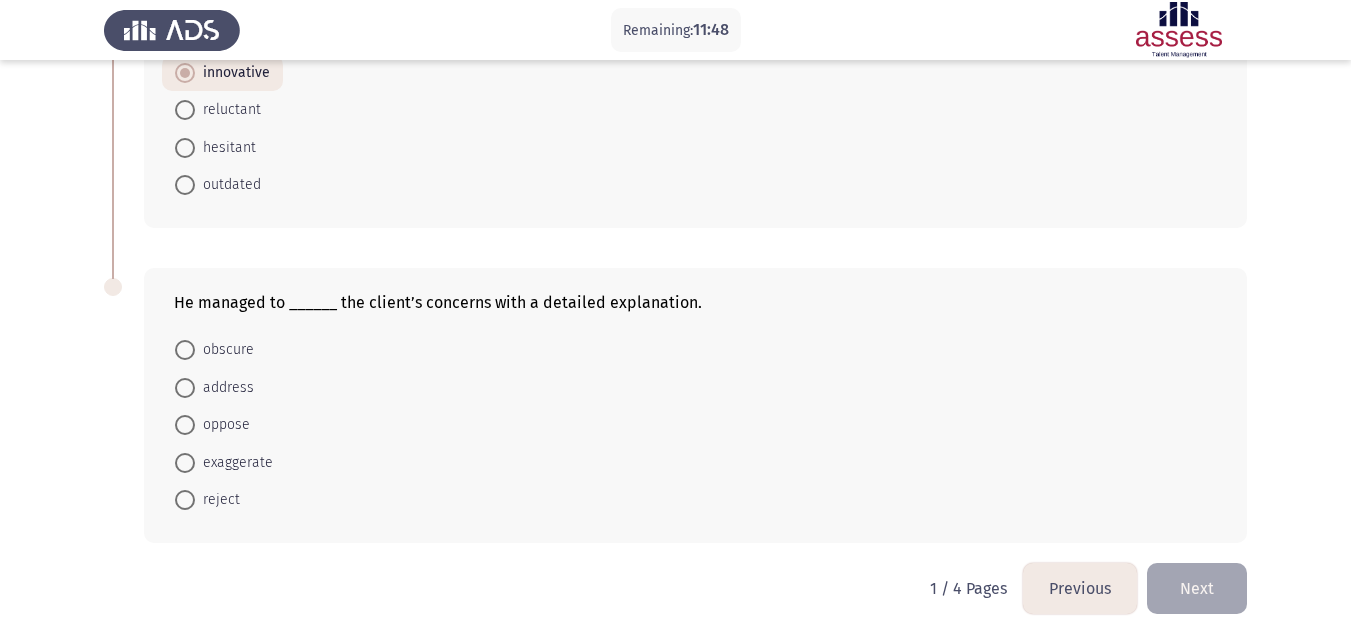 scroll, scrollTop: 842, scrollLeft: 0, axis: vertical 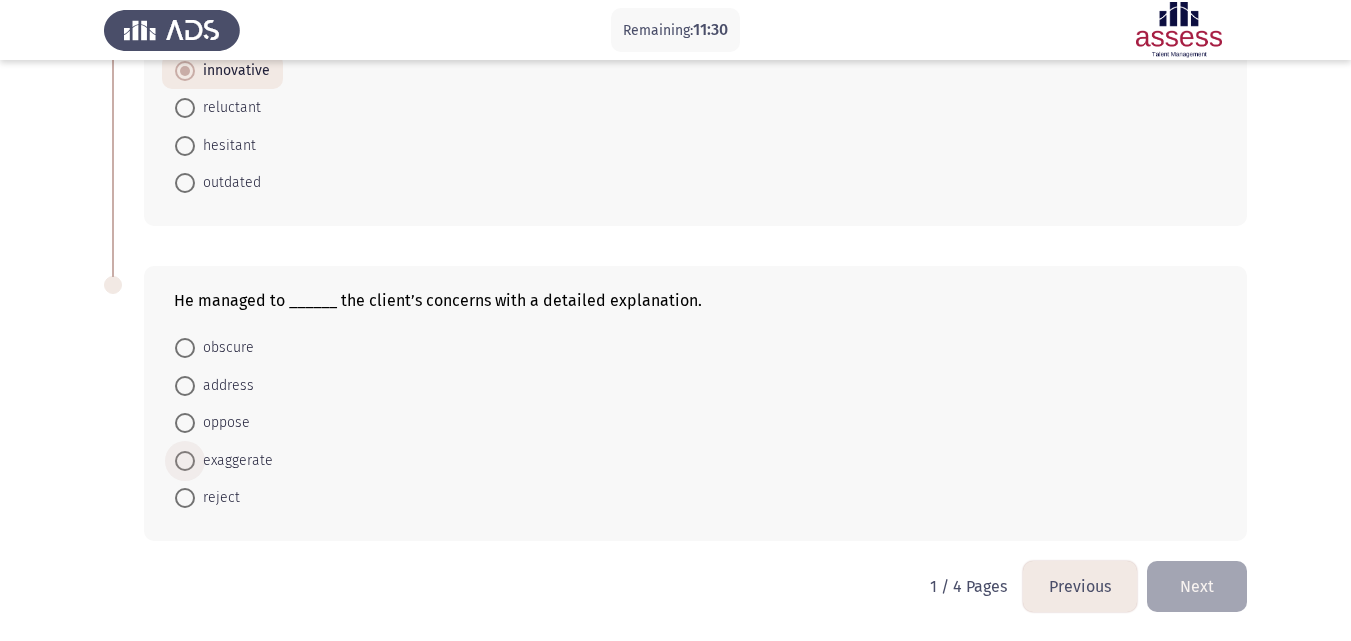 click at bounding box center (185, 461) 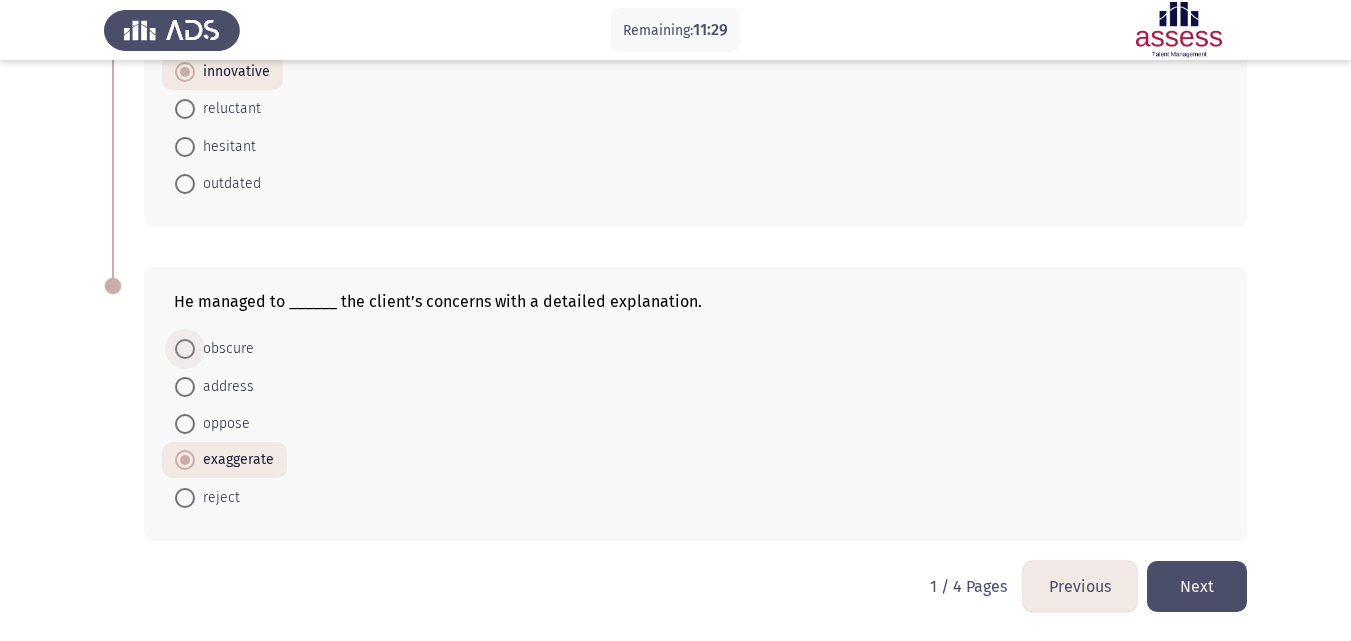 click at bounding box center [185, 349] 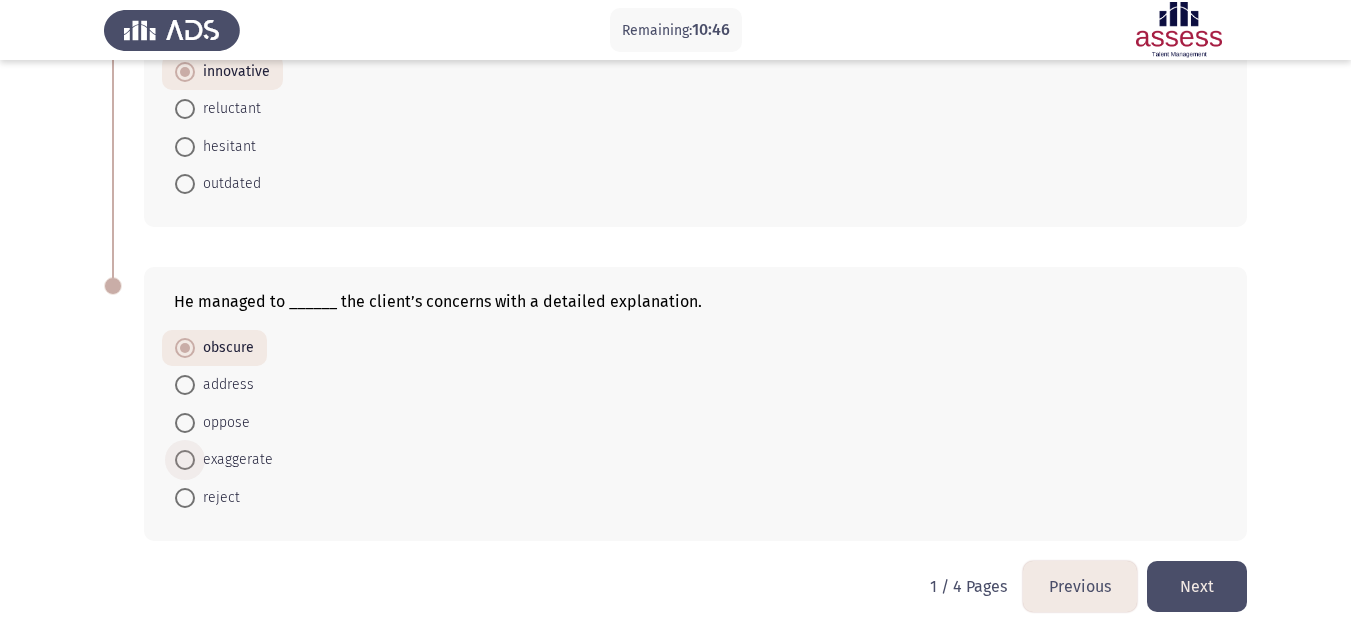 click on "exaggerate" at bounding box center [234, 460] 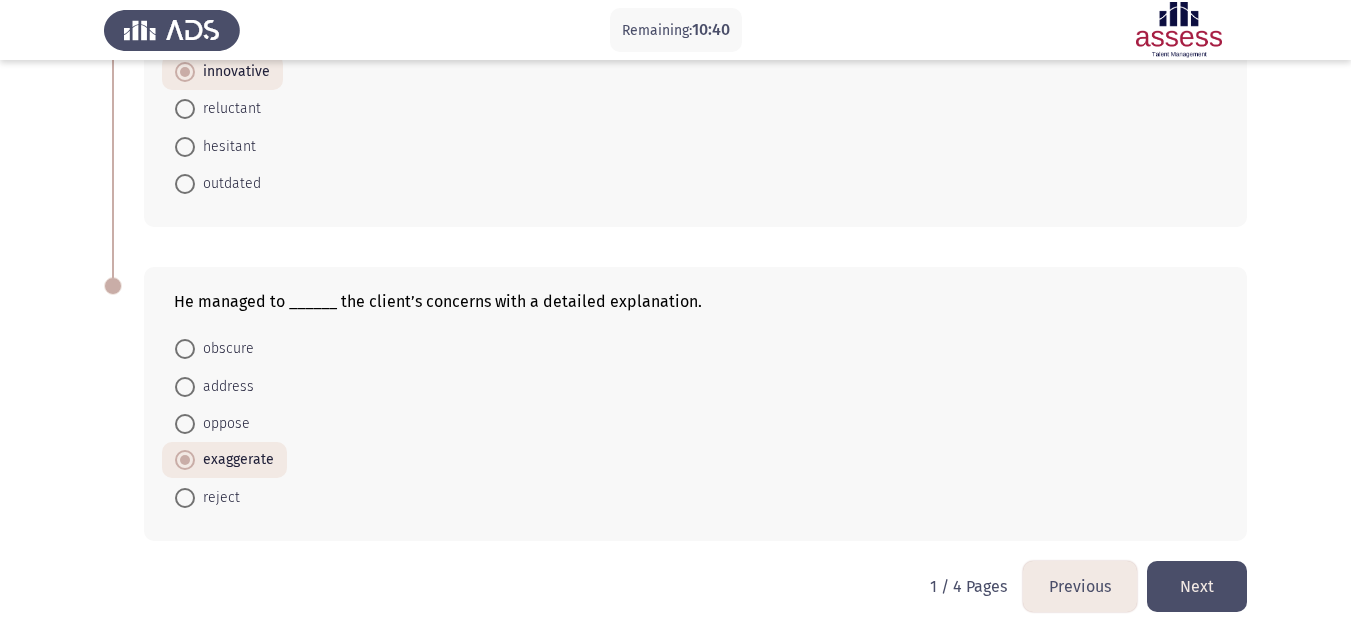 click on "Next" 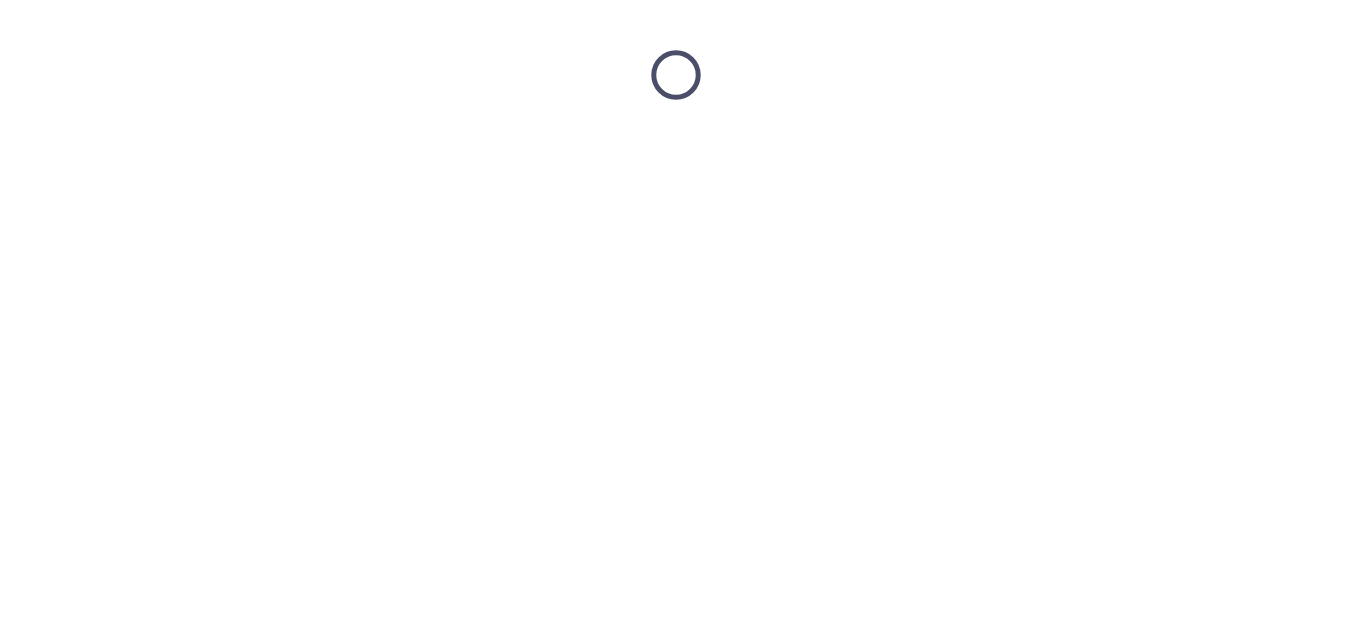 scroll, scrollTop: 0, scrollLeft: 0, axis: both 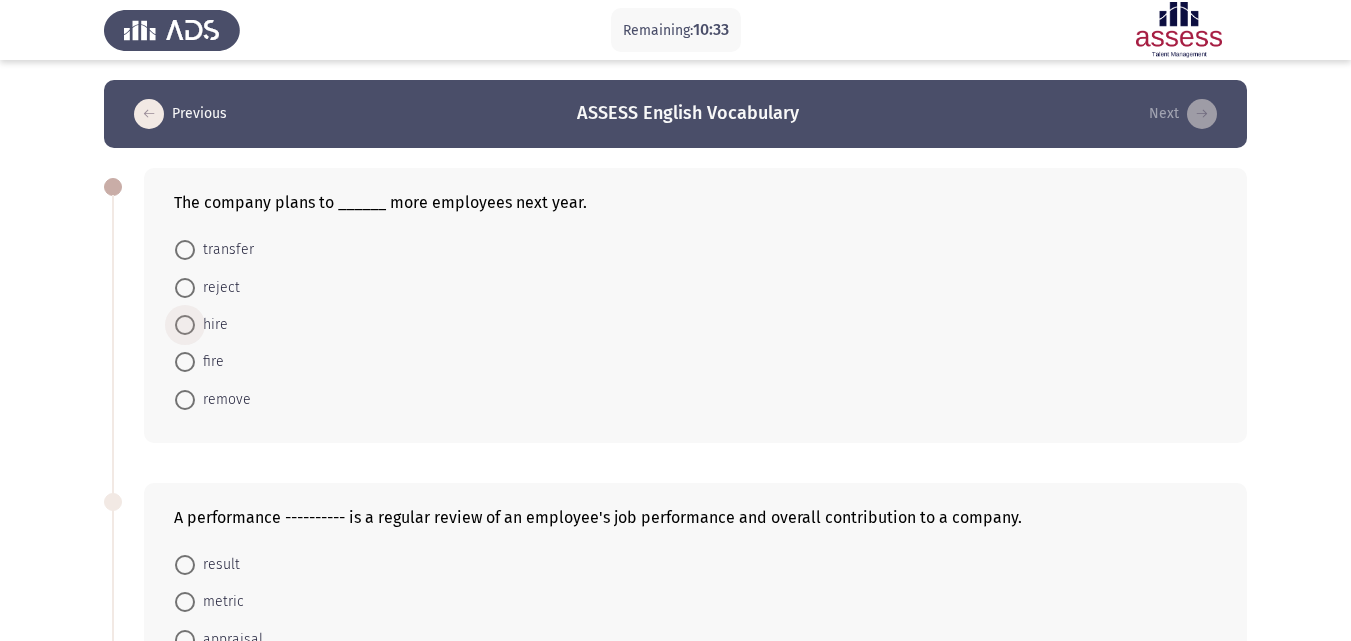 click on "hire" at bounding box center [211, 325] 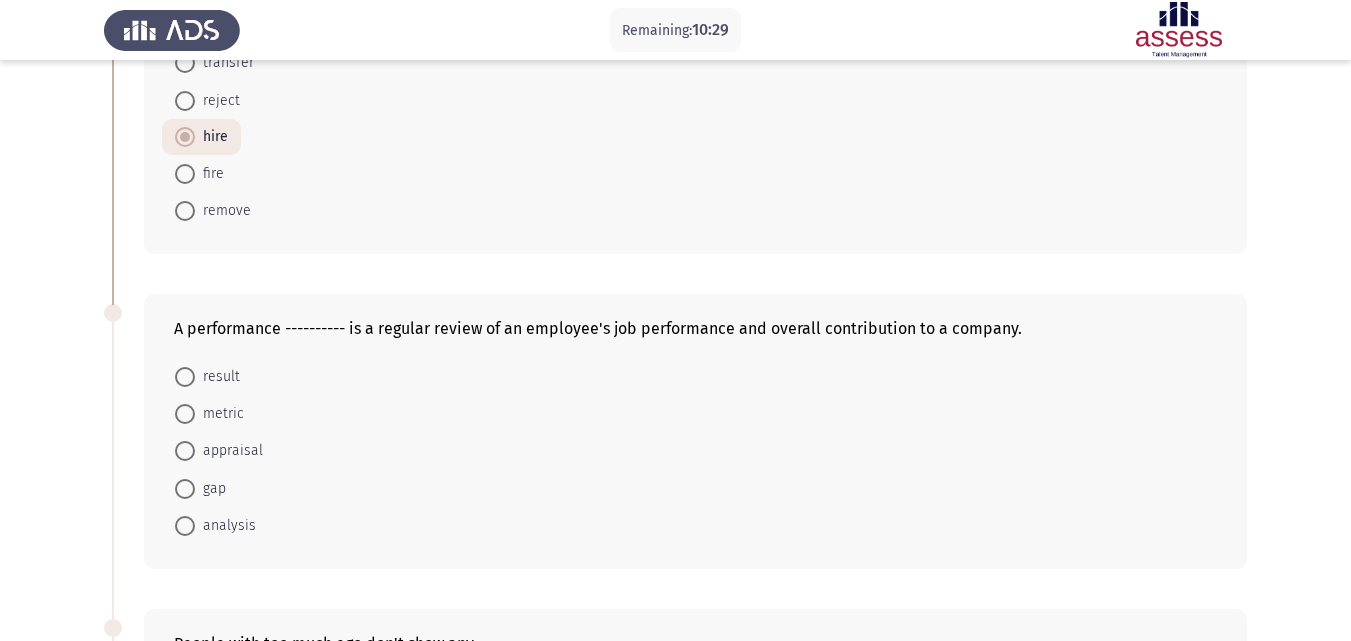 scroll, scrollTop: 240, scrollLeft: 0, axis: vertical 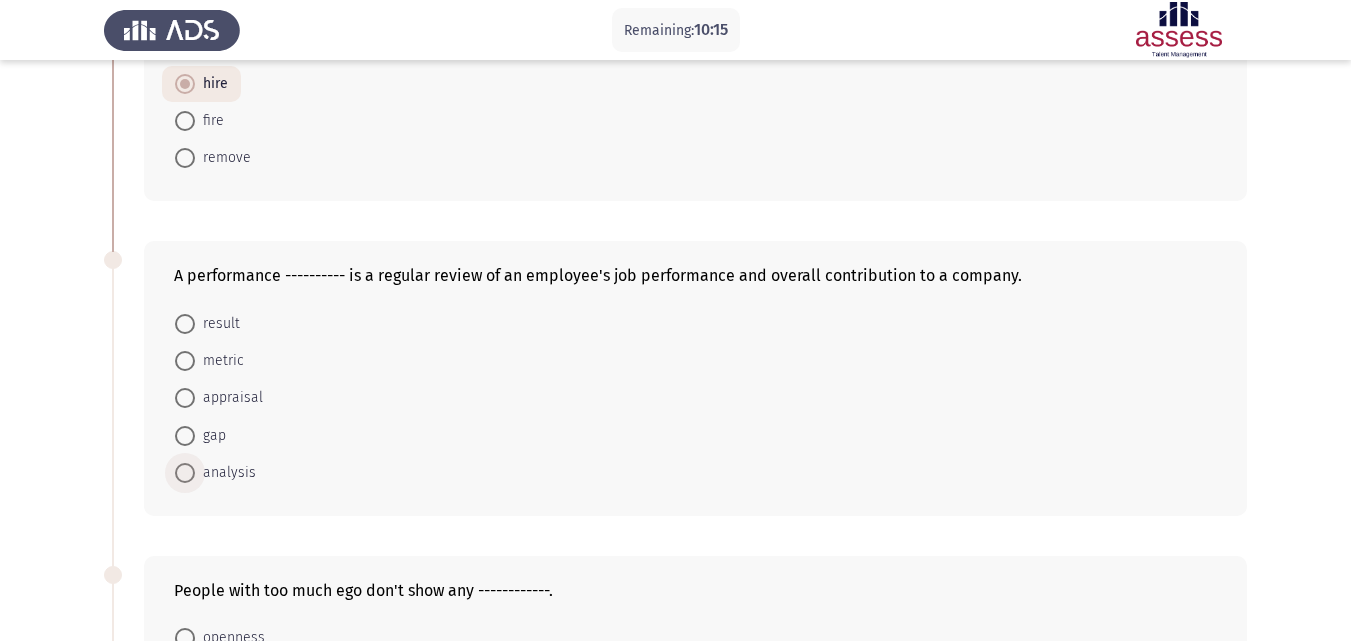 click on "analysis" at bounding box center (225, 473) 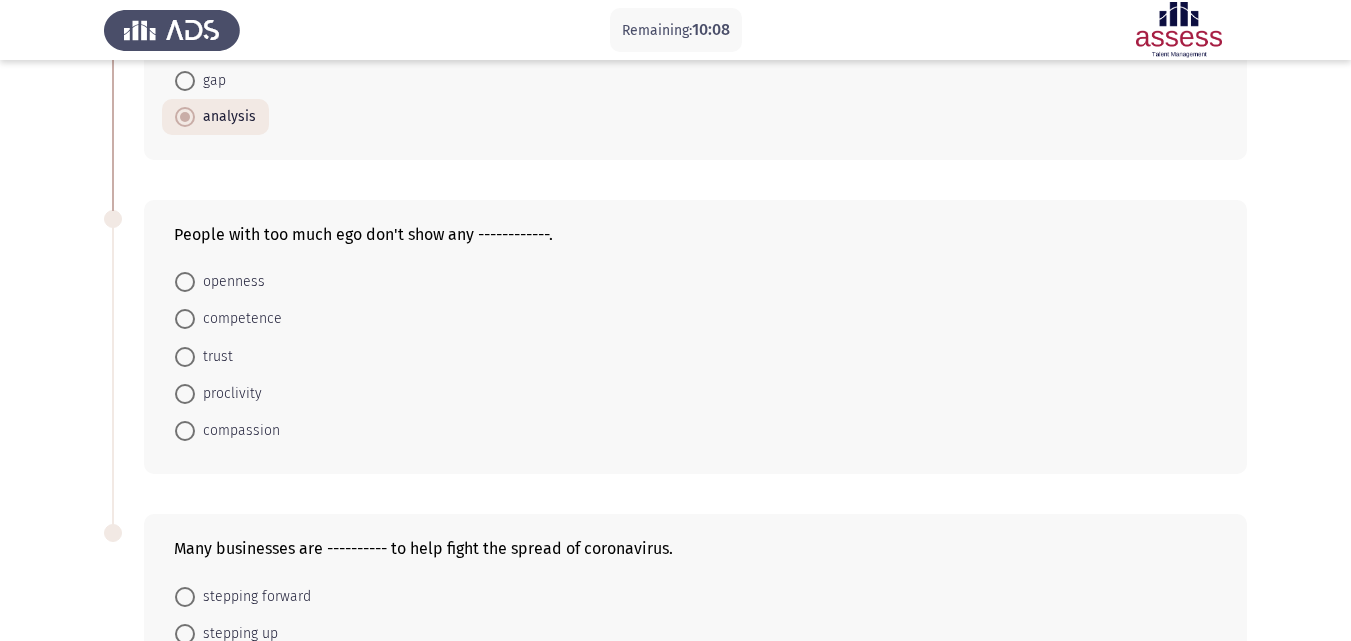 scroll, scrollTop: 600, scrollLeft: 0, axis: vertical 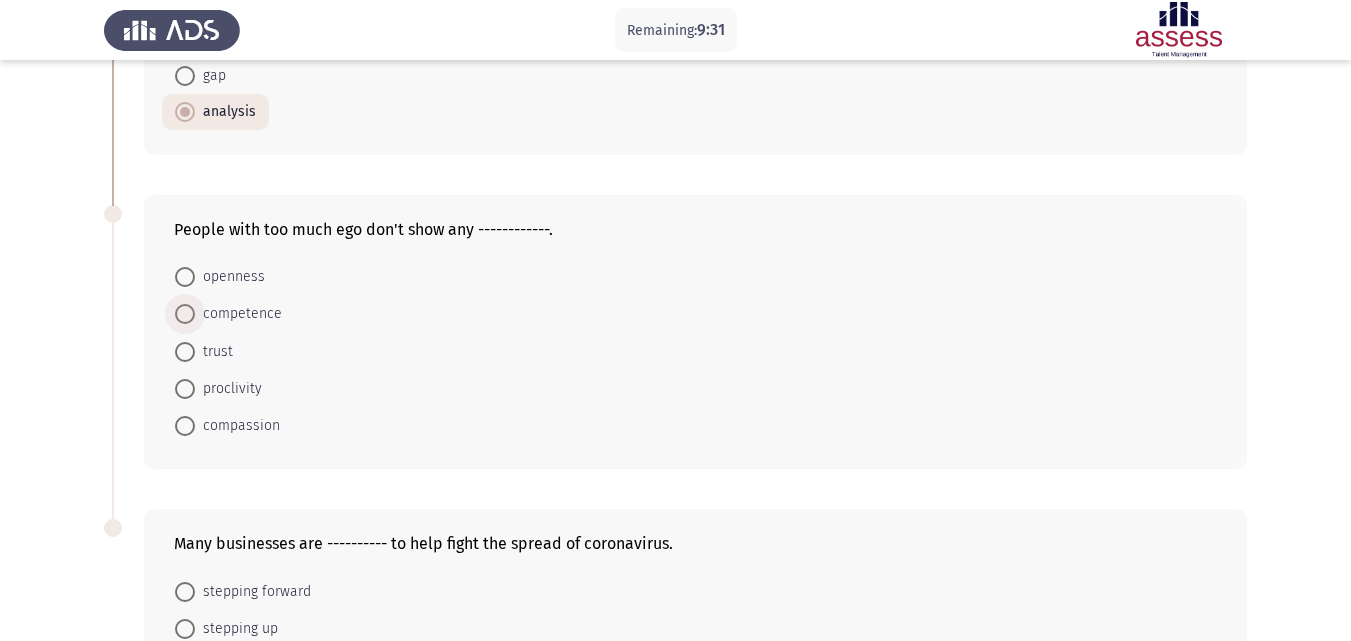 click on "competence" at bounding box center [238, 314] 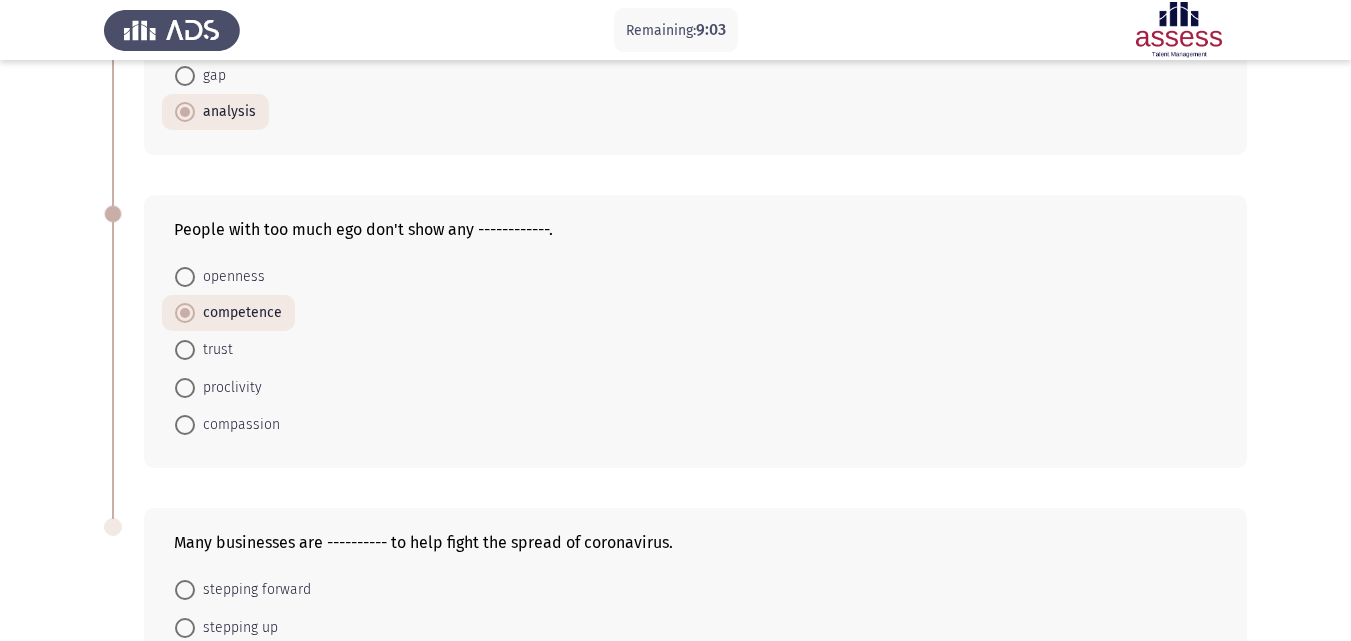 click on "Many businesses are ---------- to help fight the spread of coronavirus." 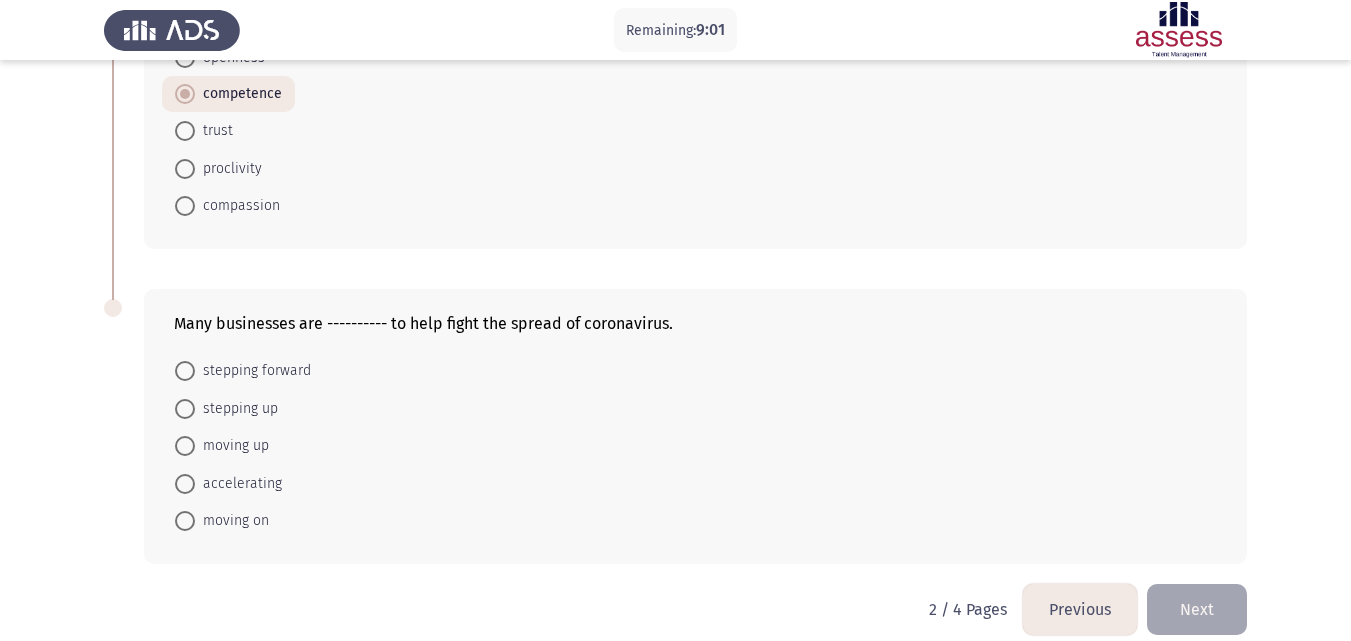 scroll, scrollTop: 842, scrollLeft: 0, axis: vertical 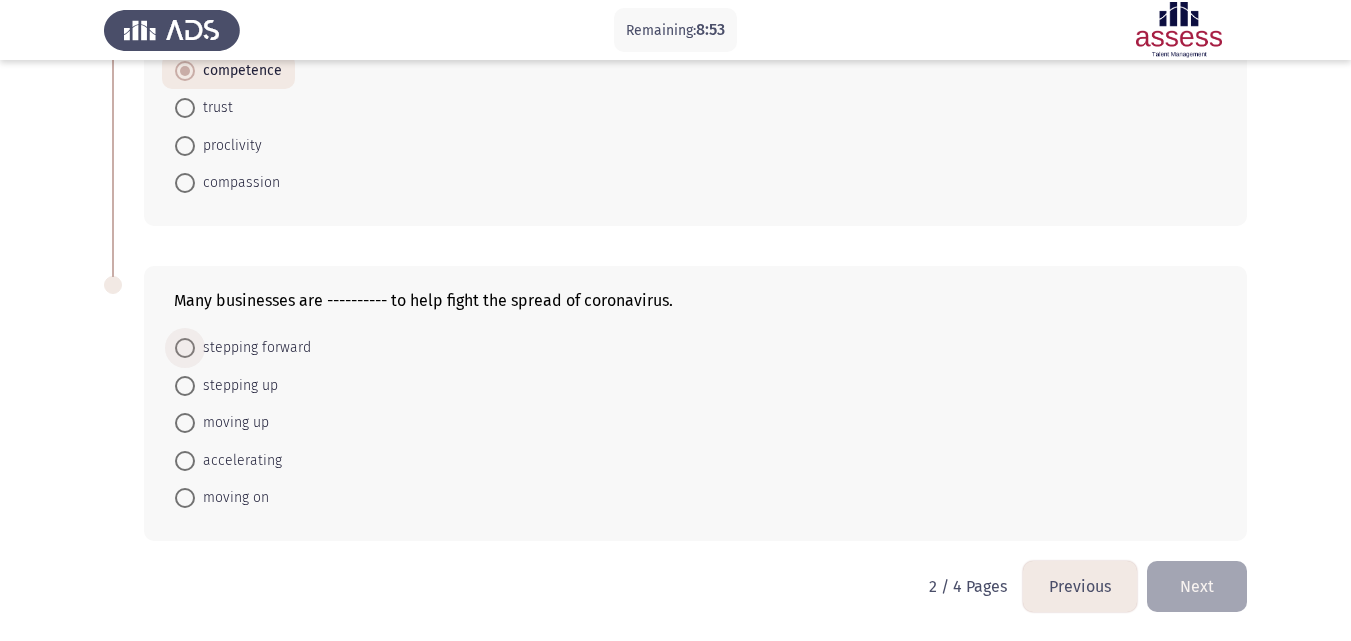 click on "stepping forward" at bounding box center [253, 348] 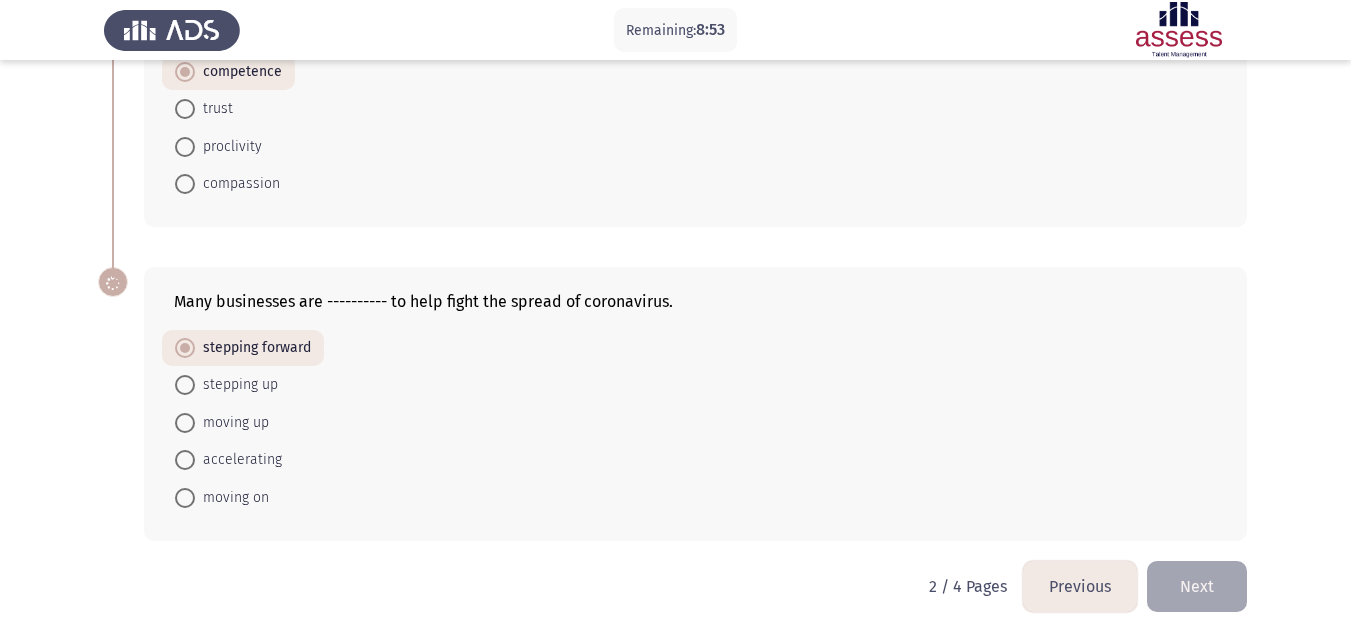 scroll, scrollTop: 841, scrollLeft: 0, axis: vertical 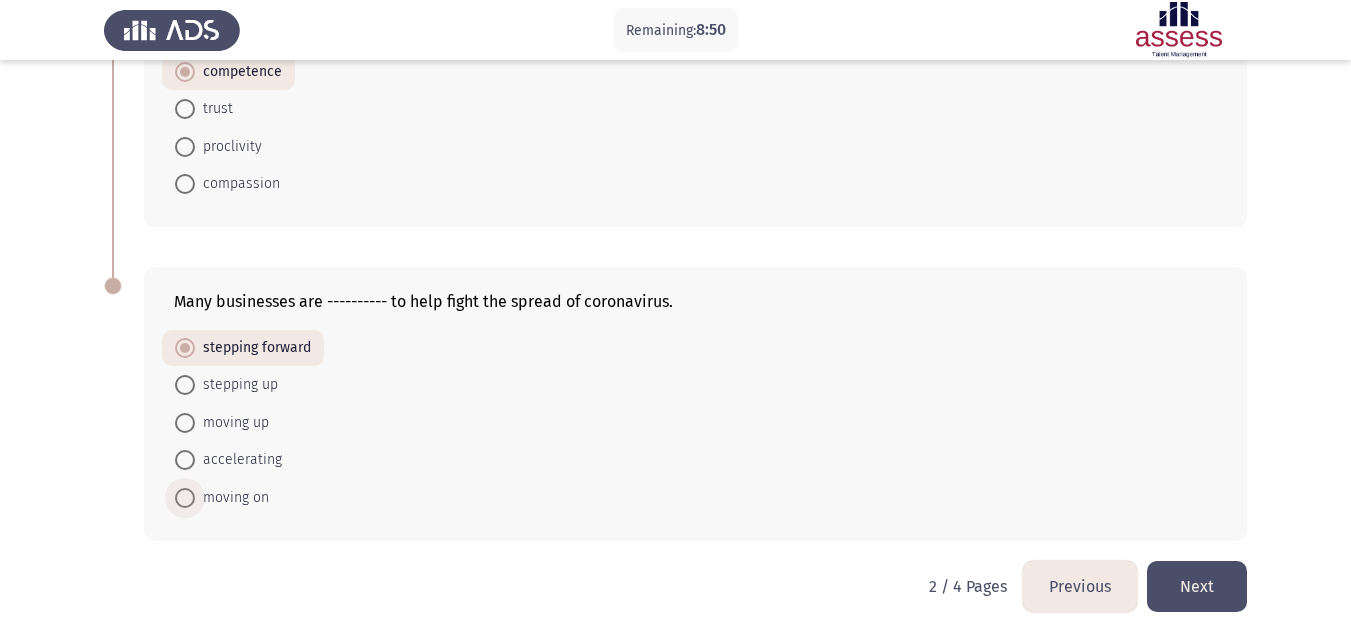 click on "moving on" at bounding box center (232, 498) 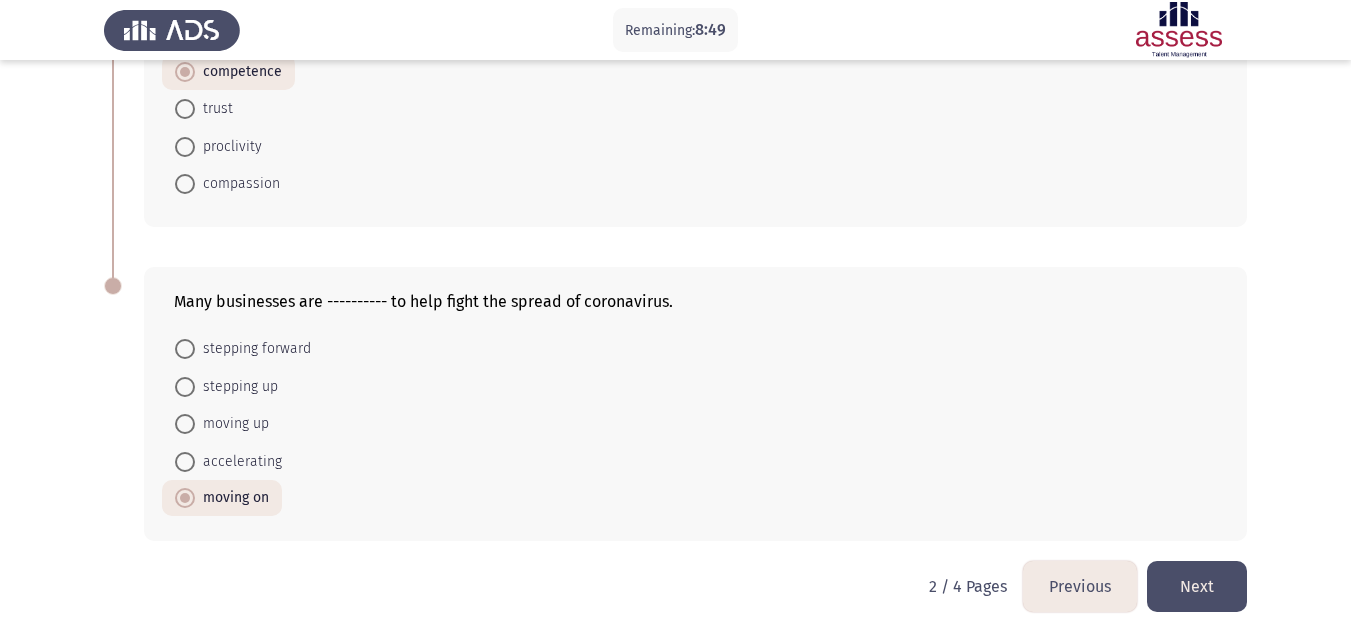 click on "Next" 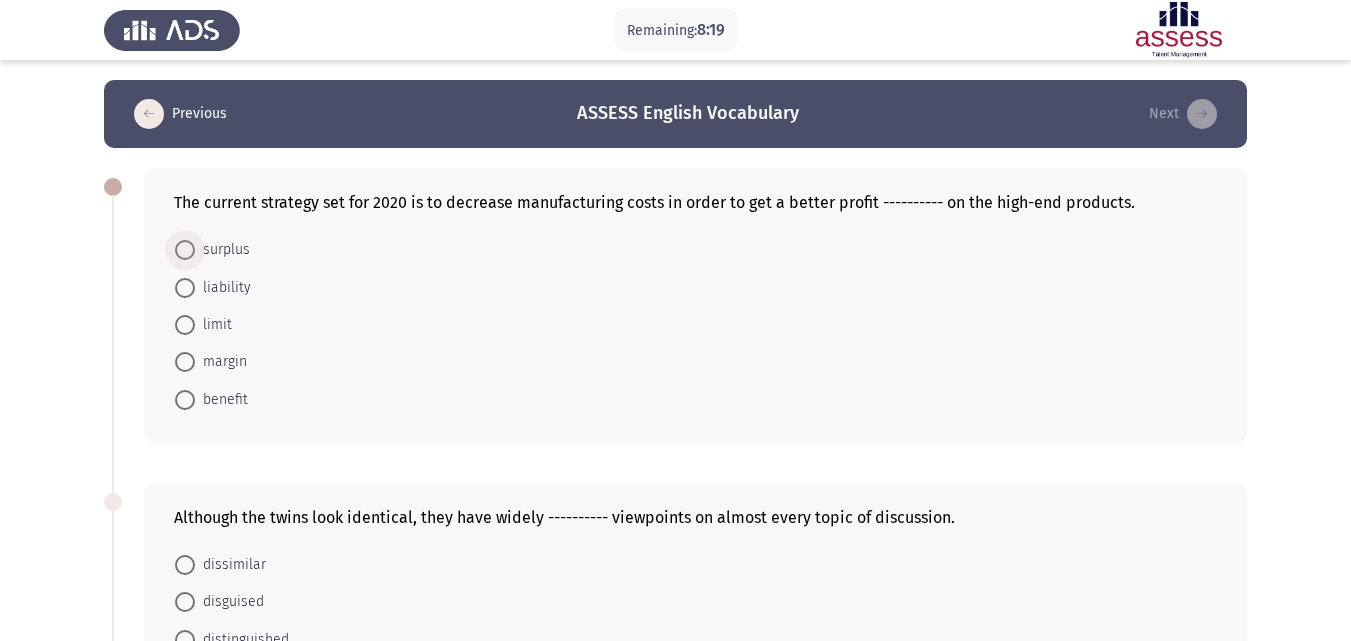 click on "surplus" at bounding box center [222, 250] 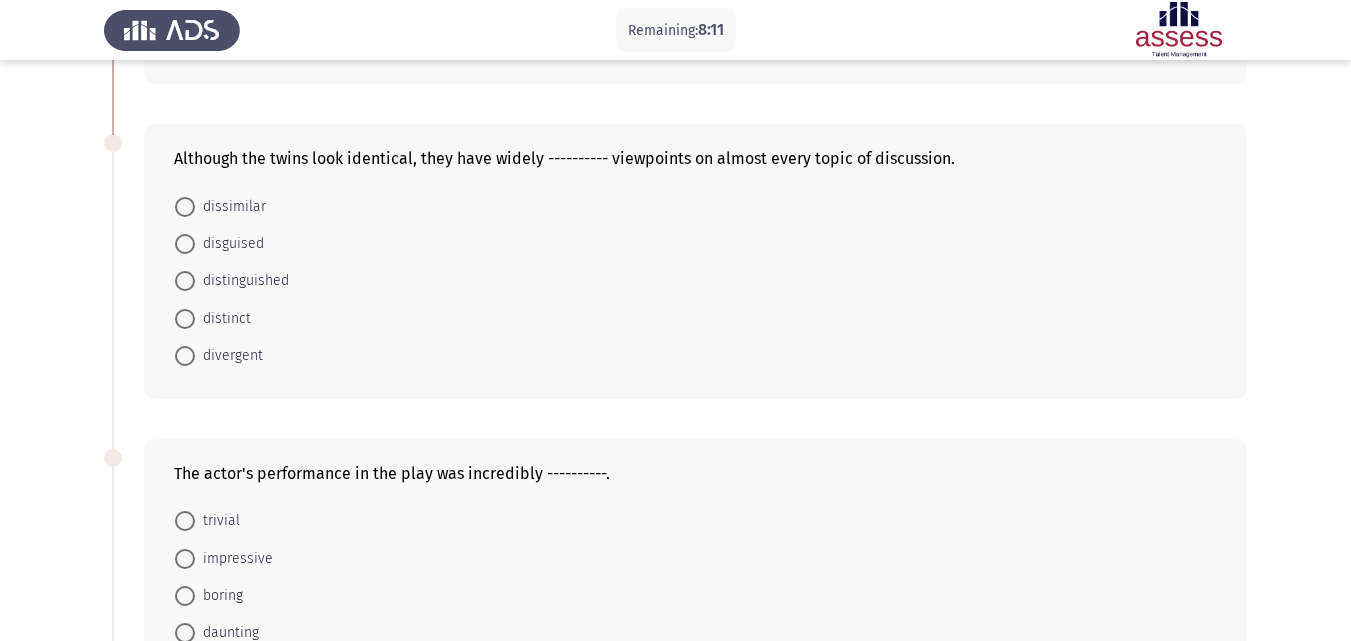 scroll, scrollTop: 360, scrollLeft: 0, axis: vertical 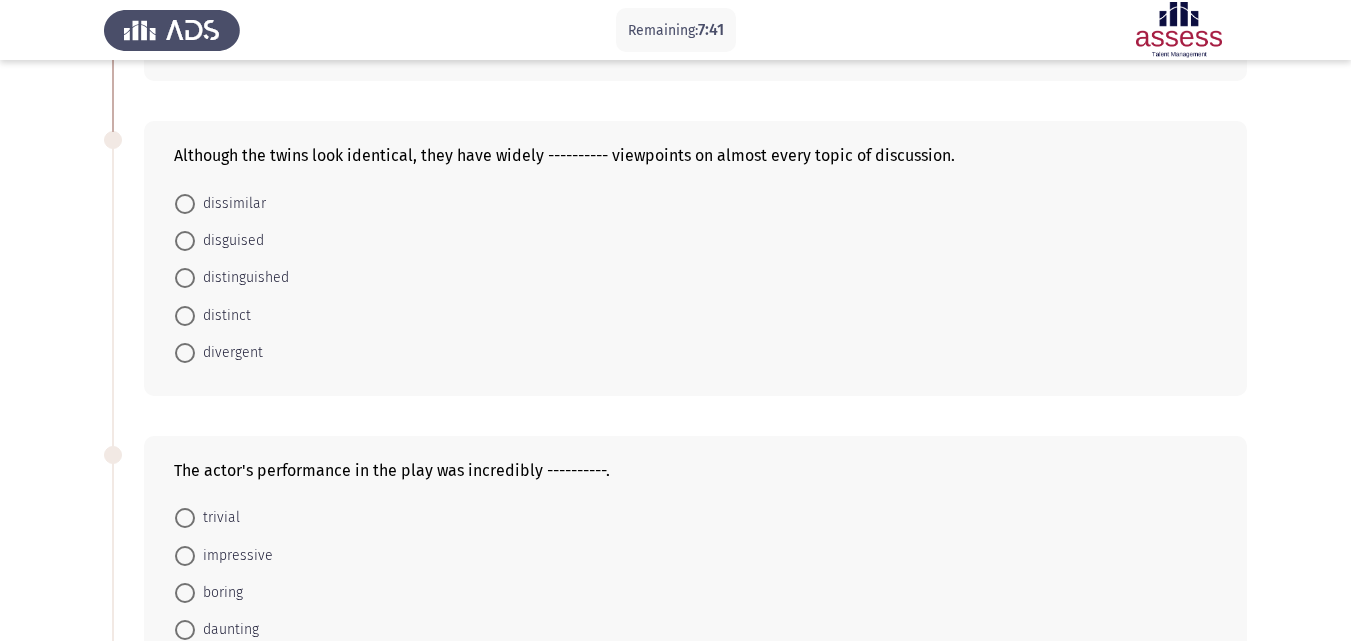click on "dissimilar" at bounding box center [220, 202] 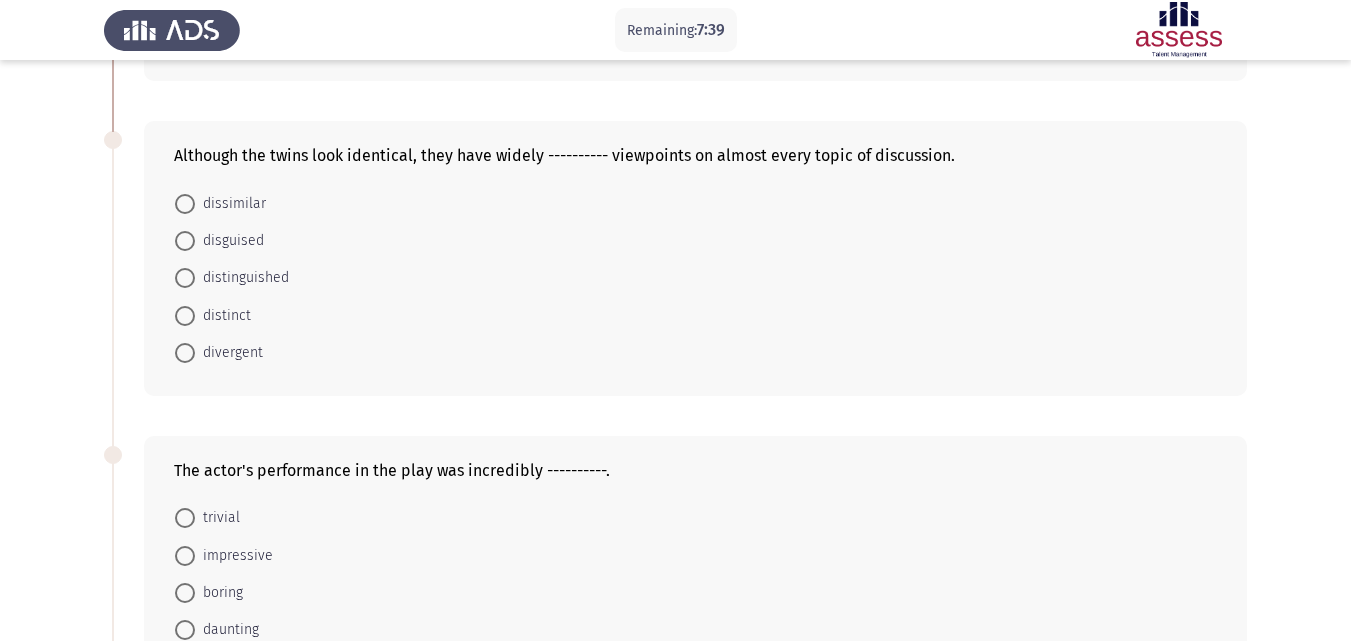 click on "The actor's performance in the play was incredibly ----------." 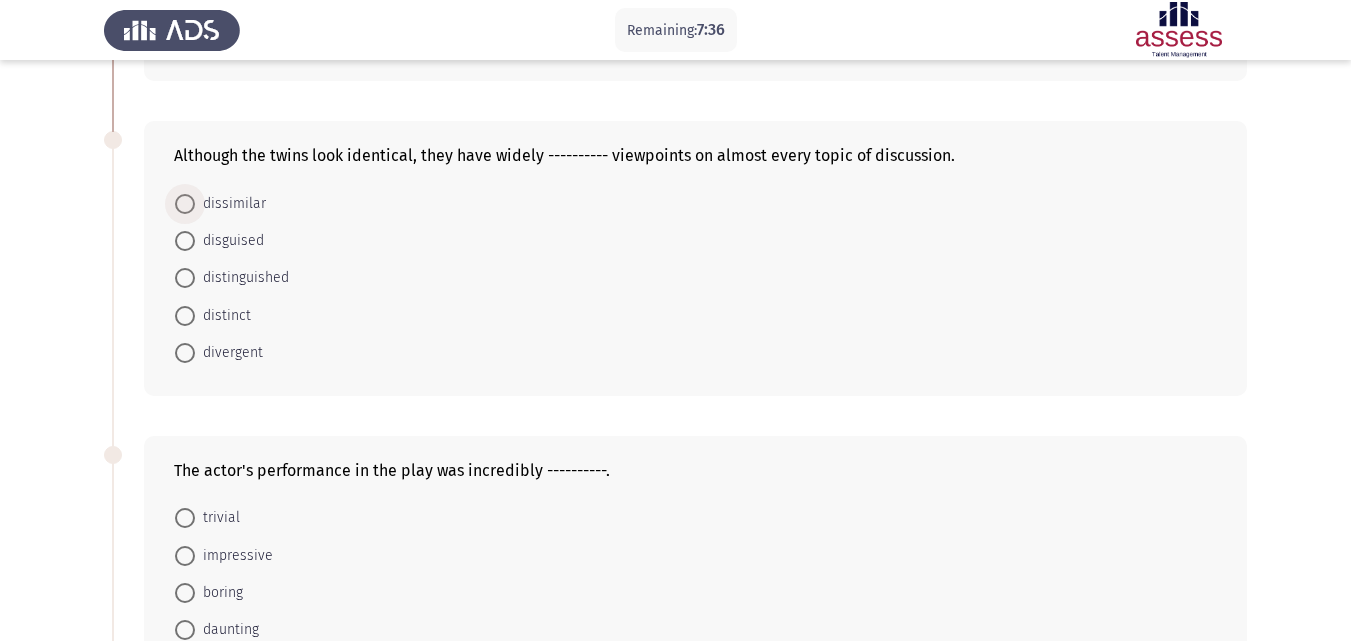 click at bounding box center (185, 204) 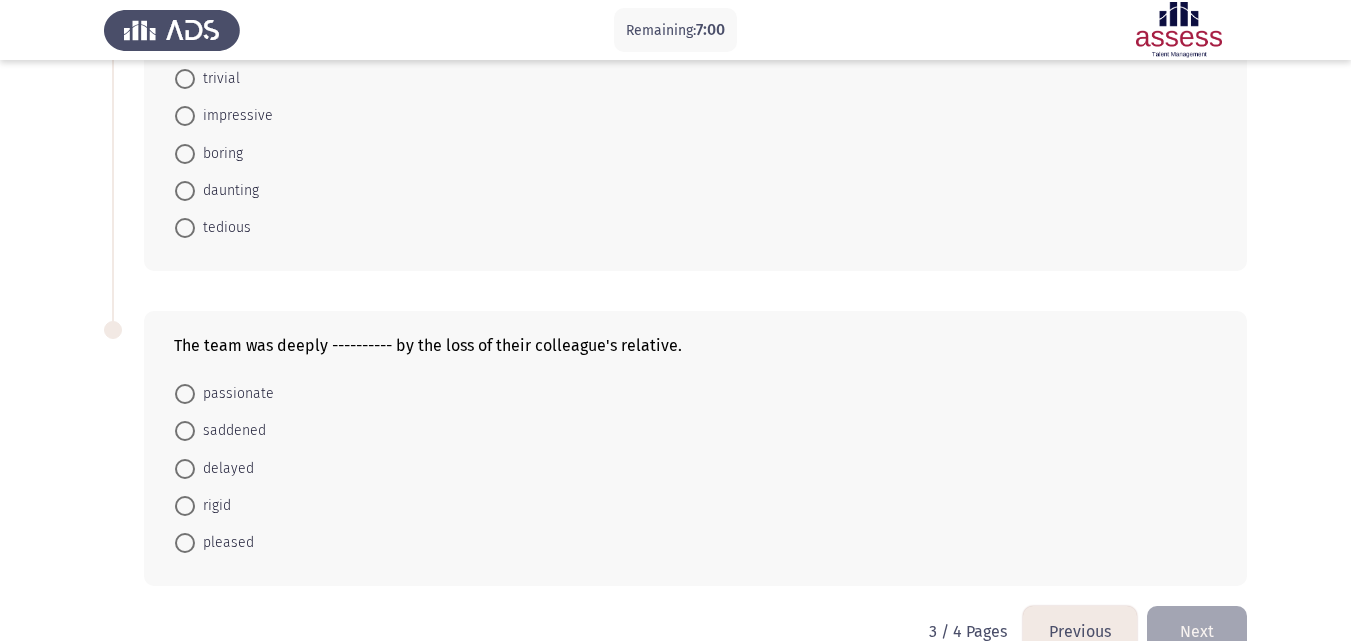 scroll, scrollTop: 800, scrollLeft: 0, axis: vertical 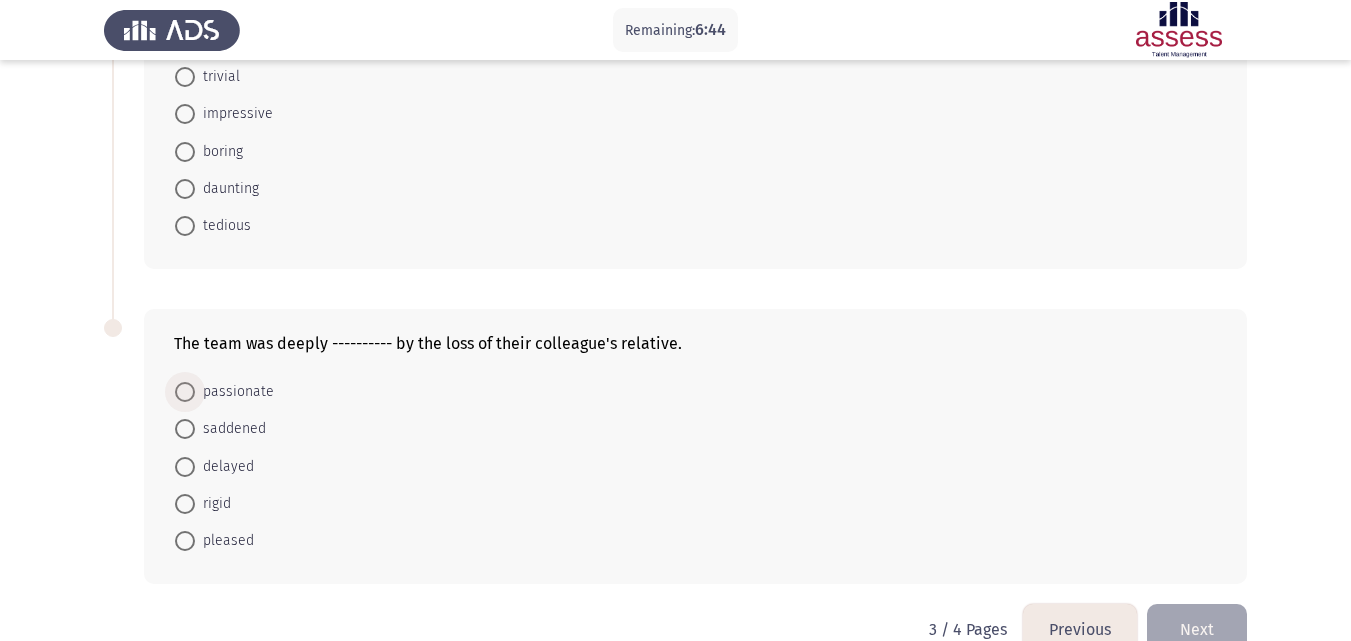 click on "passionate" at bounding box center [234, 392] 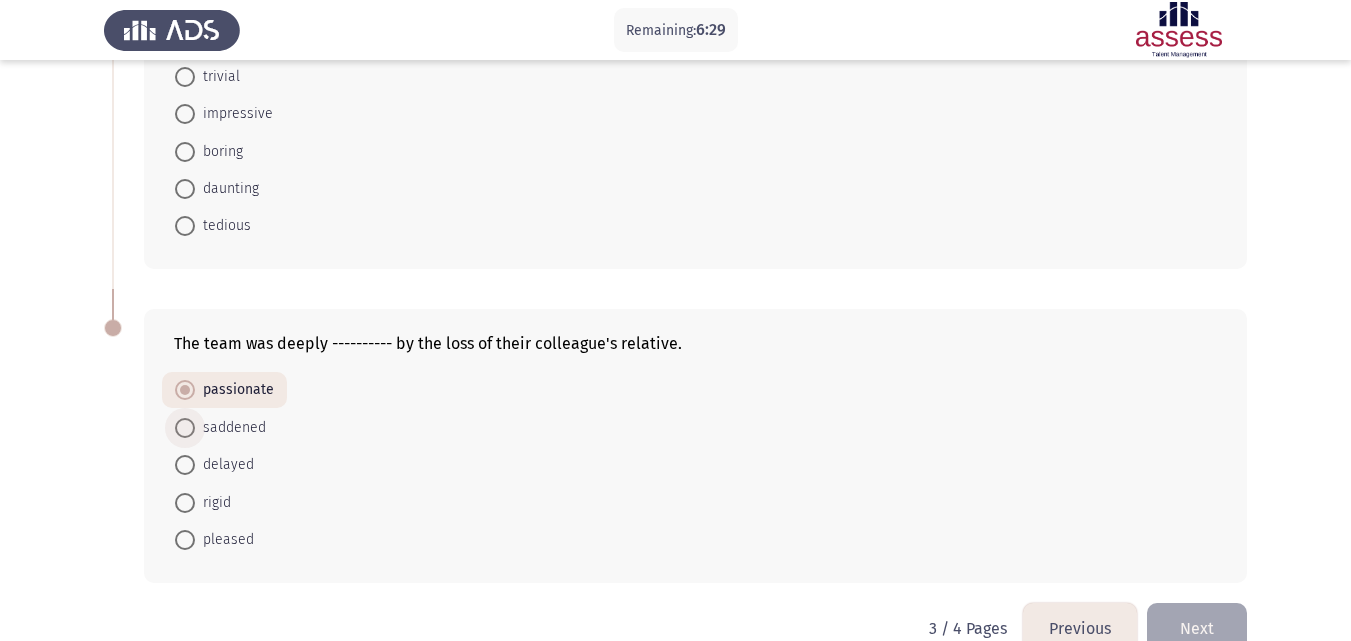 click on "saddened" at bounding box center [230, 428] 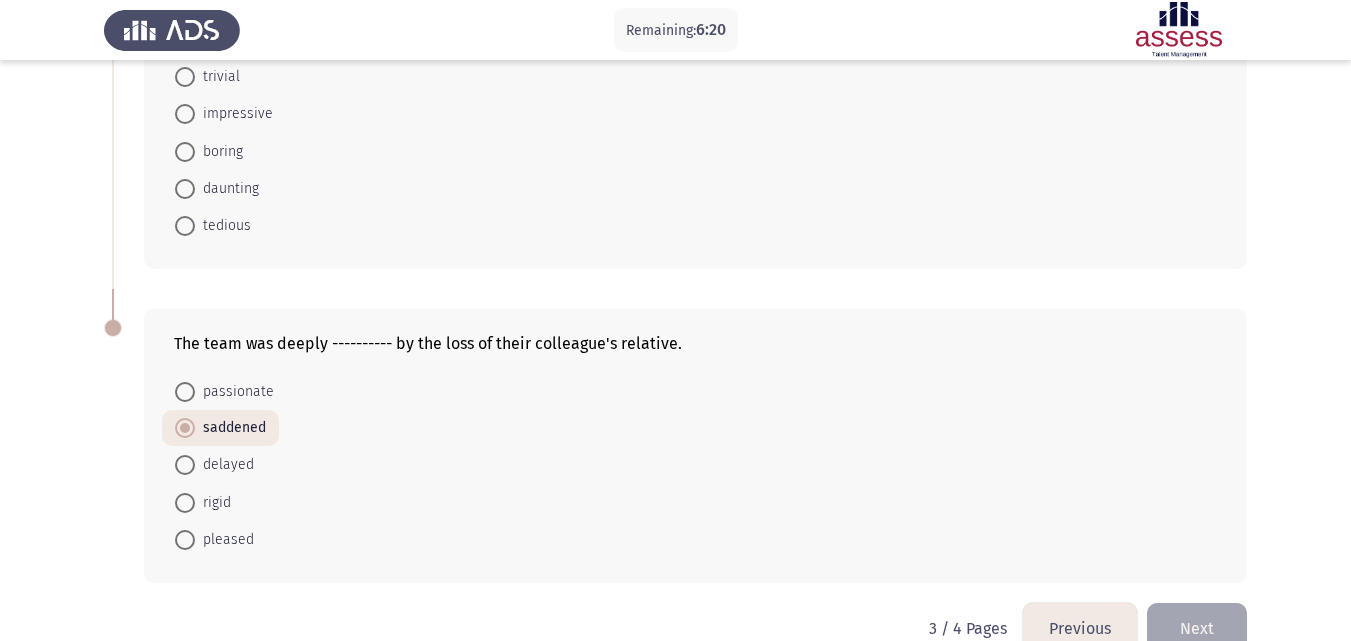 click on "The team was deeply ---------- by the loss of their colleague's relative.    passionate     saddened     delayed     rigid     pleased" 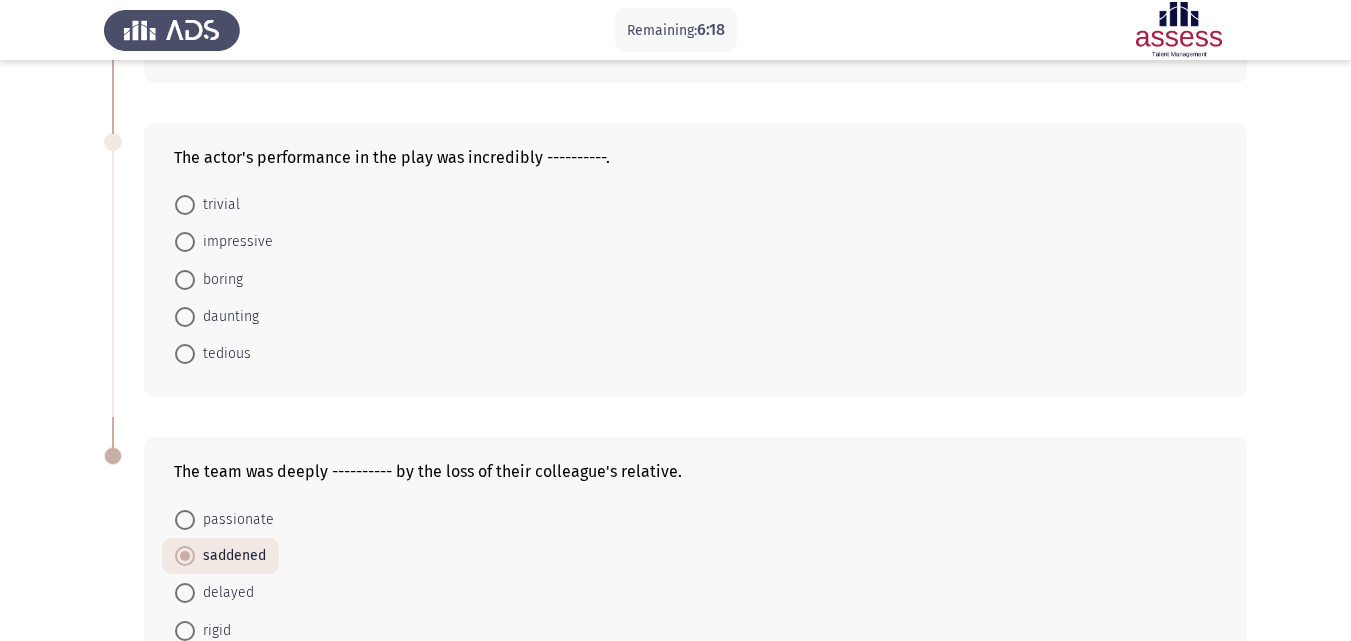 scroll, scrollTop: 640, scrollLeft: 0, axis: vertical 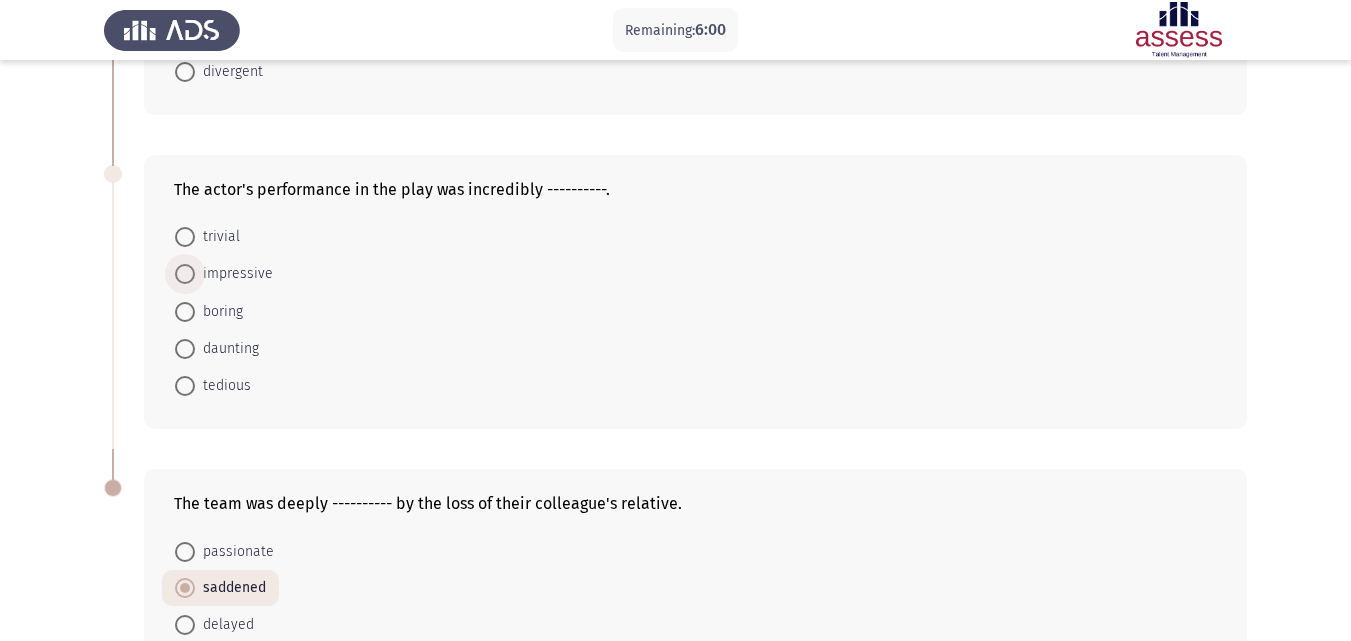 click on "impressive" at bounding box center (234, 274) 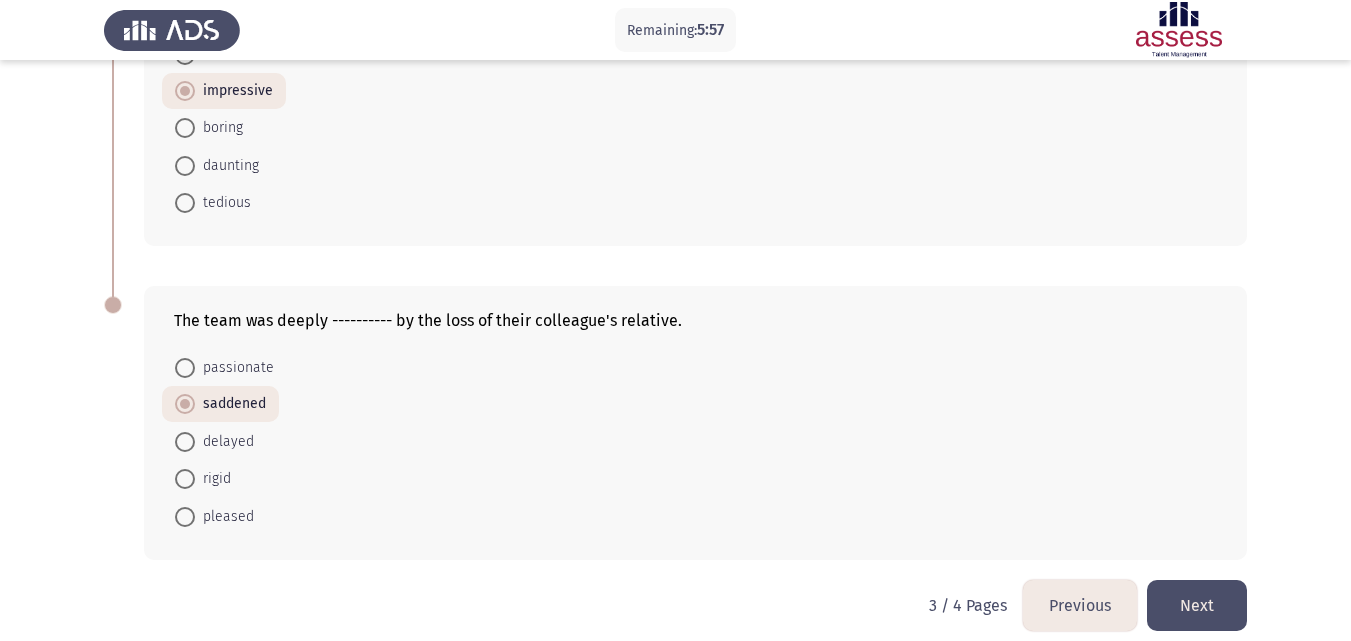 scroll, scrollTop: 841, scrollLeft: 0, axis: vertical 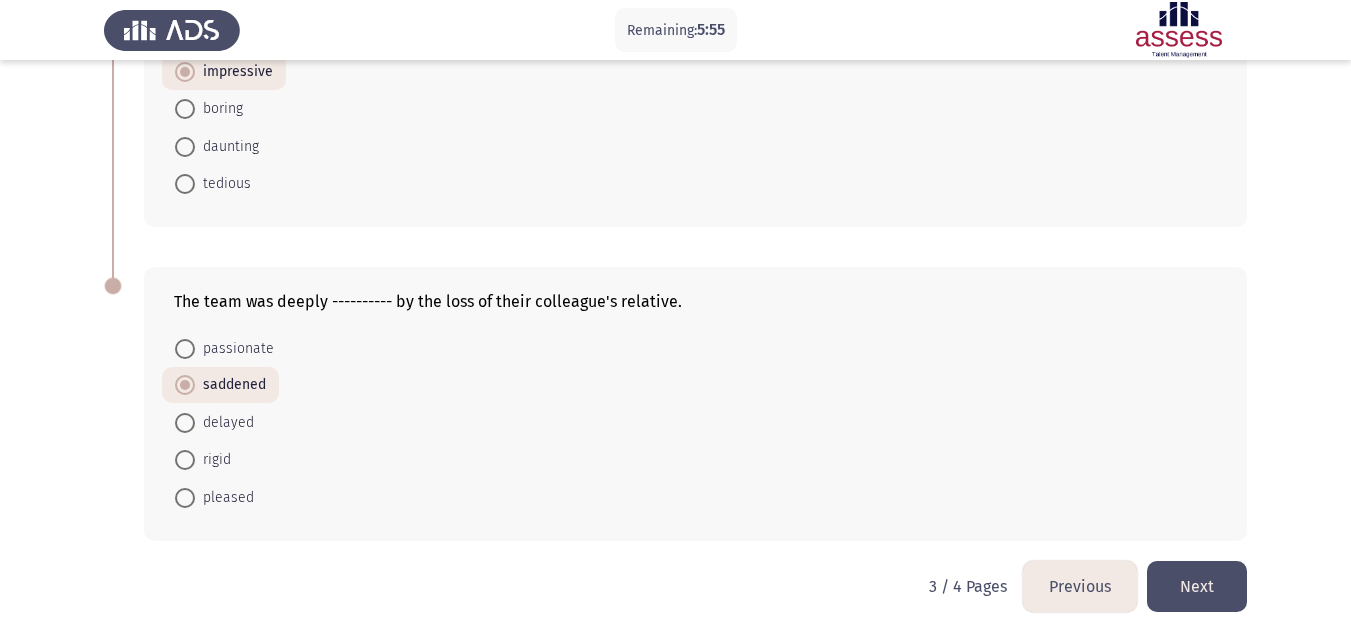click on "Next" 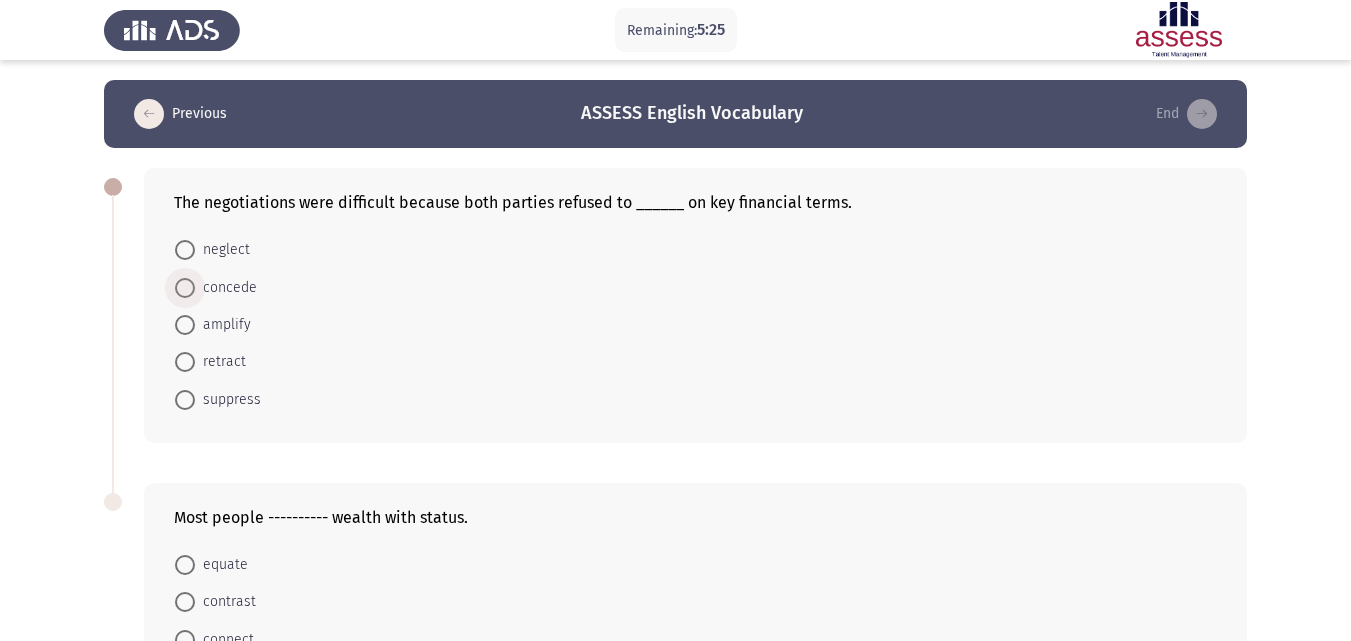 click on "concede" at bounding box center (226, 288) 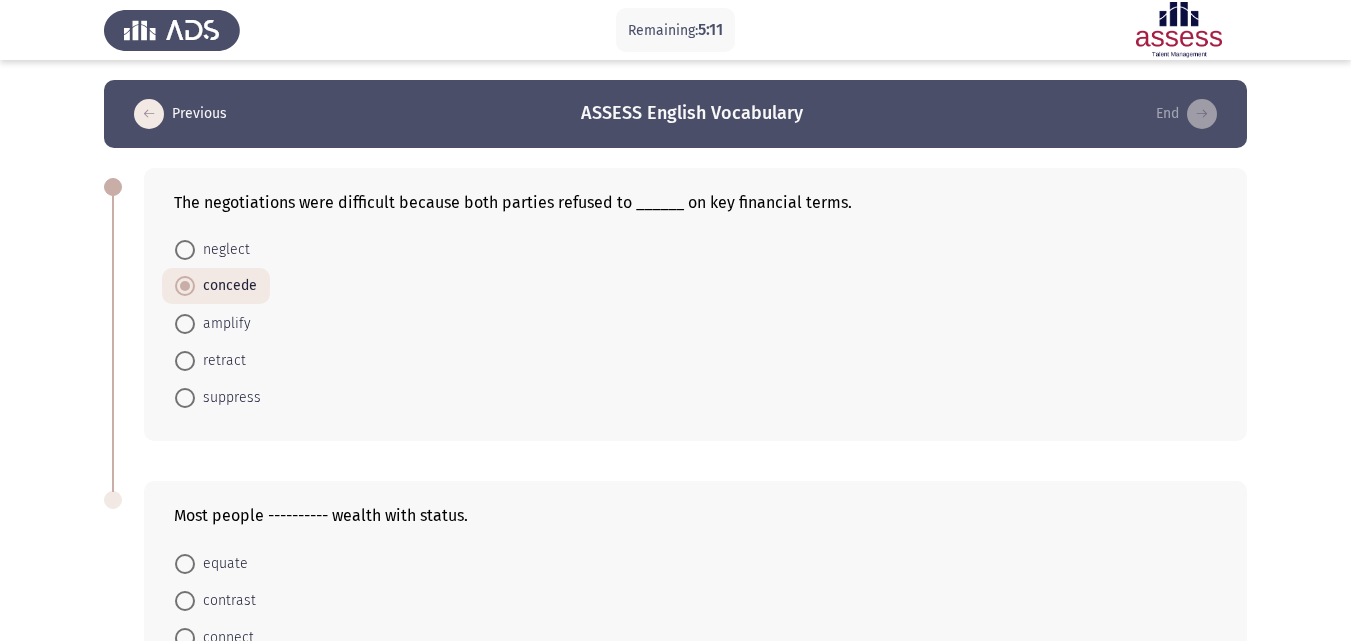 click on "neglect     concede     amplify     retract     suppress" 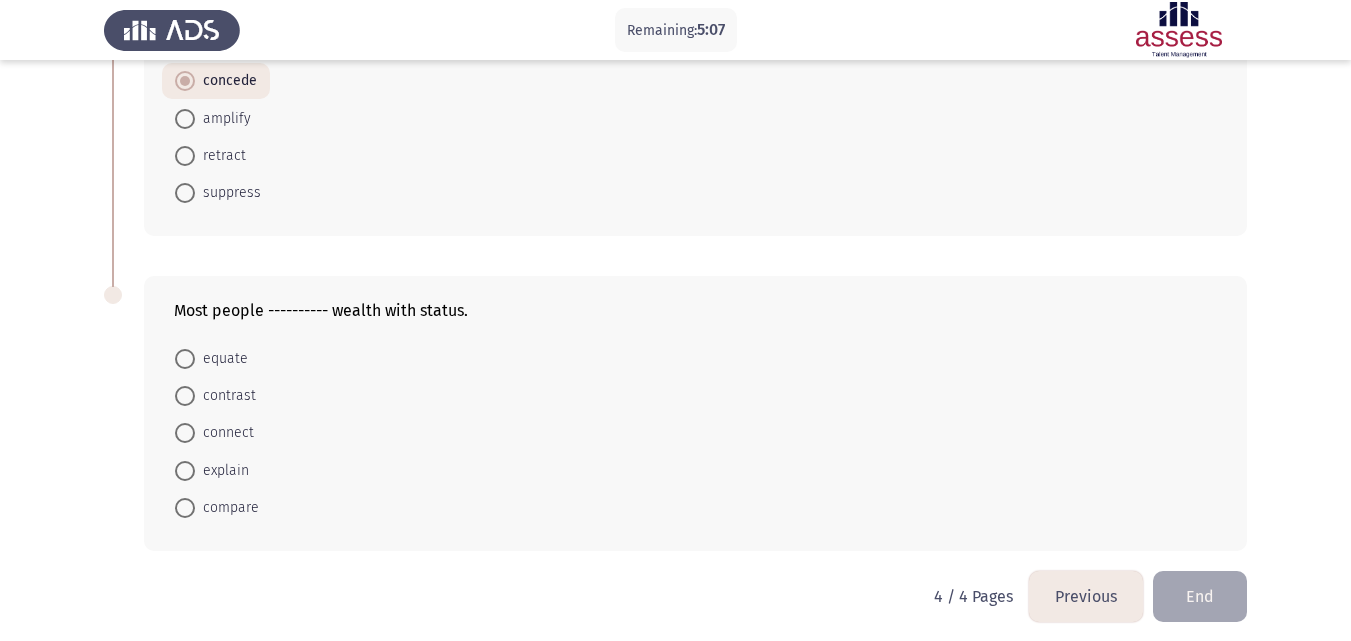 scroll, scrollTop: 215, scrollLeft: 0, axis: vertical 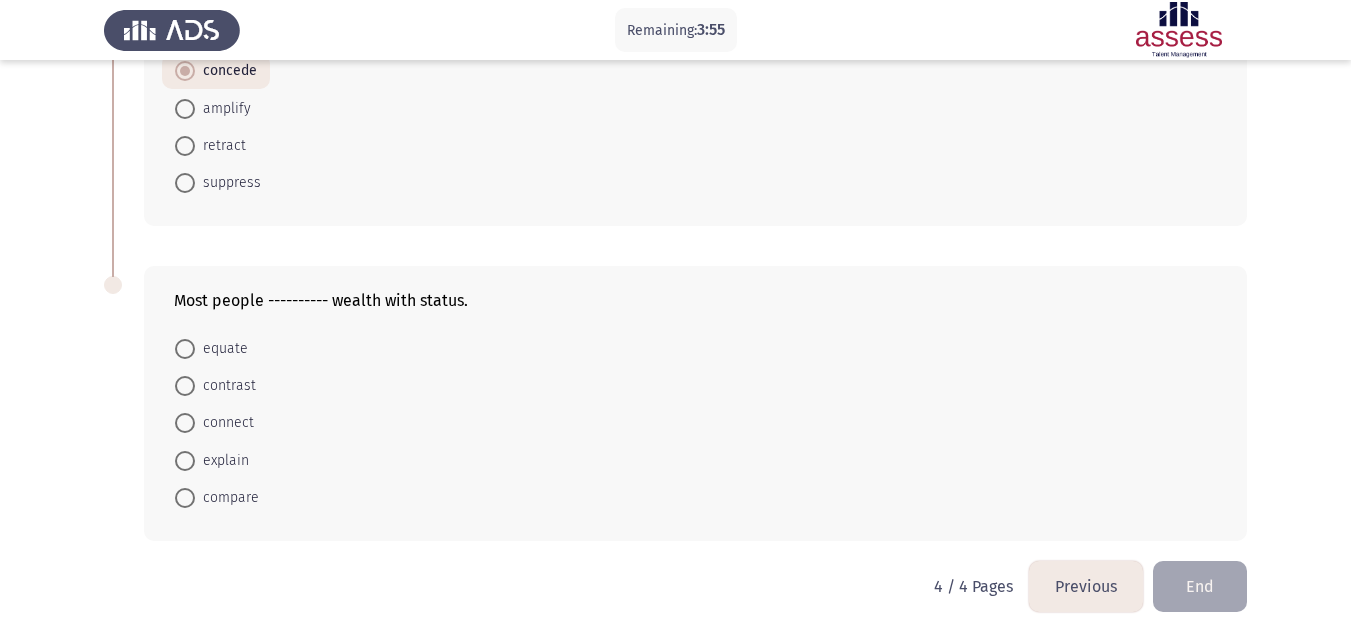 click at bounding box center (185, 349) 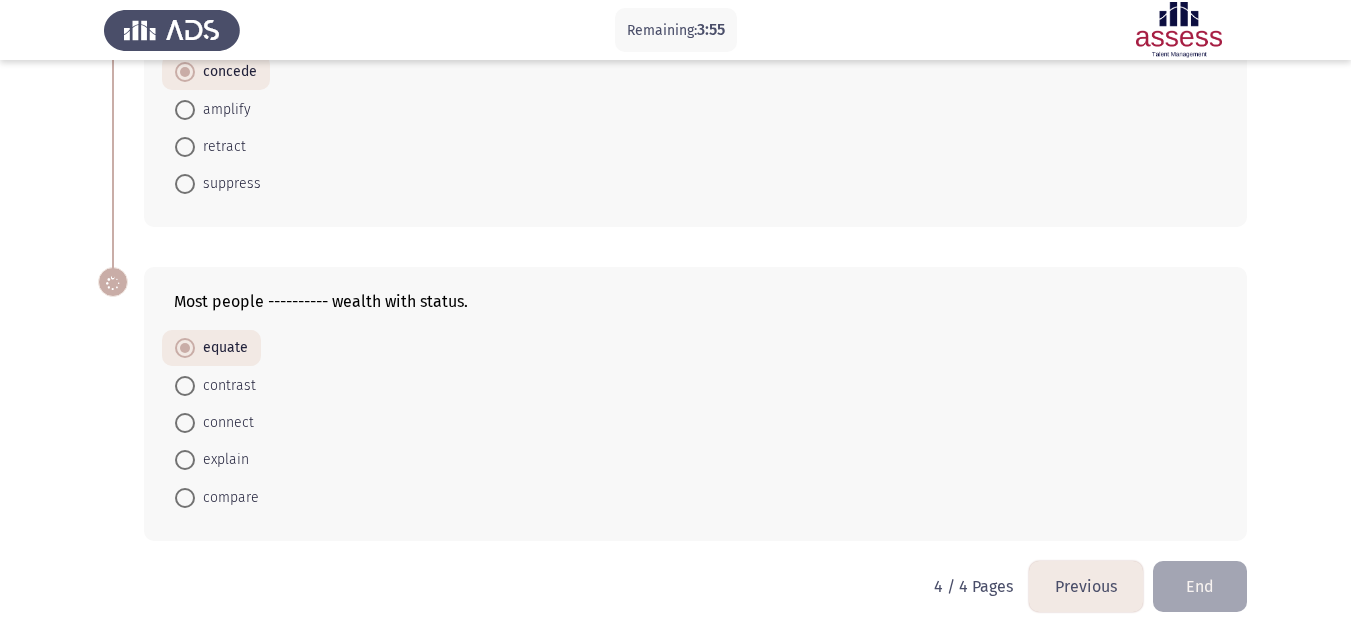 scroll, scrollTop: 214, scrollLeft: 0, axis: vertical 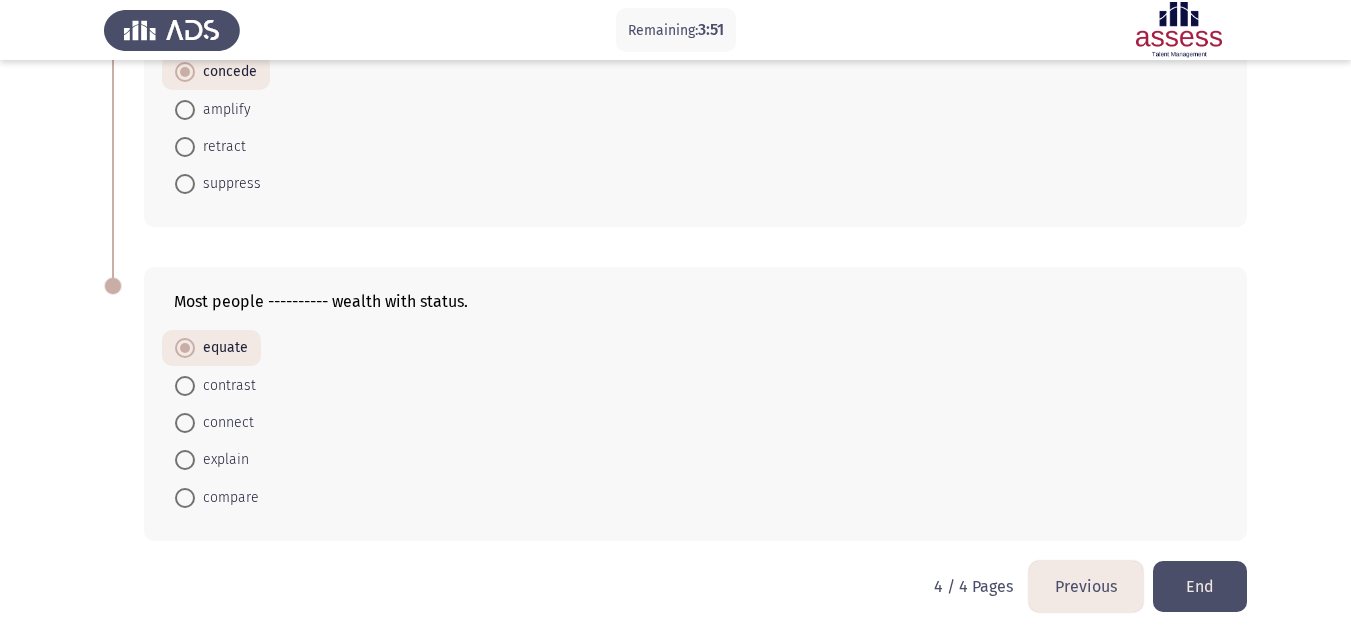click on "End" 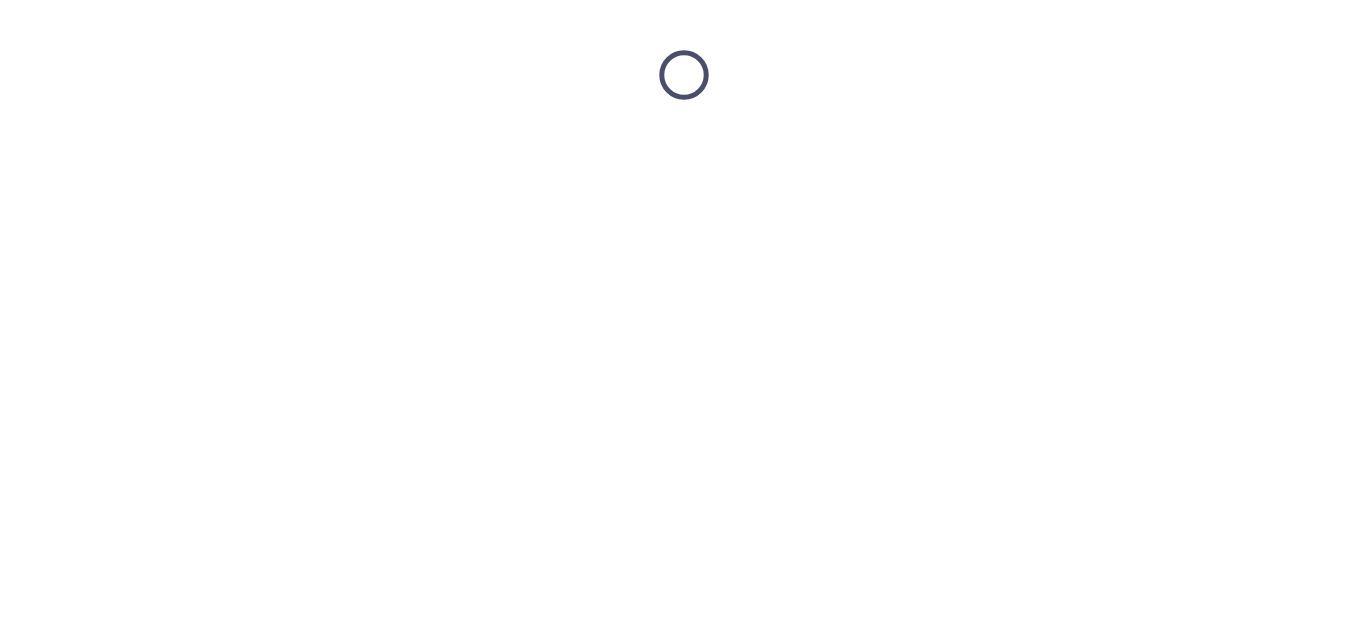 scroll, scrollTop: 0, scrollLeft: 0, axis: both 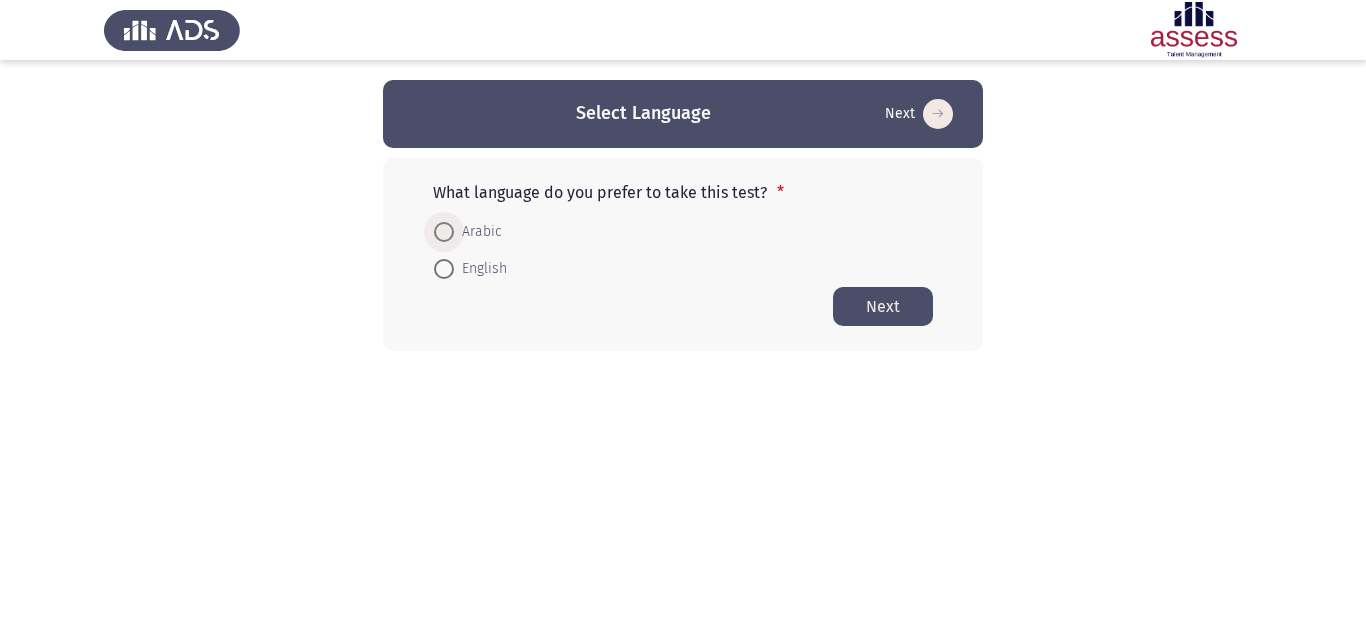 click on "Arabic" at bounding box center [478, 232] 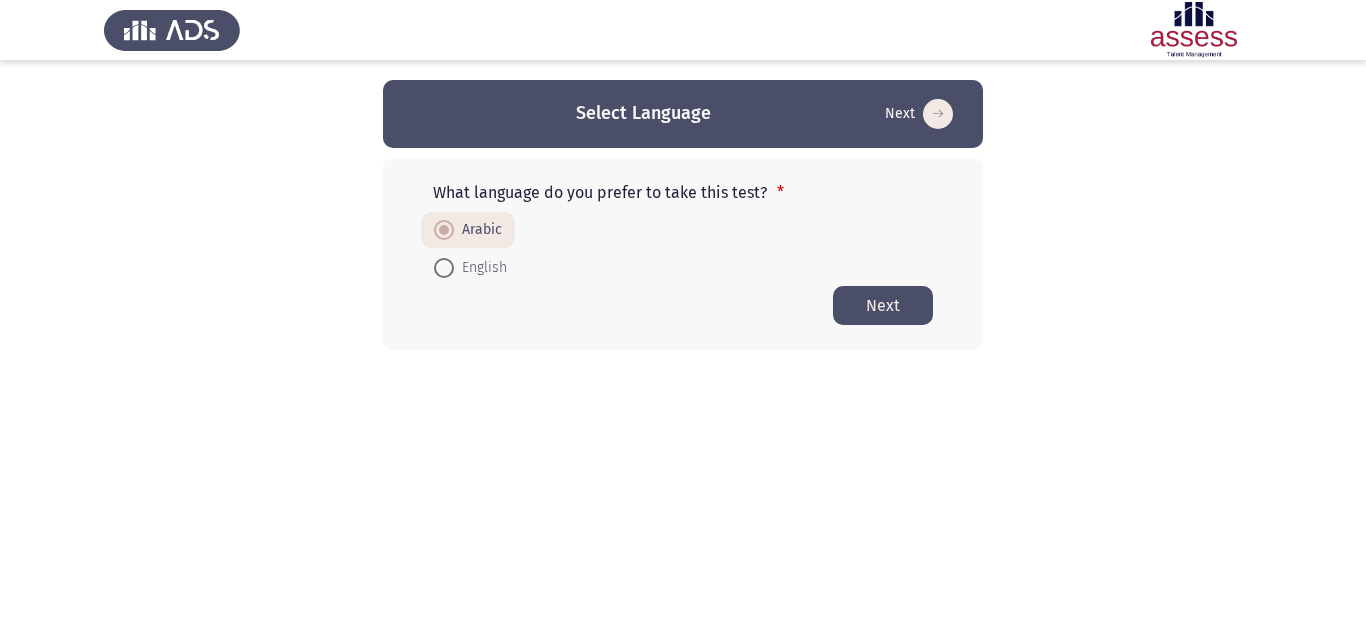 click on "Next" 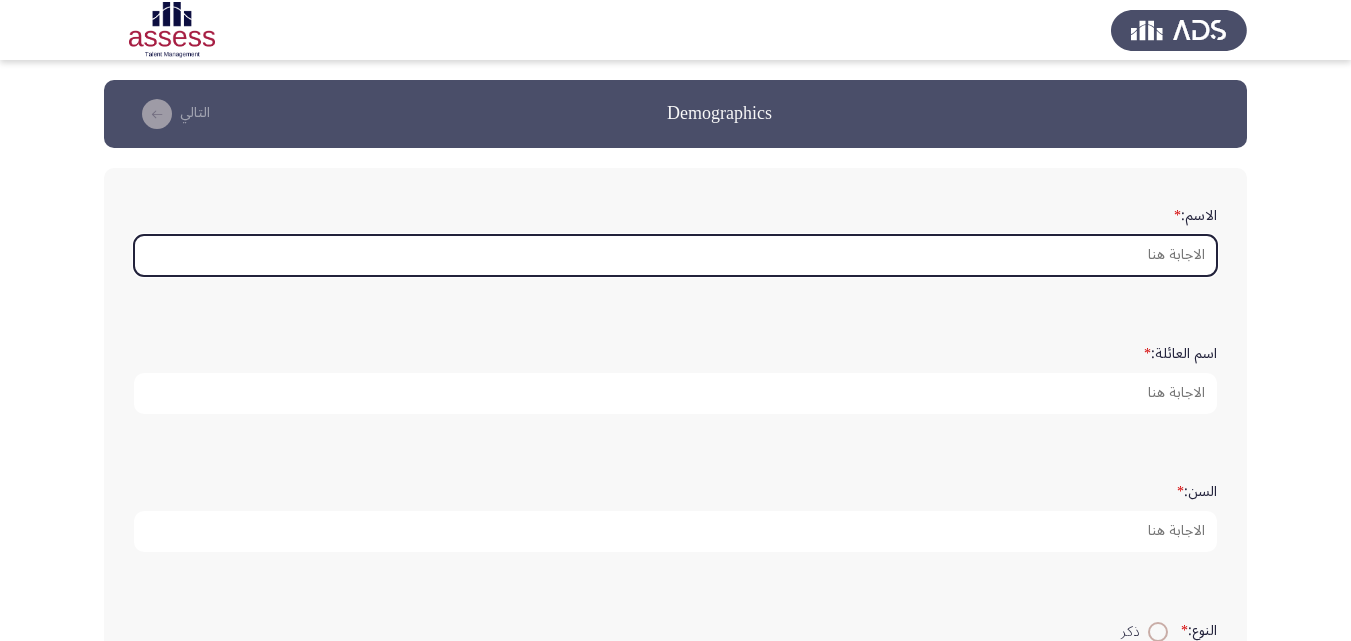 click on "الاسم:   *" at bounding box center (675, 255) 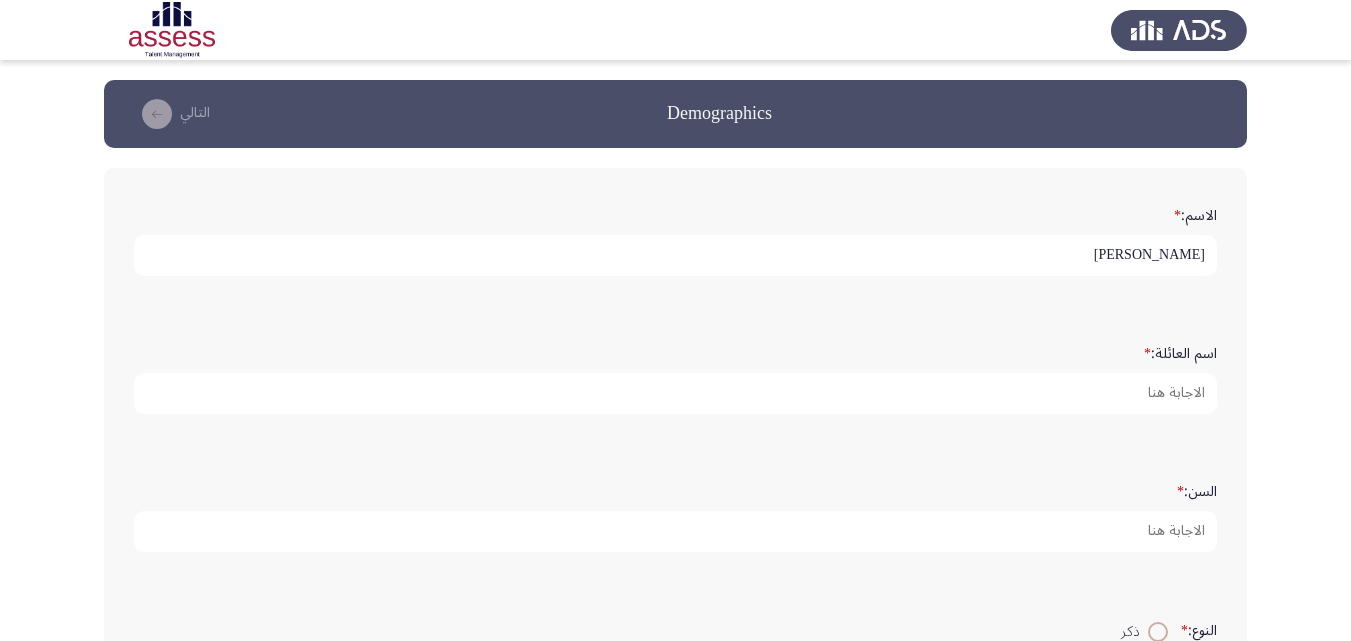 type on "[PERSON_NAME]" 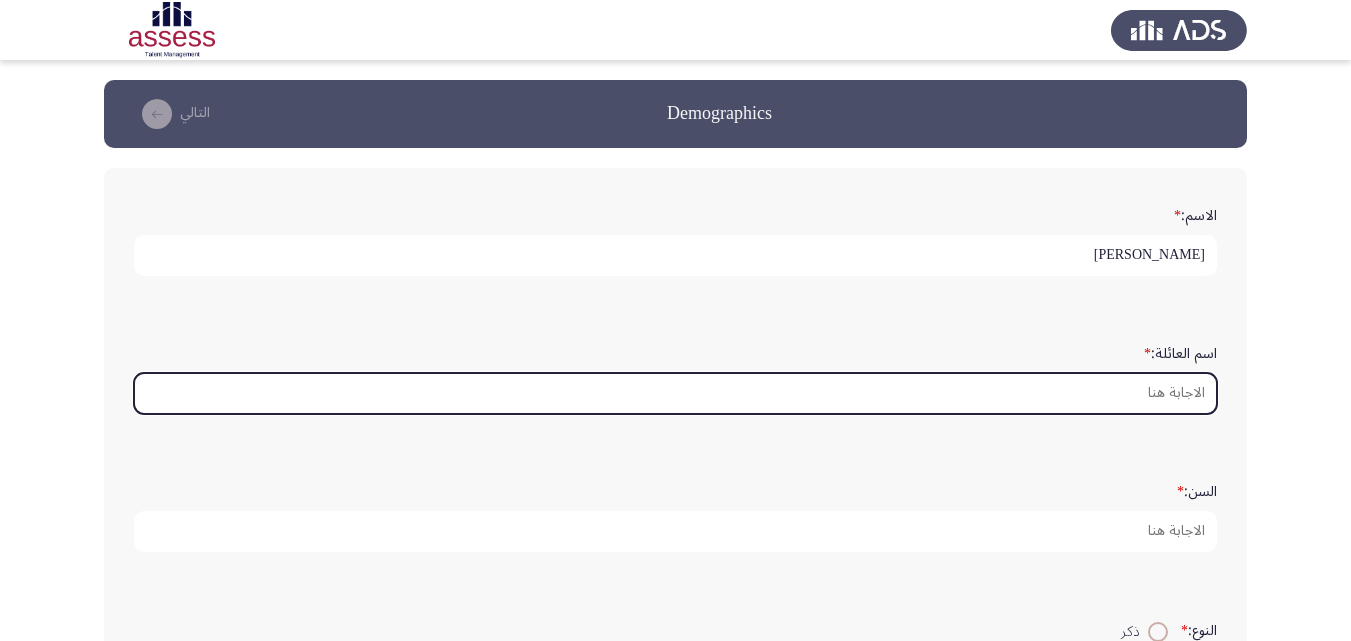 click on "اسم العائلة:   *" at bounding box center (675, 393) 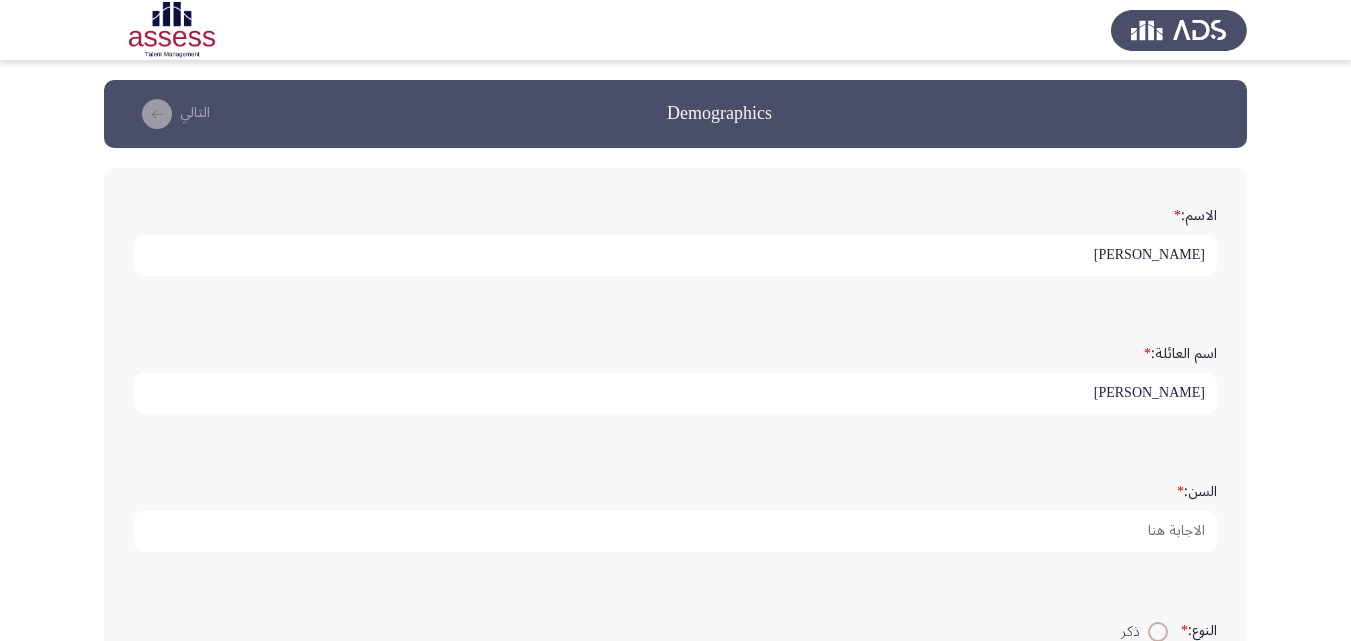 type on "[PERSON_NAME]" 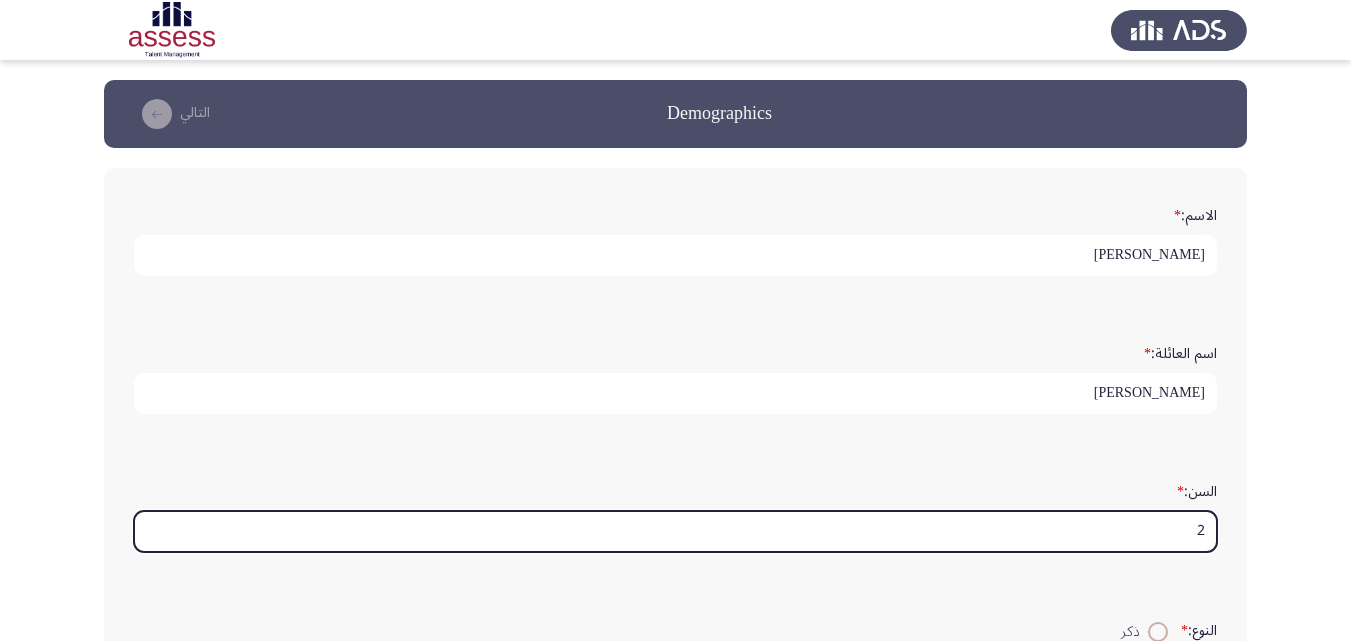 click on "2" at bounding box center [675, 531] 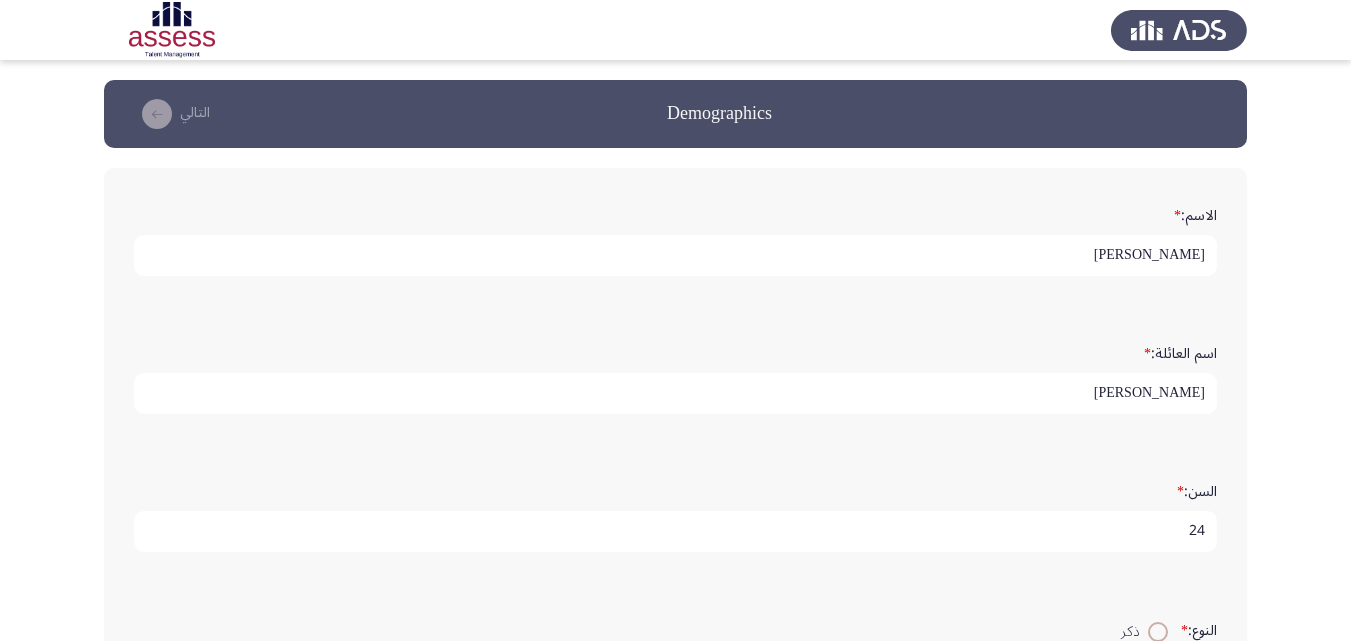 type on "24" 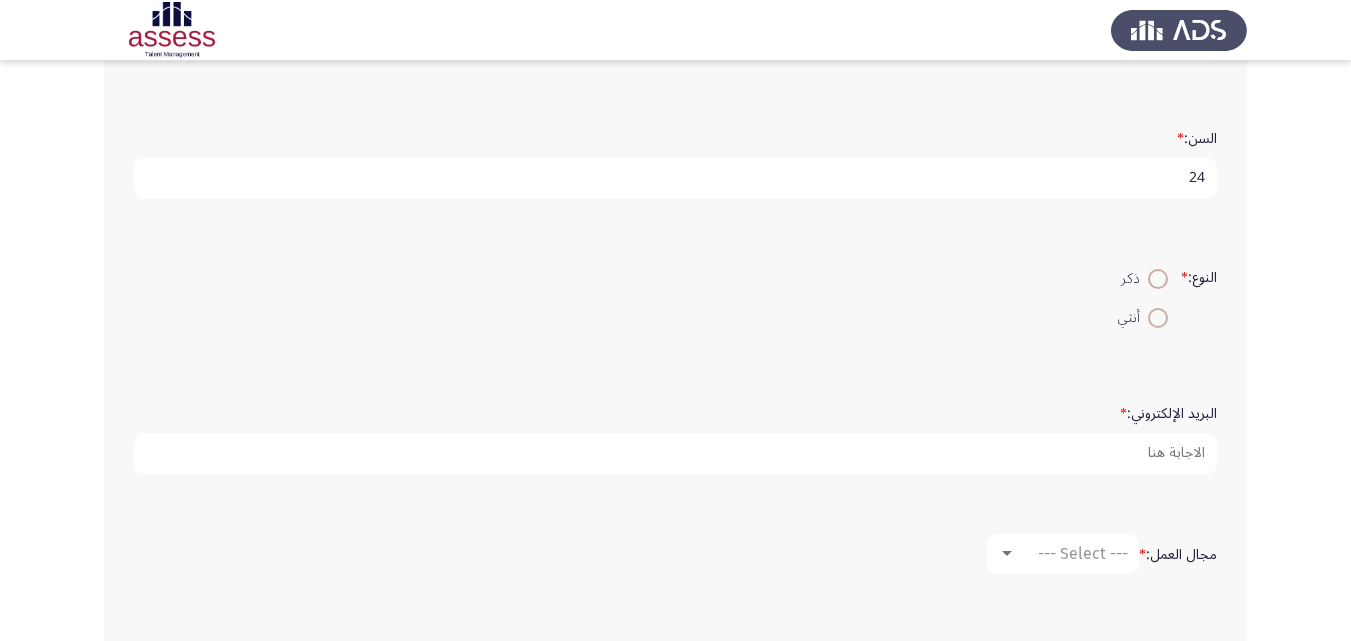 scroll, scrollTop: 360, scrollLeft: 0, axis: vertical 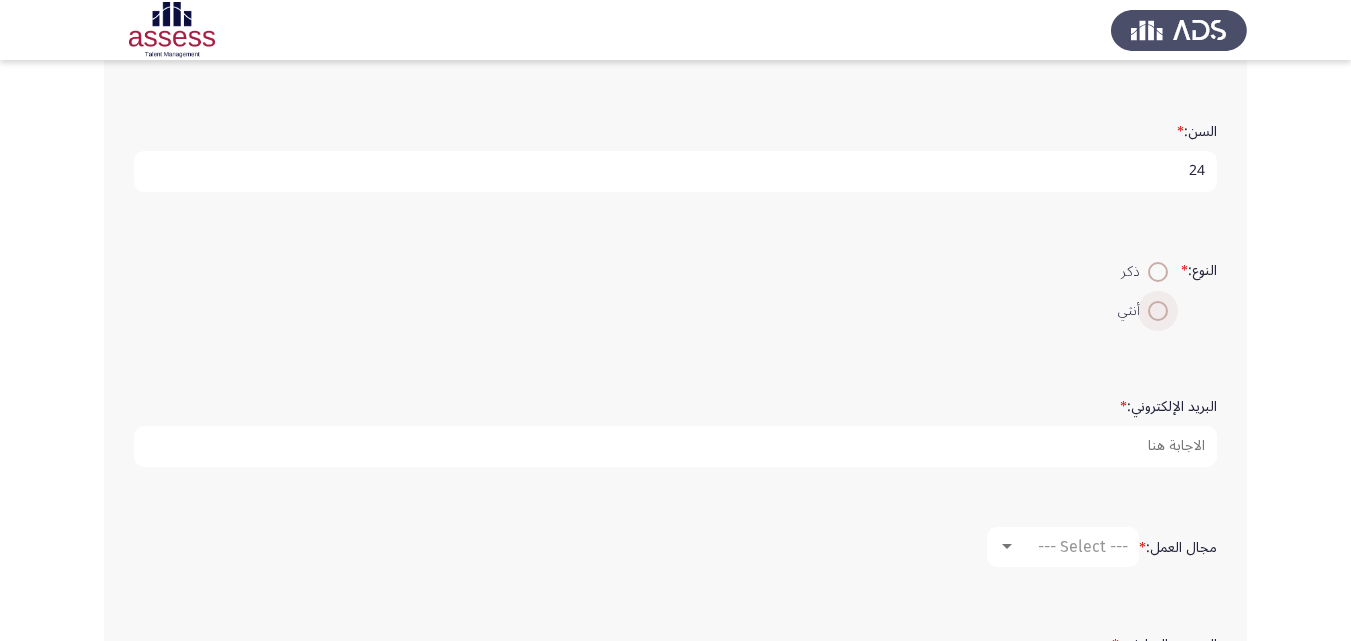 click at bounding box center (1158, 311) 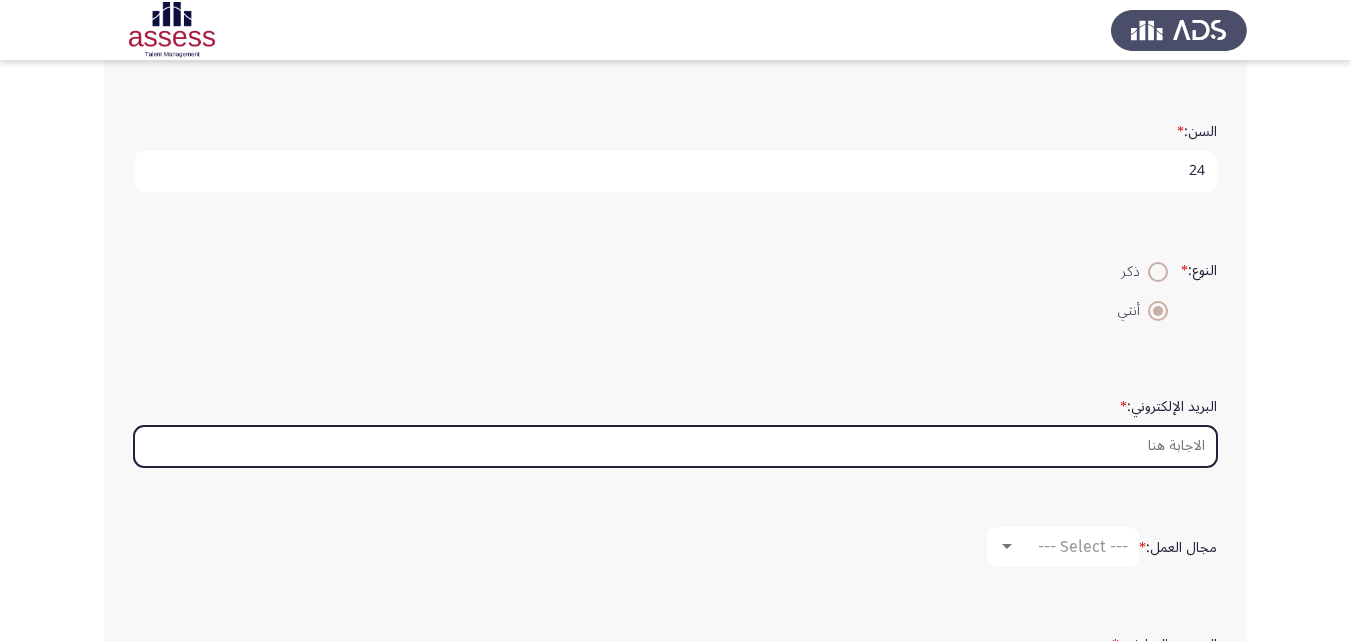 click on "البريد الإلكتروني:   *" at bounding box center (675, 446) 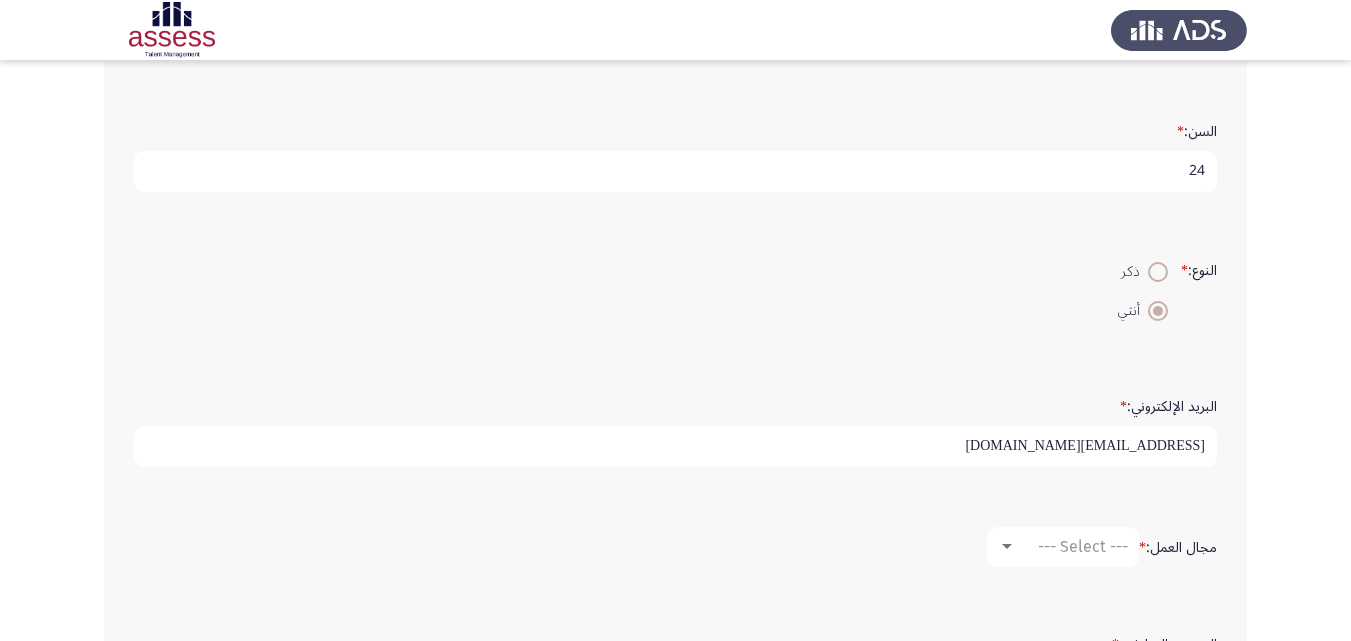 type on "[PERSON_NAME][EMAIL_ADDRESS][DOMAIN_NAME]" 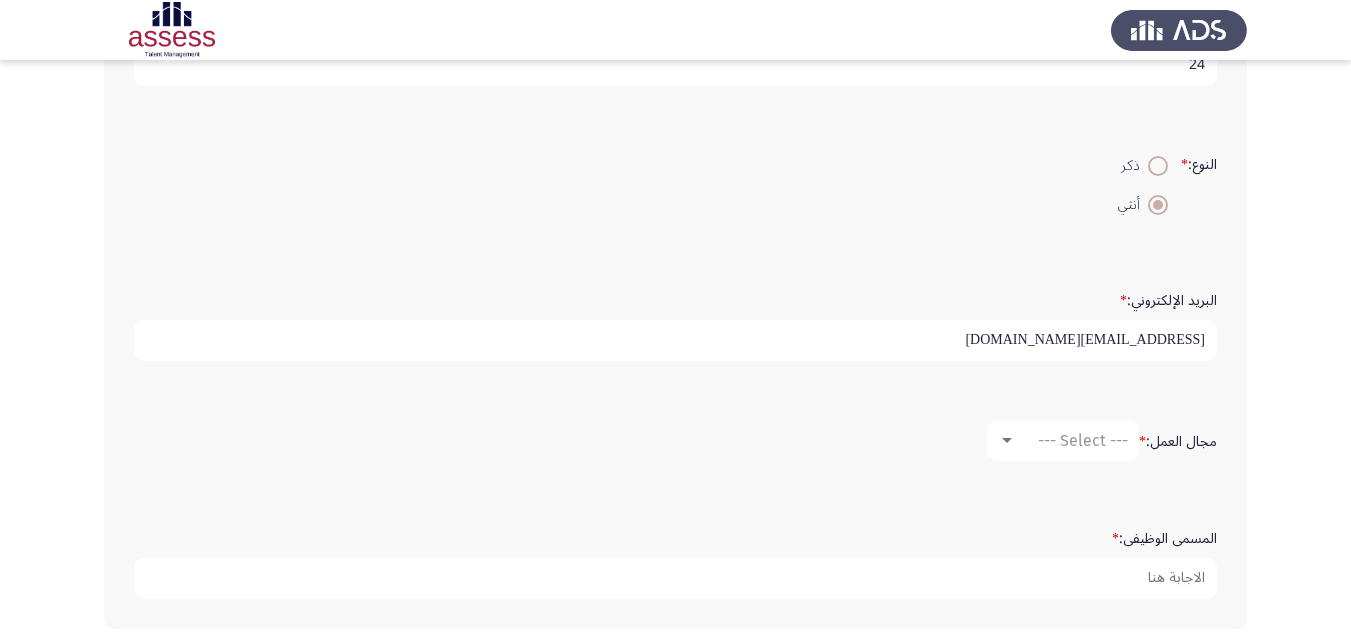 scroll, scrollTop: 554, scrollLeft: 0, axis: vertical 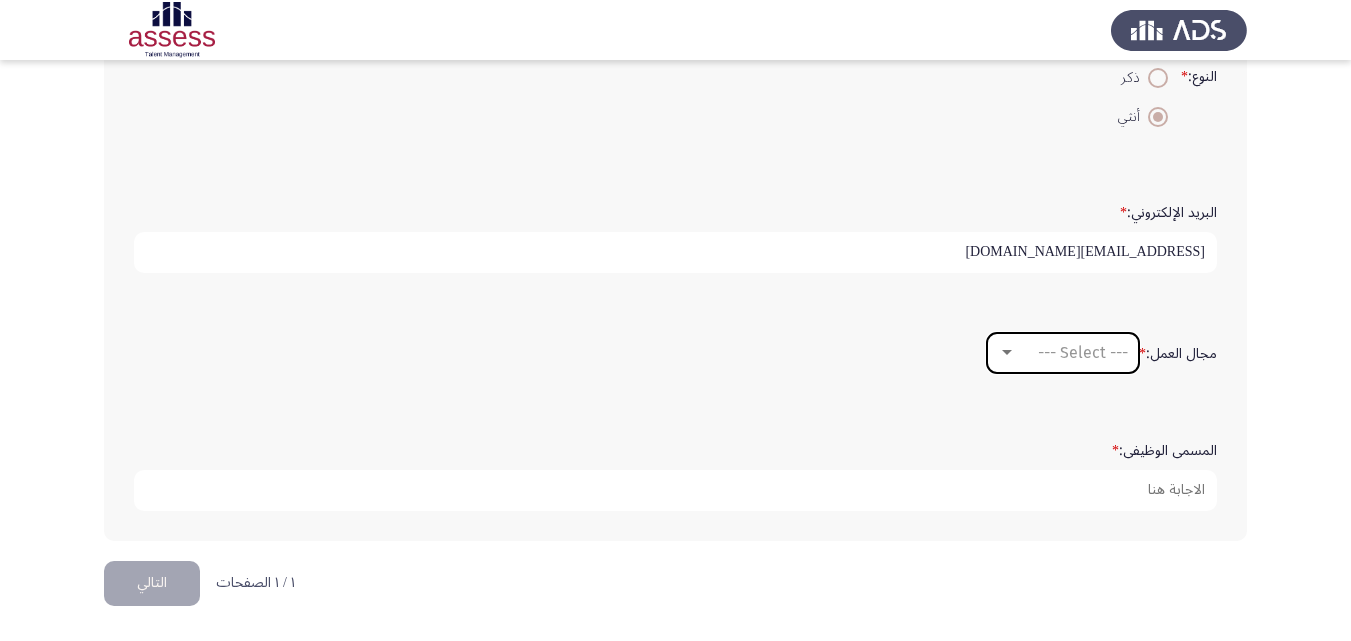 click on "--- Select ---" at bounding box center [1063, 353] 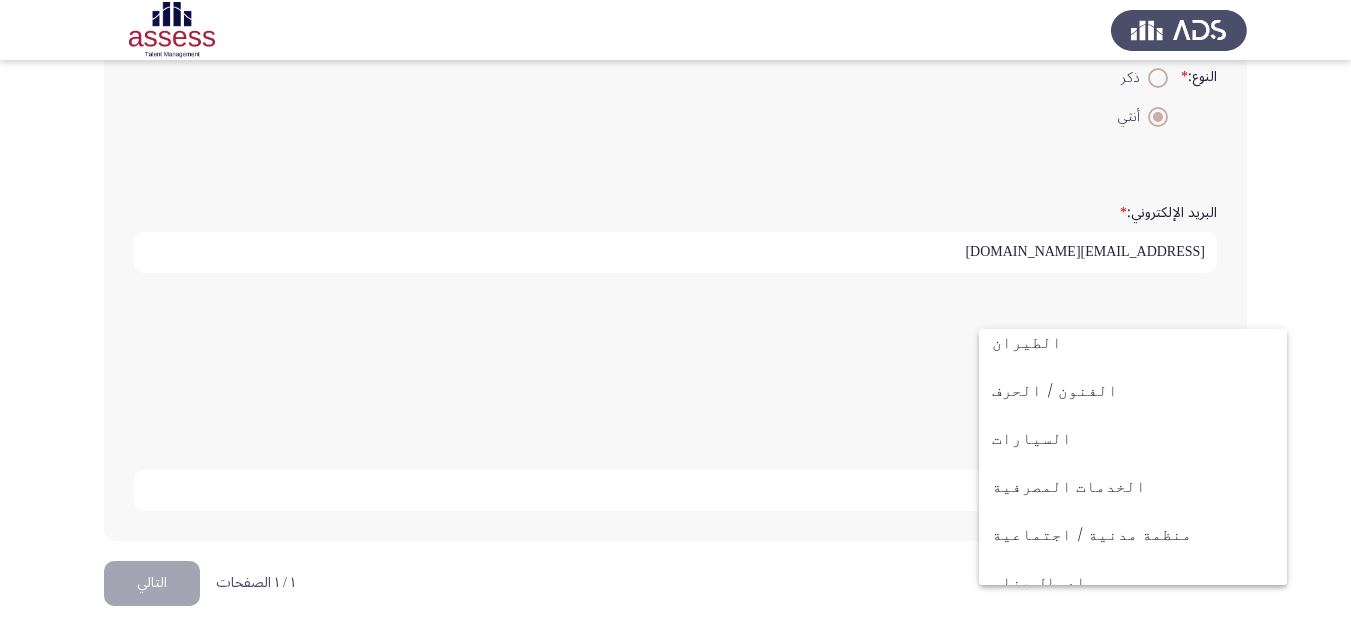 scroll, scrollTop: 83, scrollLeft: 0, axis: vertical 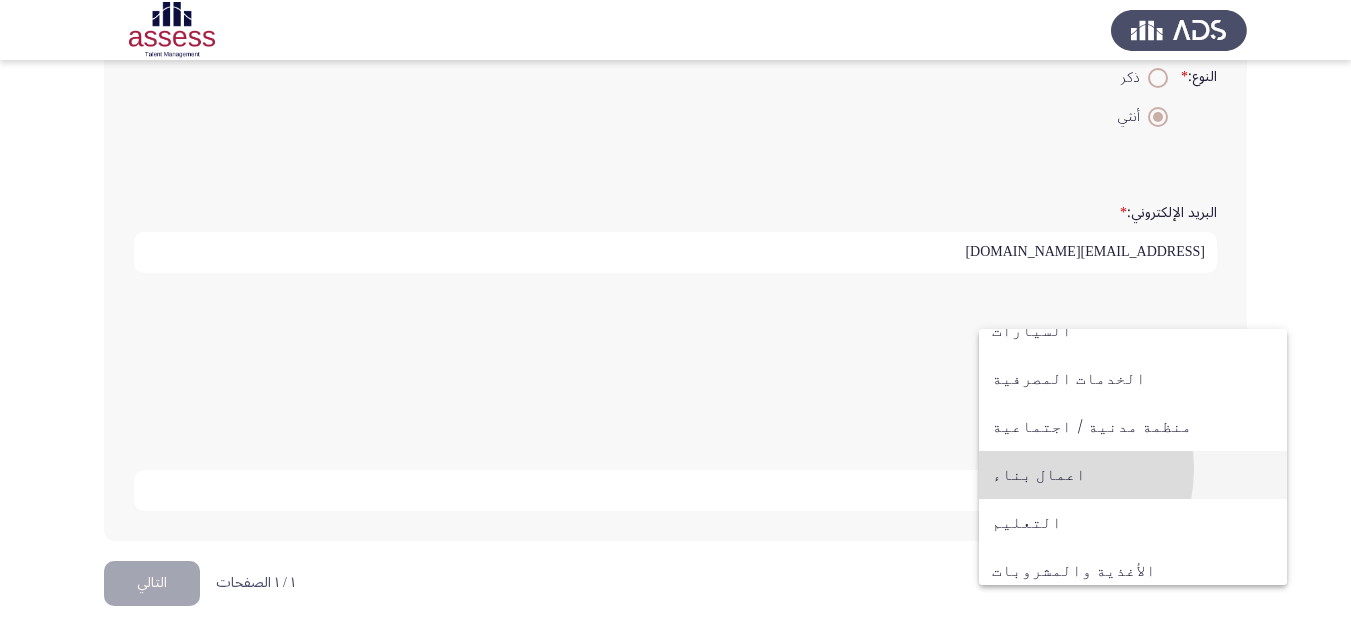 click on "اعمال بناء" at bounding box center [1133, 475] 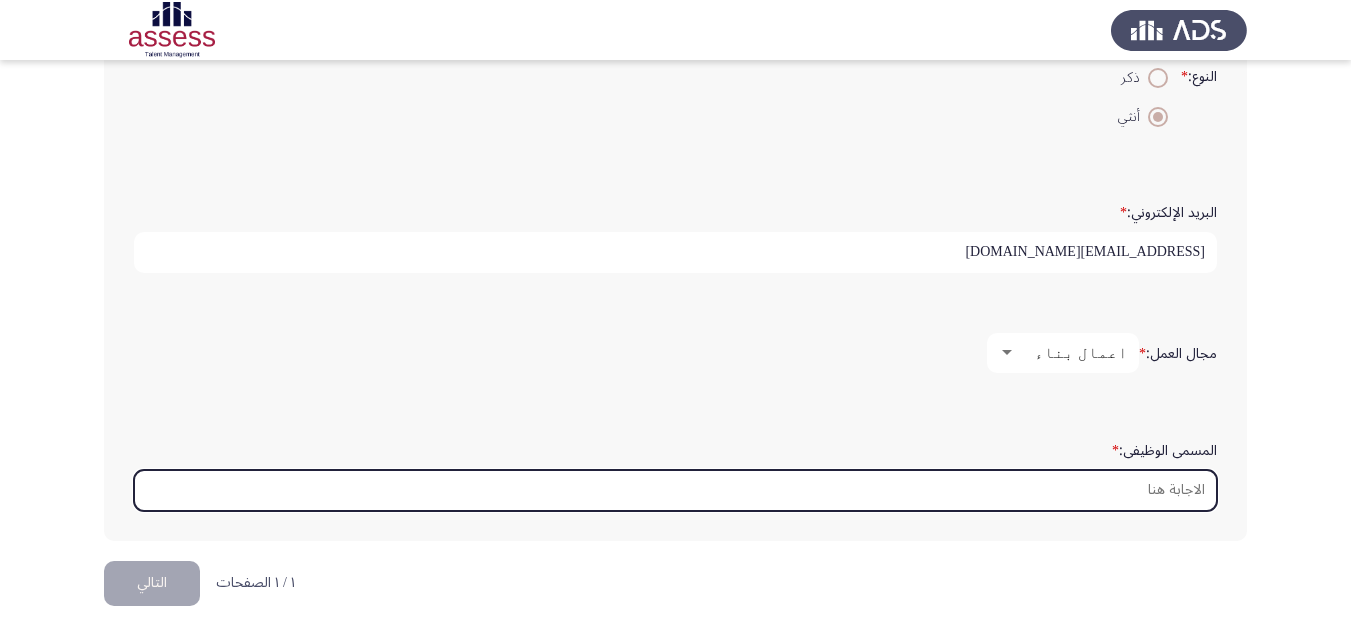 click on "المسمى الوظيفى:   *" at bounding box center (675, 490) 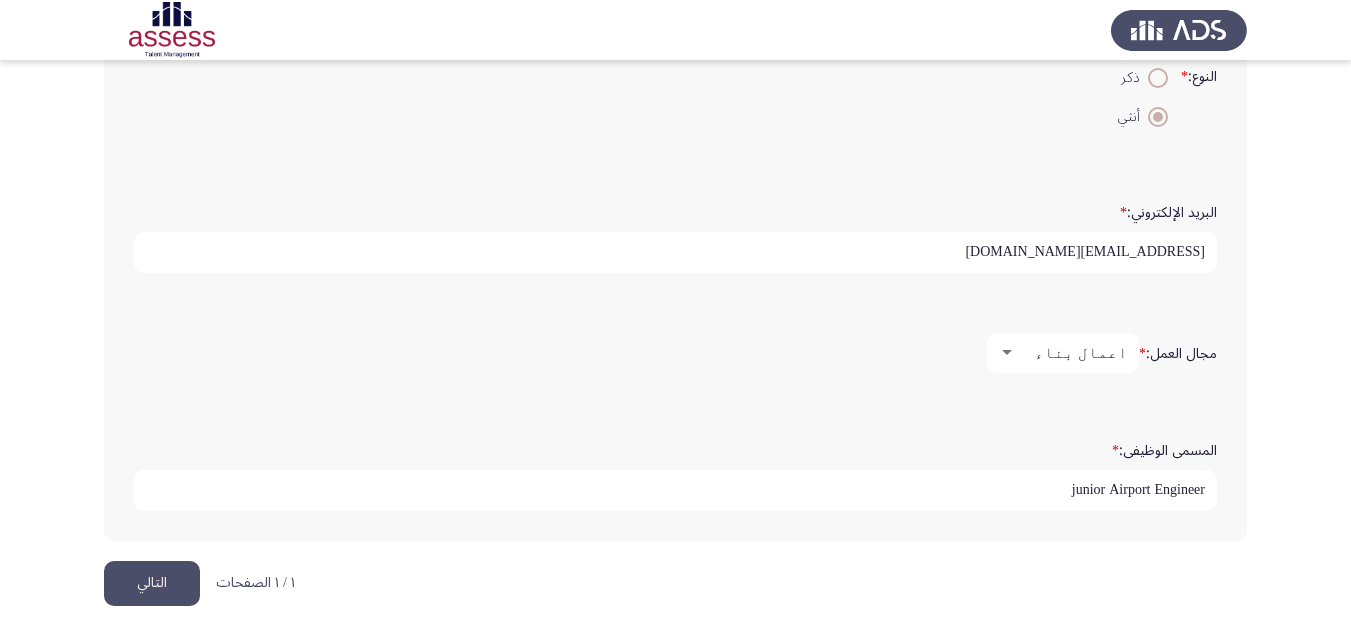 type on "junior Airport Engineer" 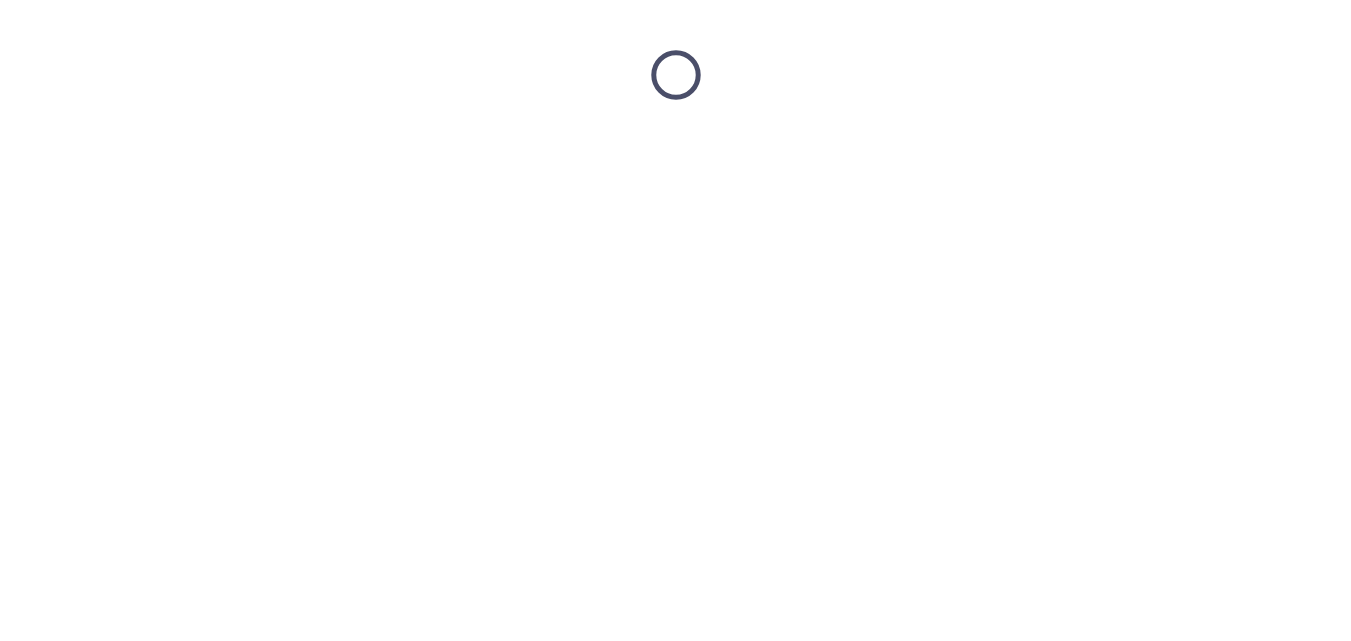 scroll, scrollTop: 0, scrollLeft: 0, axis: both 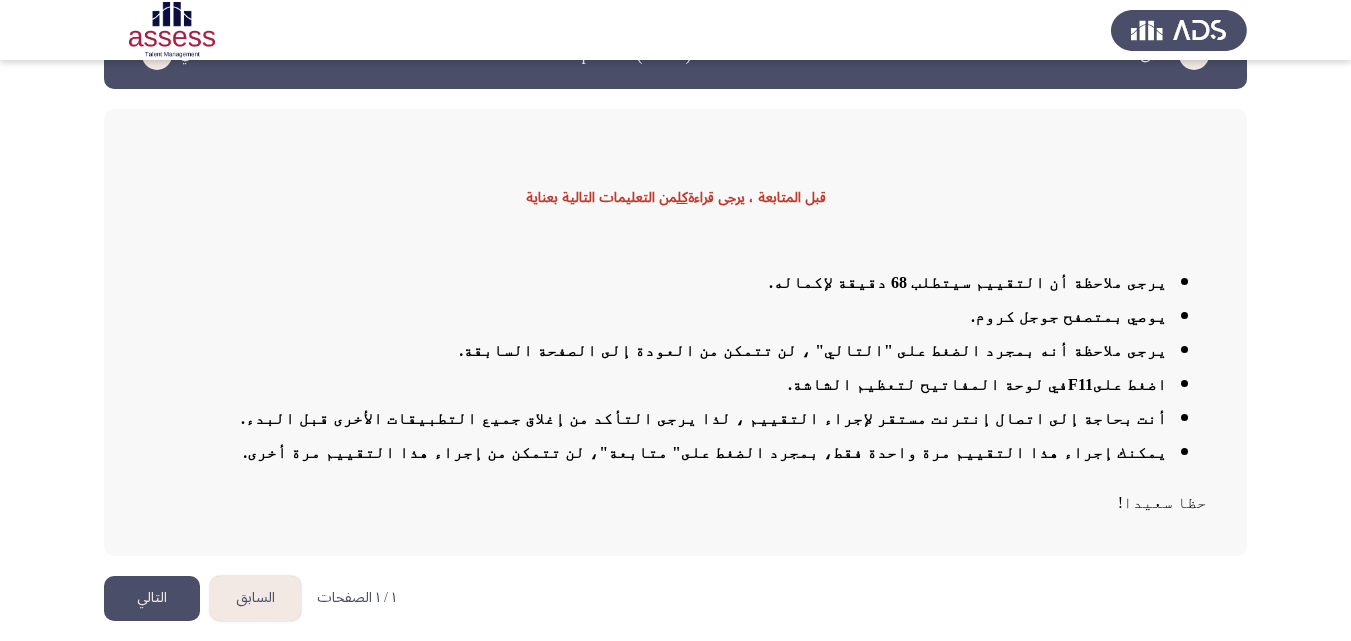 click on "التالي" 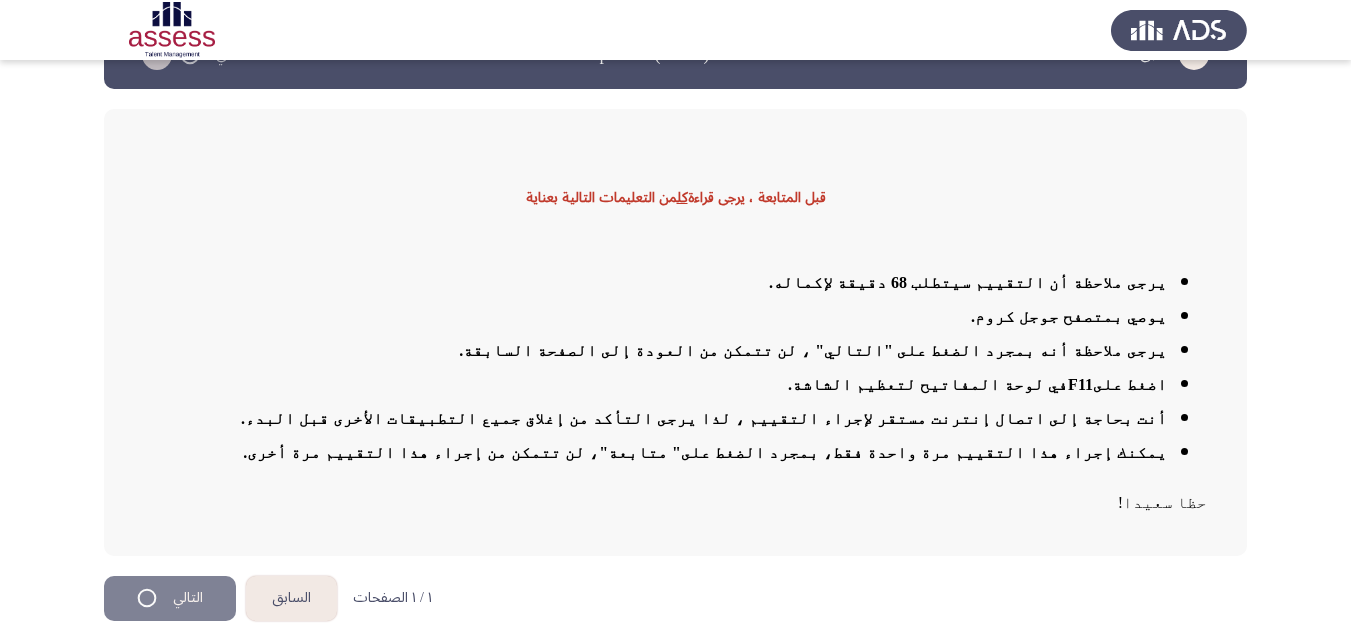 scroll, scrollTop: 0, scrollLeft: 0, axis: both 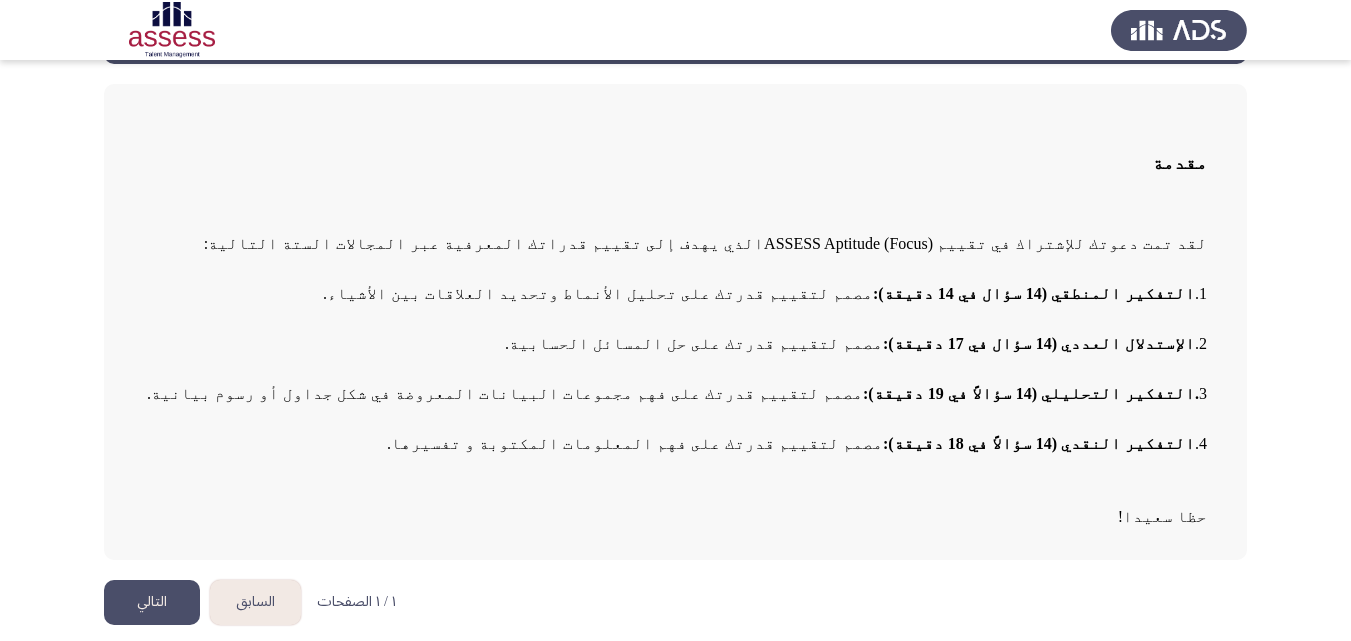 click on "التالي" 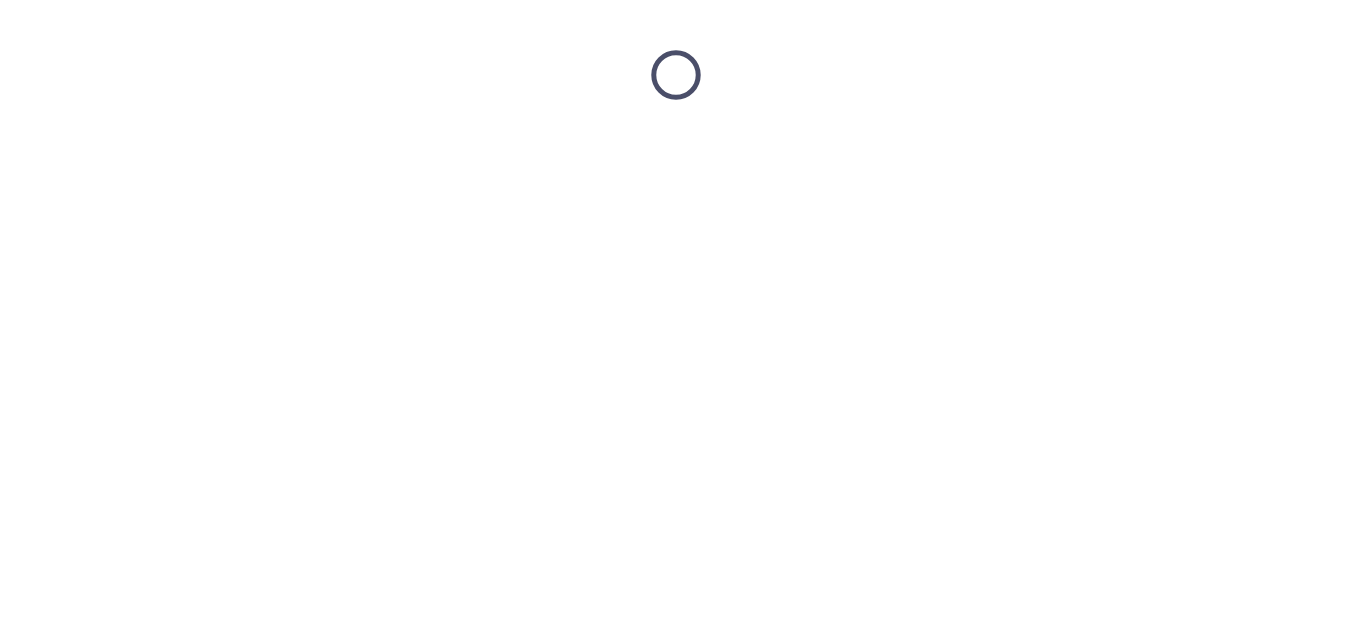 scroll, scrollTop: 0, scrollLeft: 0, axis: both 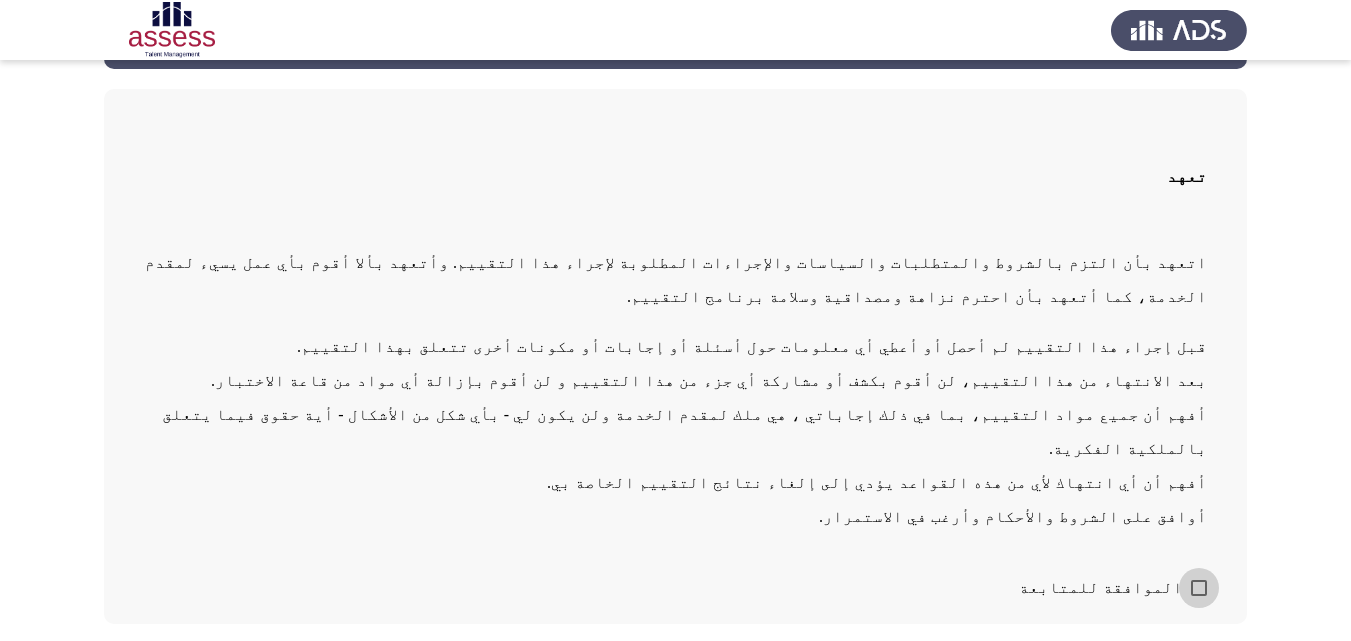 click at bounding box center [1199, 588] 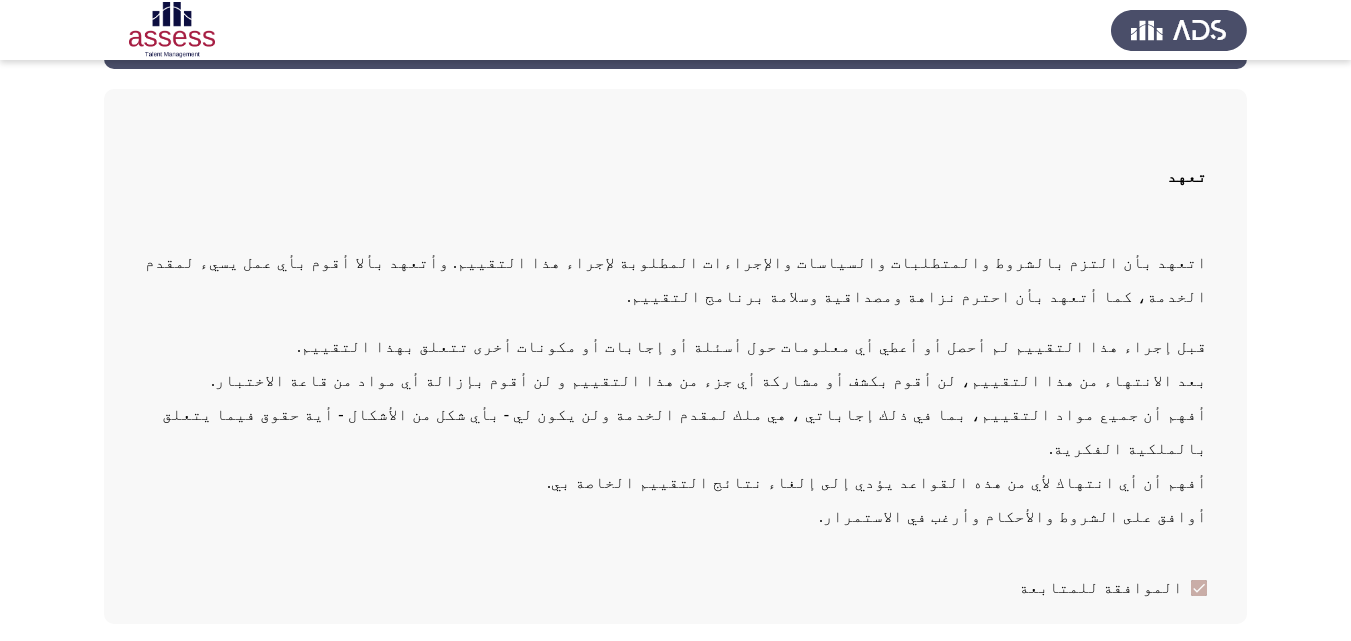 click on "التالي" 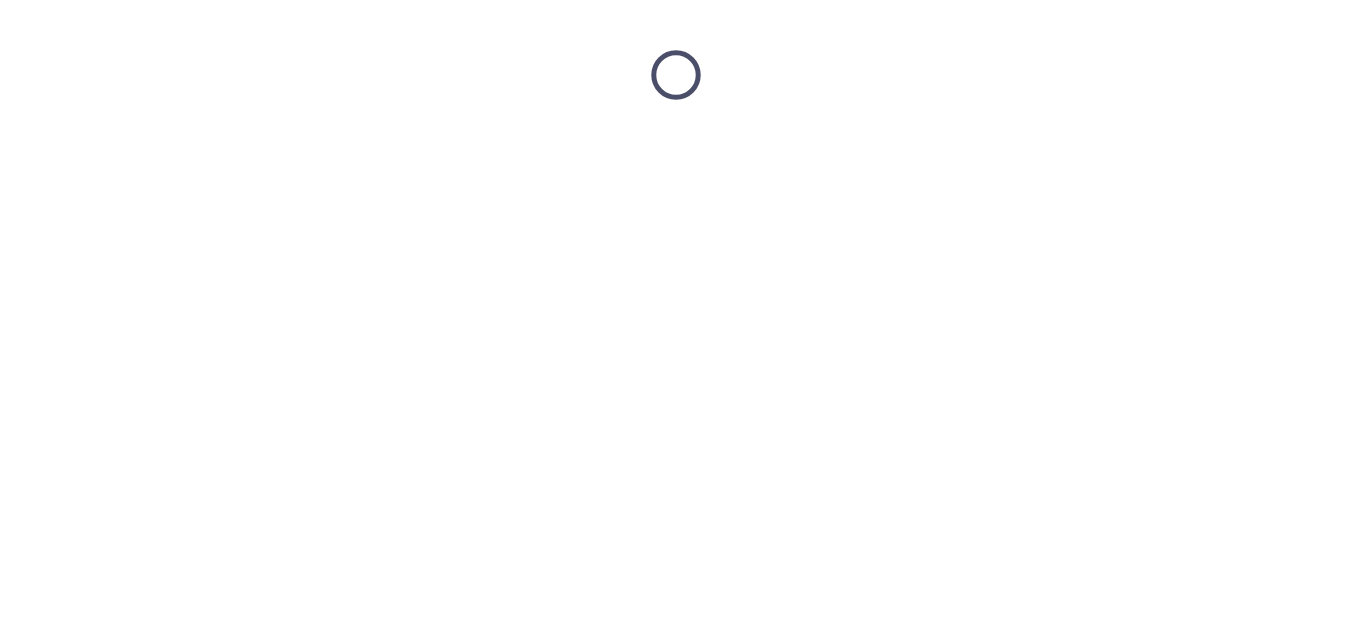 scroll, scrollTop: 0, scrollLeft: 0, axis: both 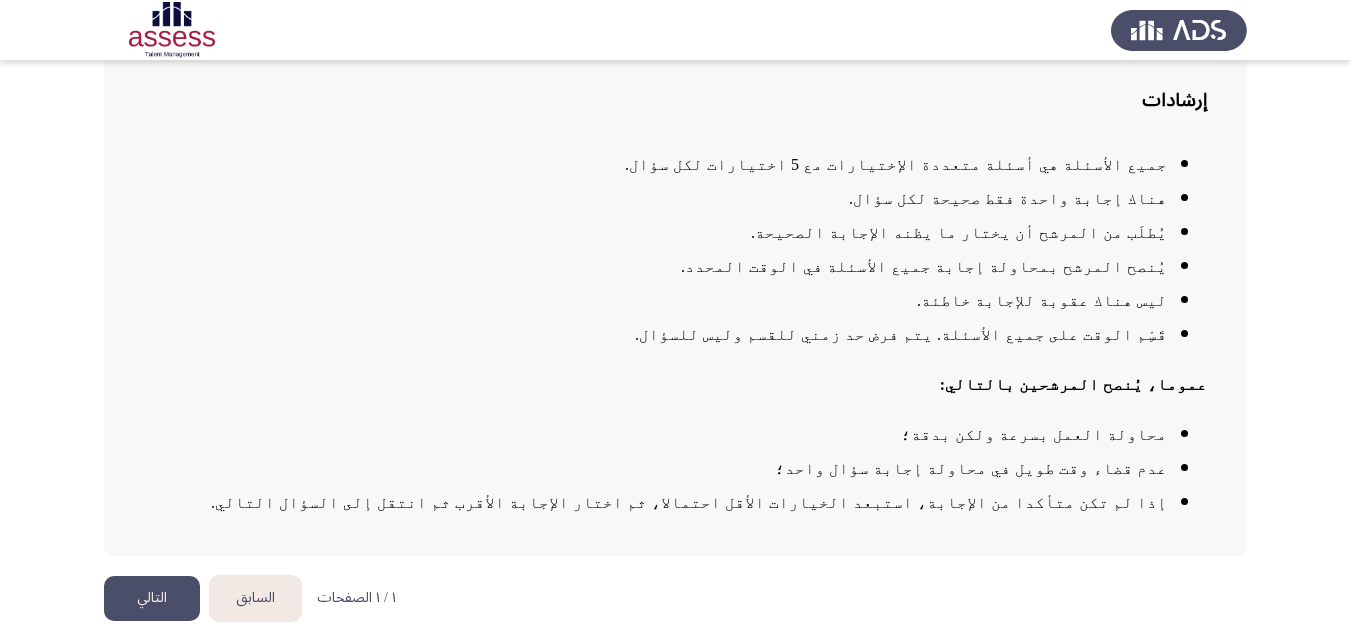 click on "التالي" 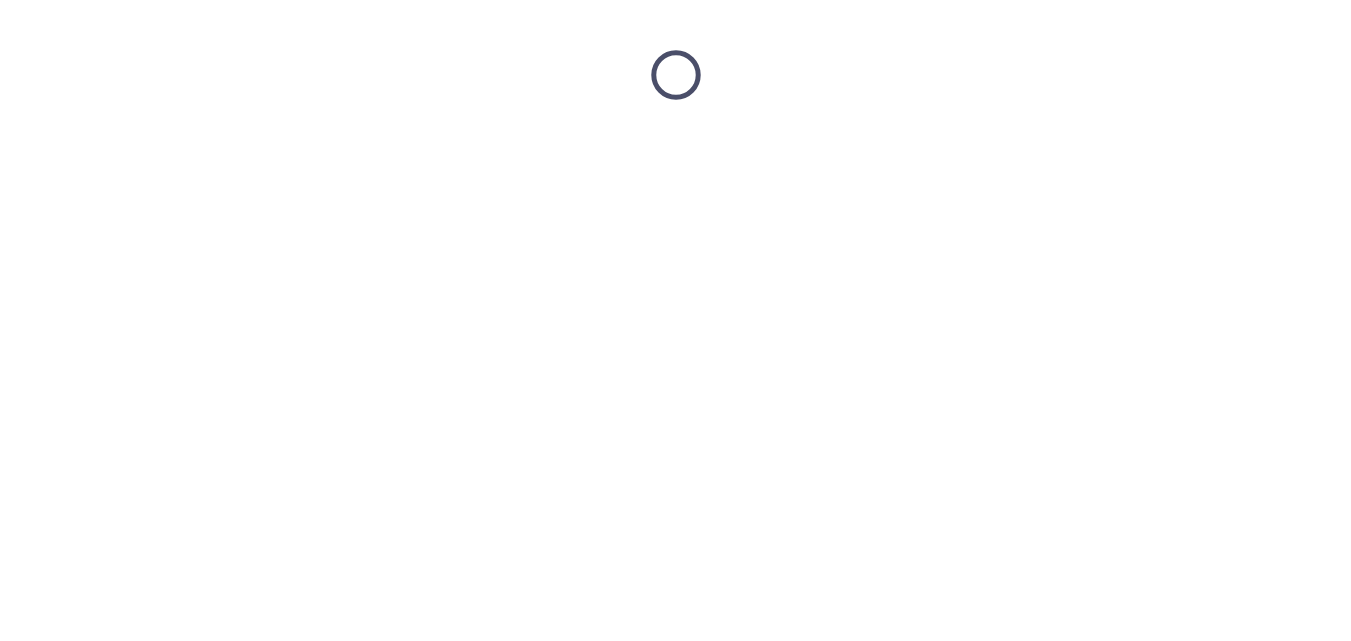 scroll, scrollTop: 0, scrollLeft: 0, axis: both 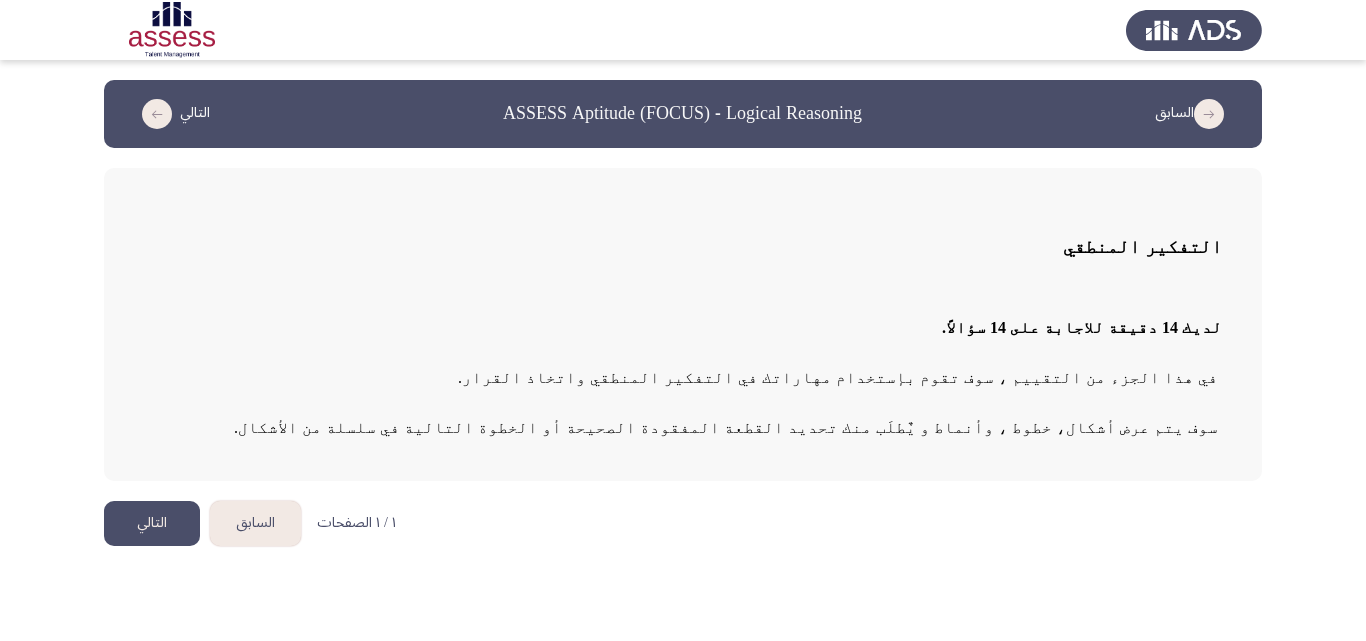 click on "التالي" 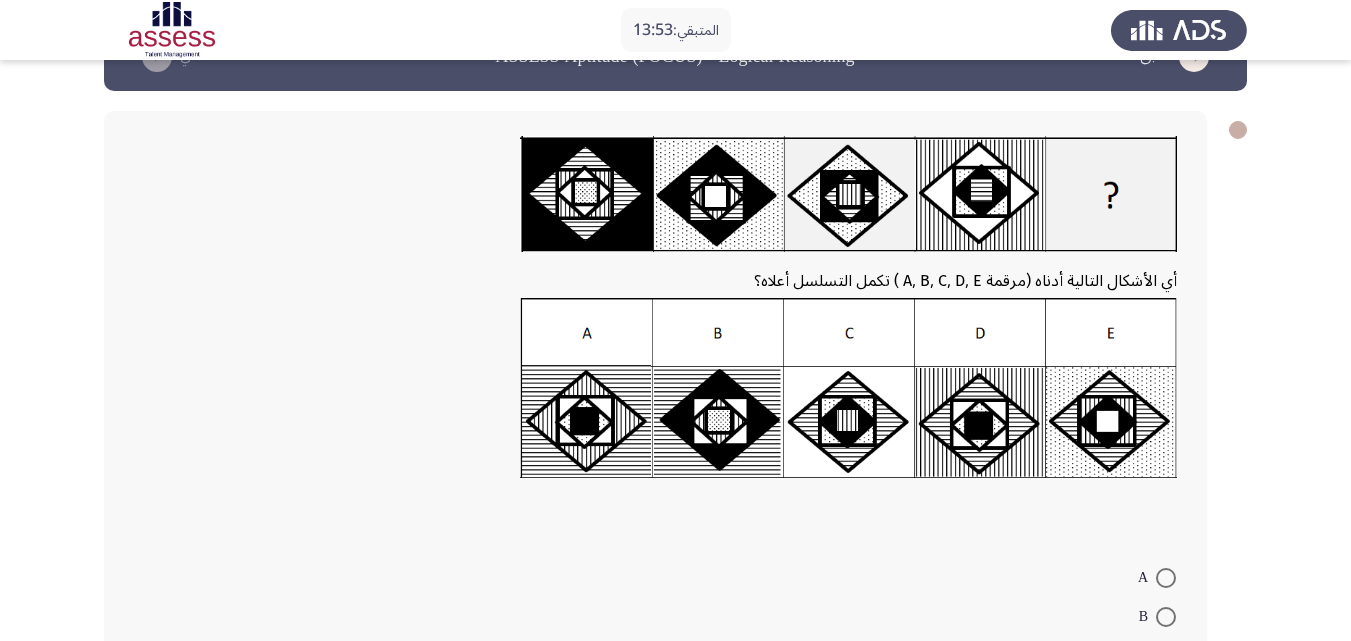 scroll, scrollTop: 0, scrollLeft: 0, axis: both 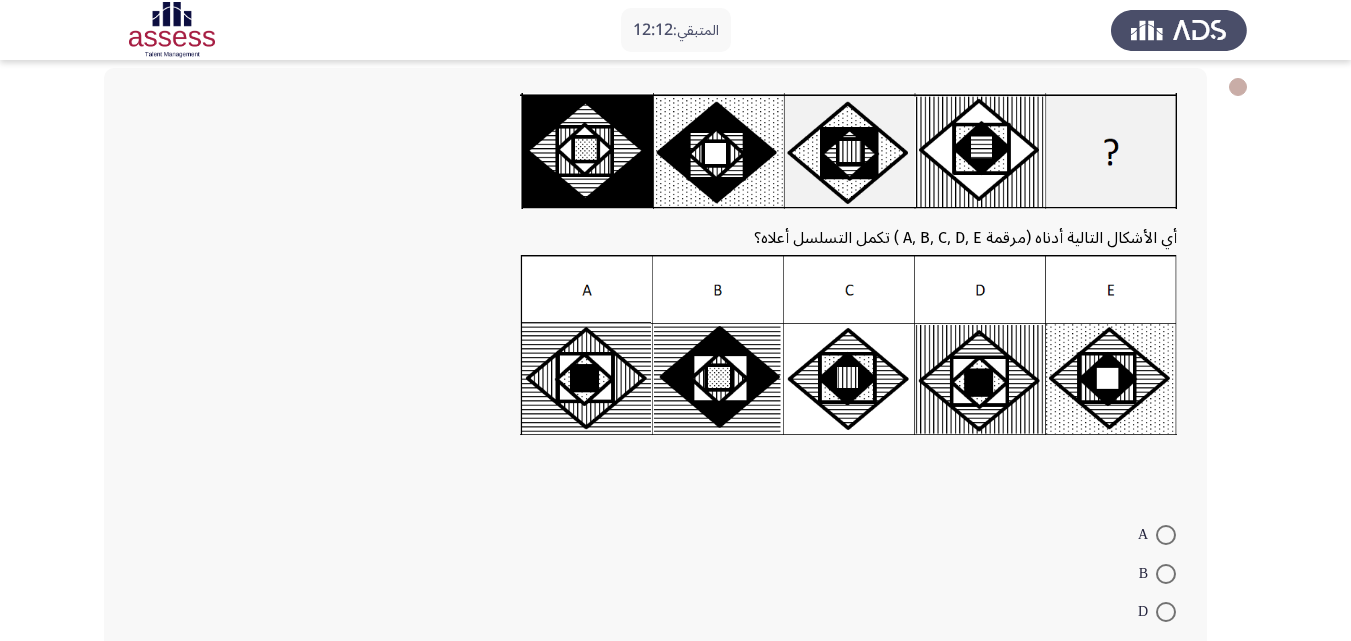click 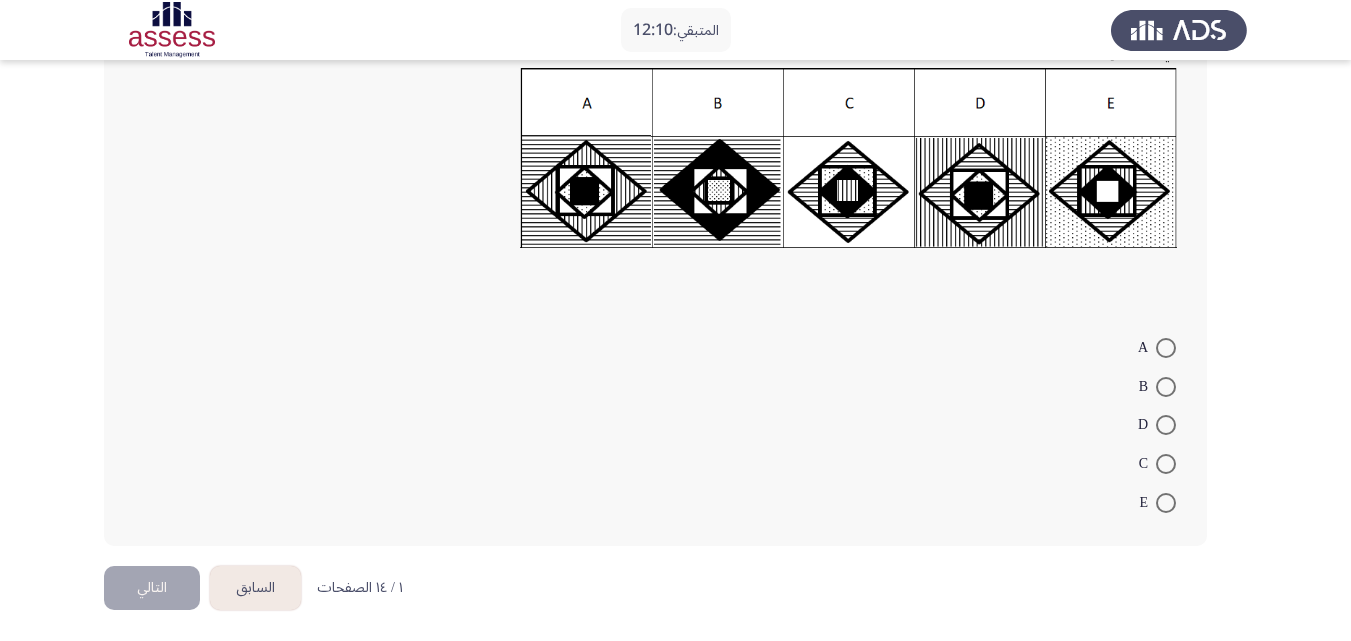 scroll, scrollTop: 292, scrollLeft: 0, axis: vertical 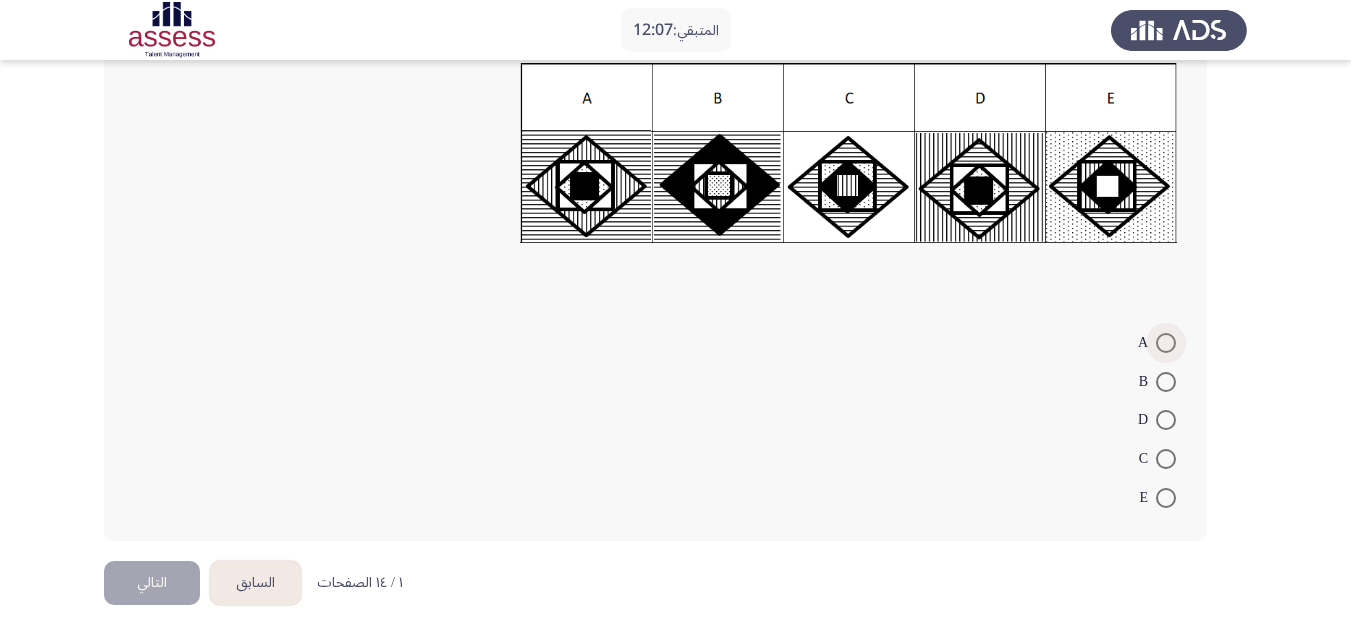 click at bounding box center (1166, 343) 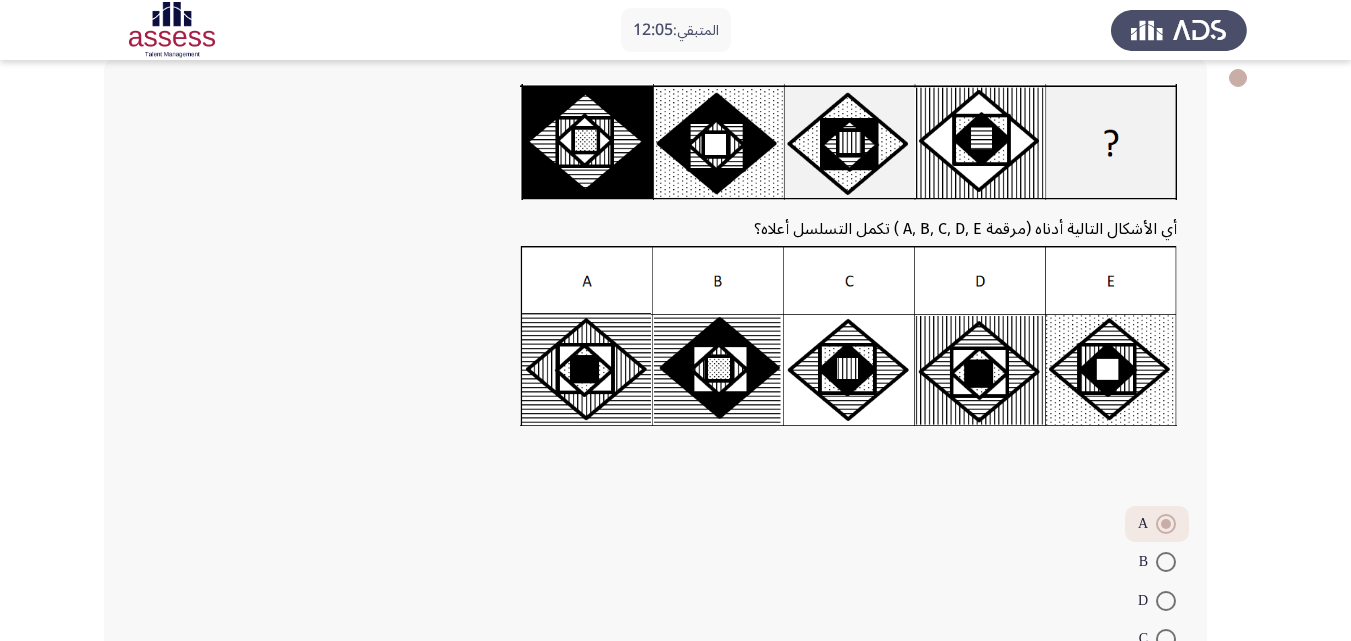 scroll, scrollTop: 289, scrollLeft: 0, axis: vertical 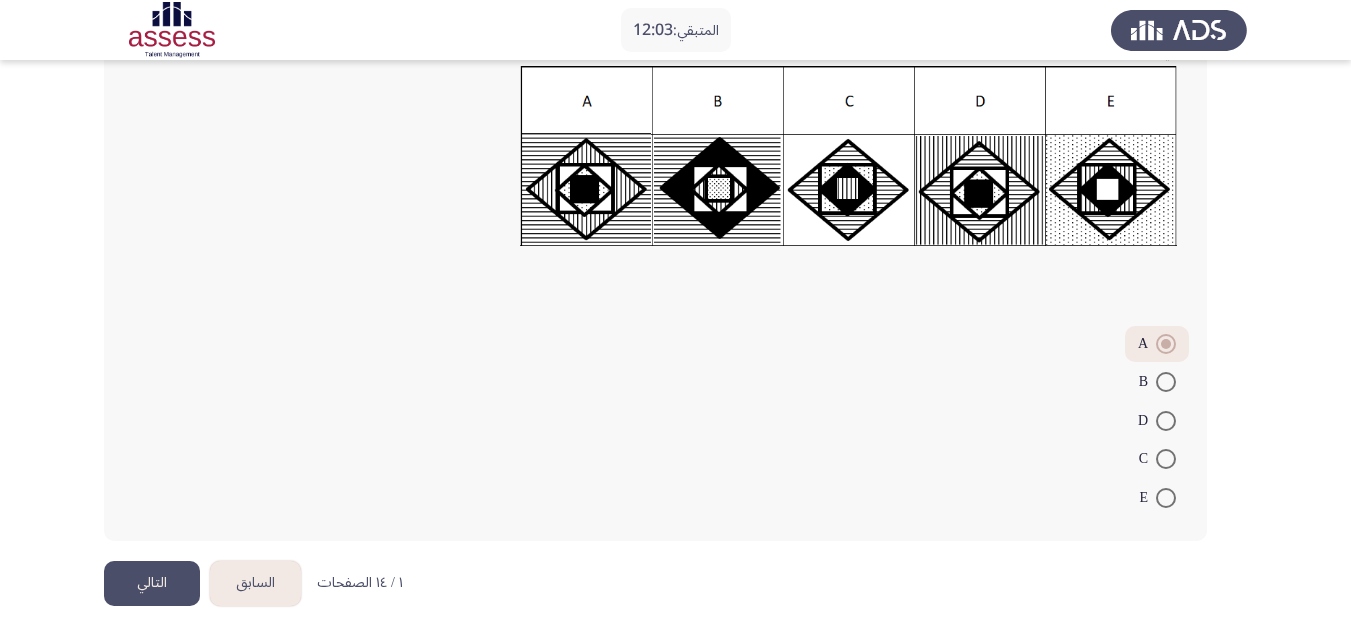 click on "التالي" 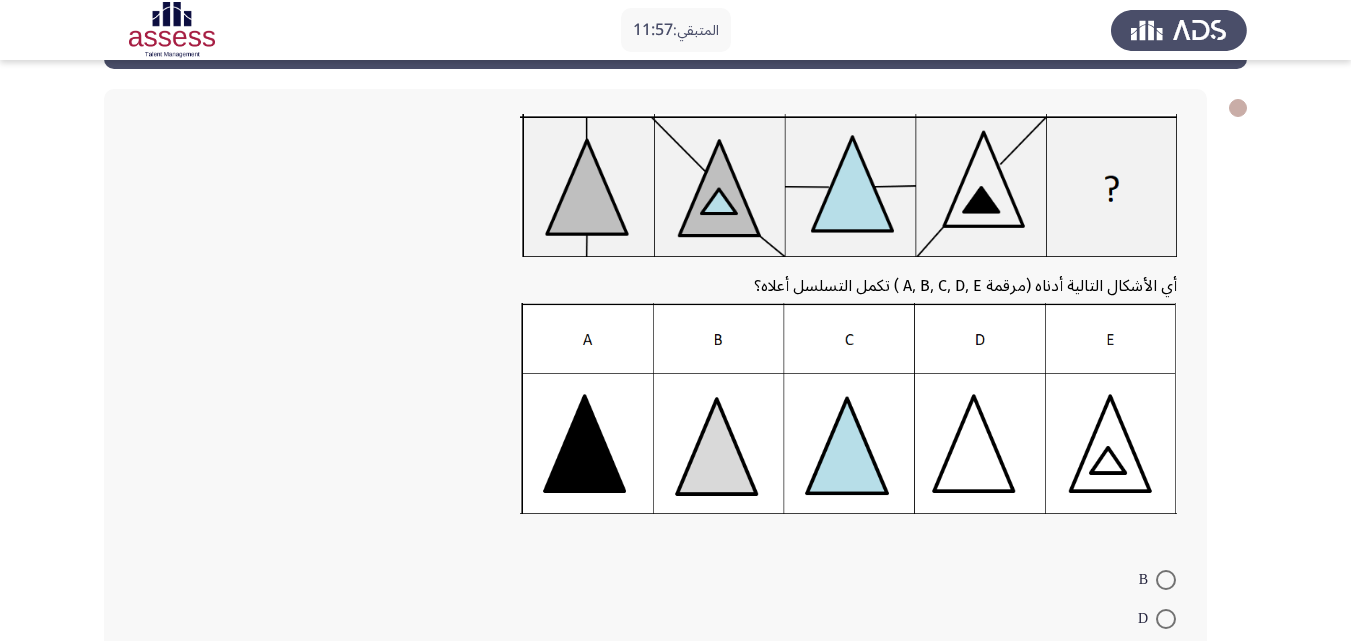 scroll, scrollTop: 74, scrollLeft: 0, axis: vertical 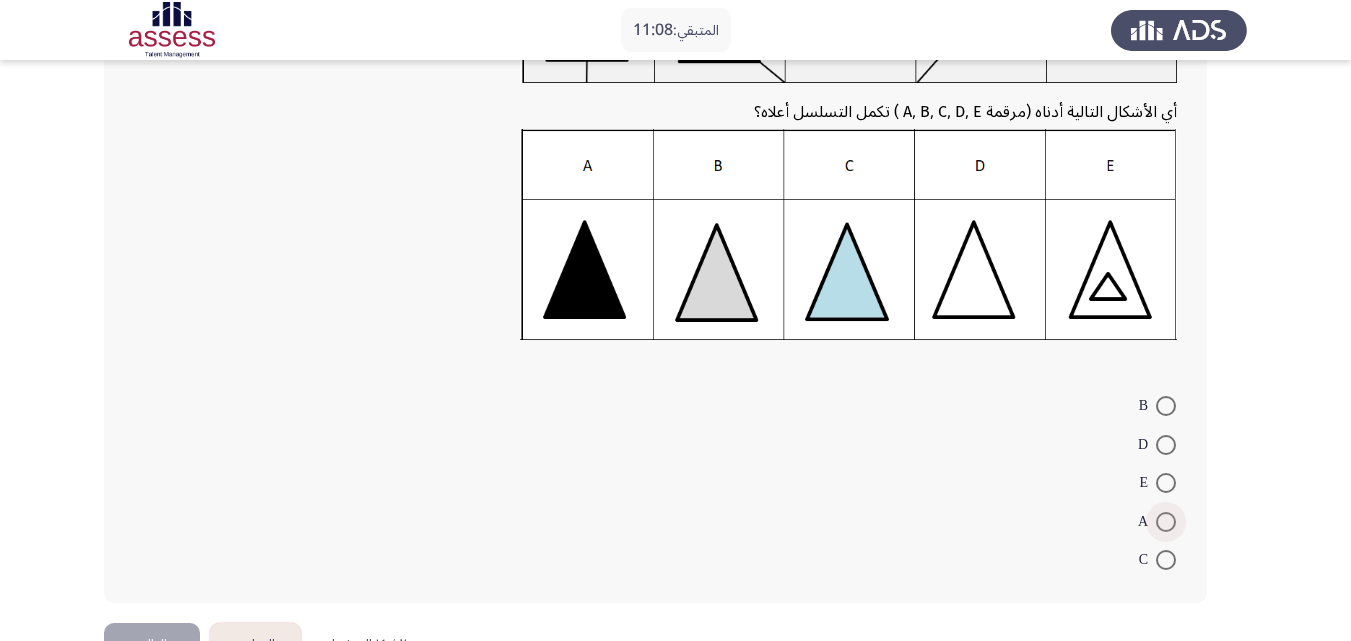 drag, startPoint x: 1160, startPoint y: 514, endPoint x: 1364, endPoint y: 490, distance: 205.4069 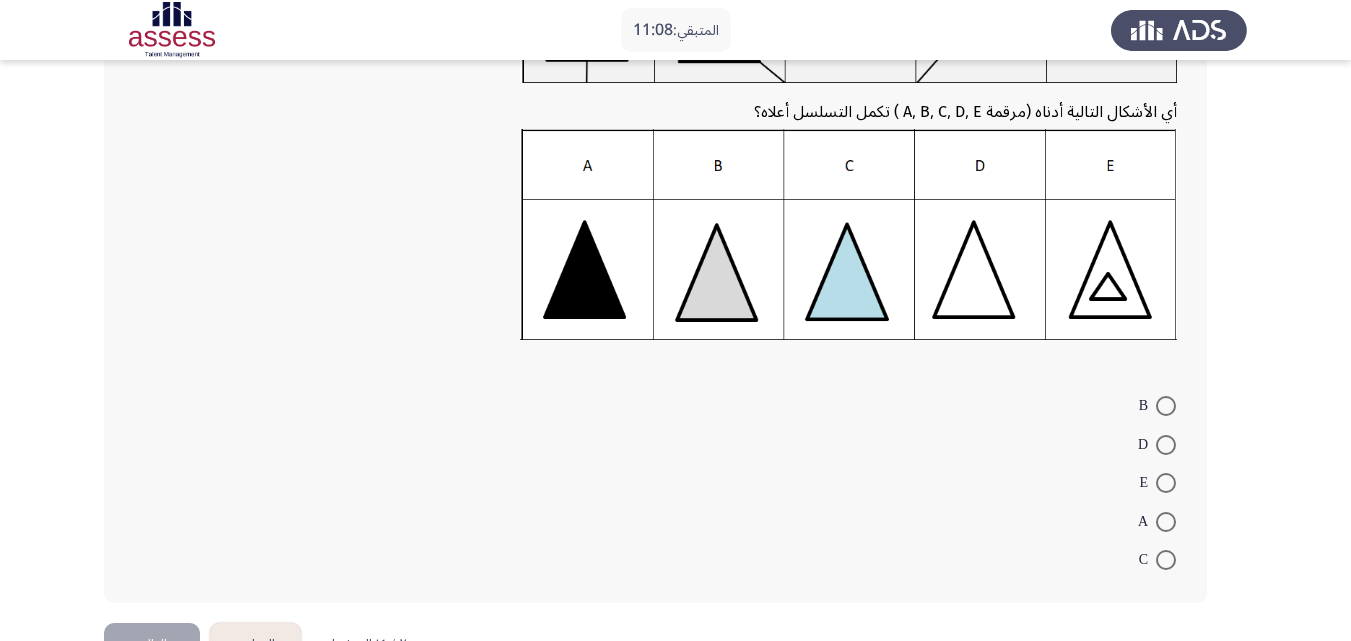 scroll, scrollTop: 315, scrollLeft: 0, axis: vertical 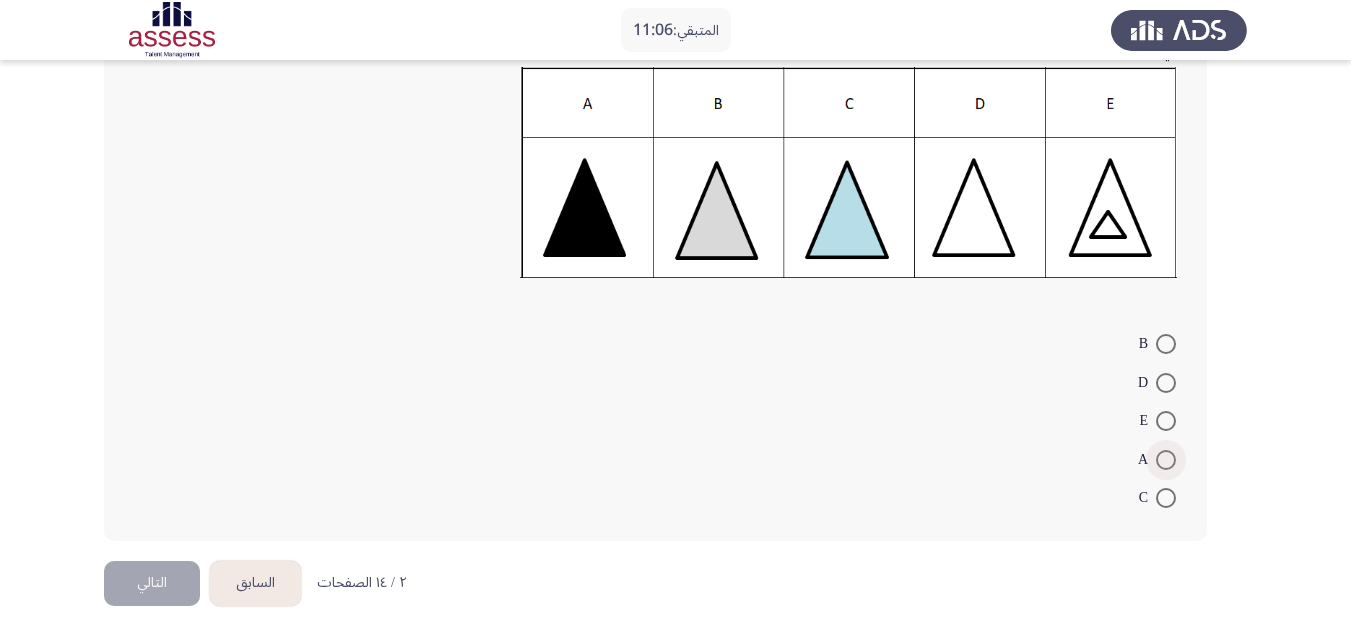 click at bounding box center [1166, 460] 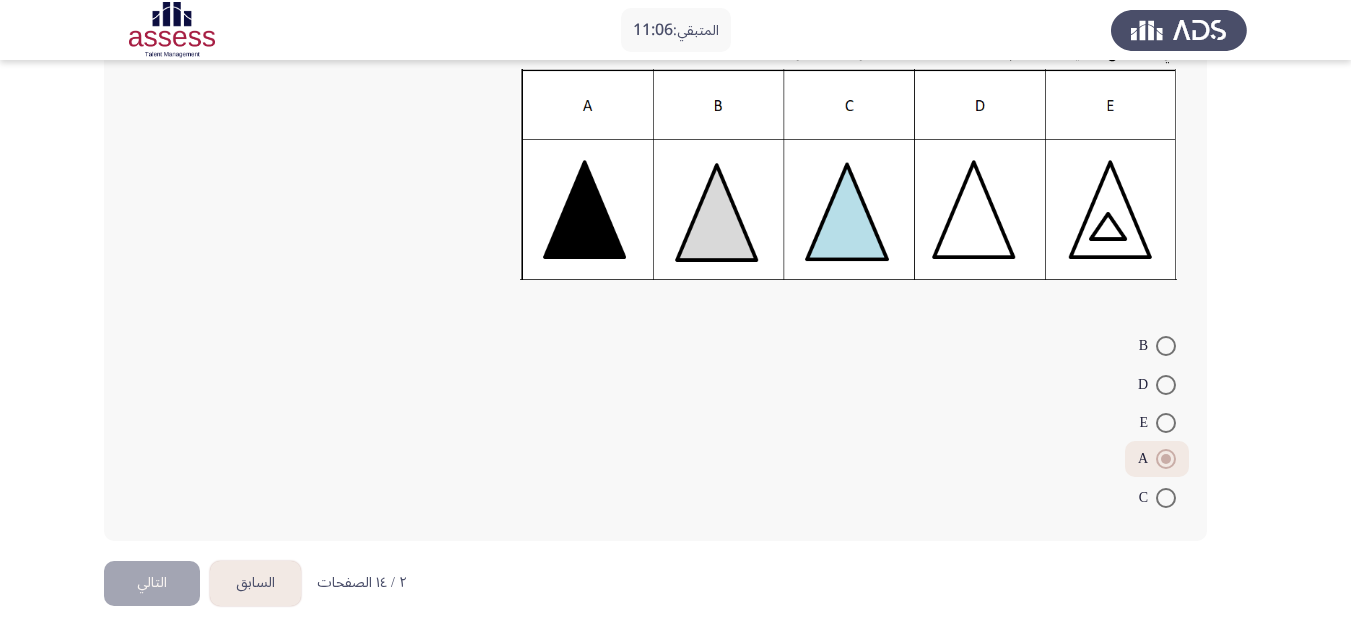 scroll, scrollTop: 313, scrollLeft: 0, axis: vertical 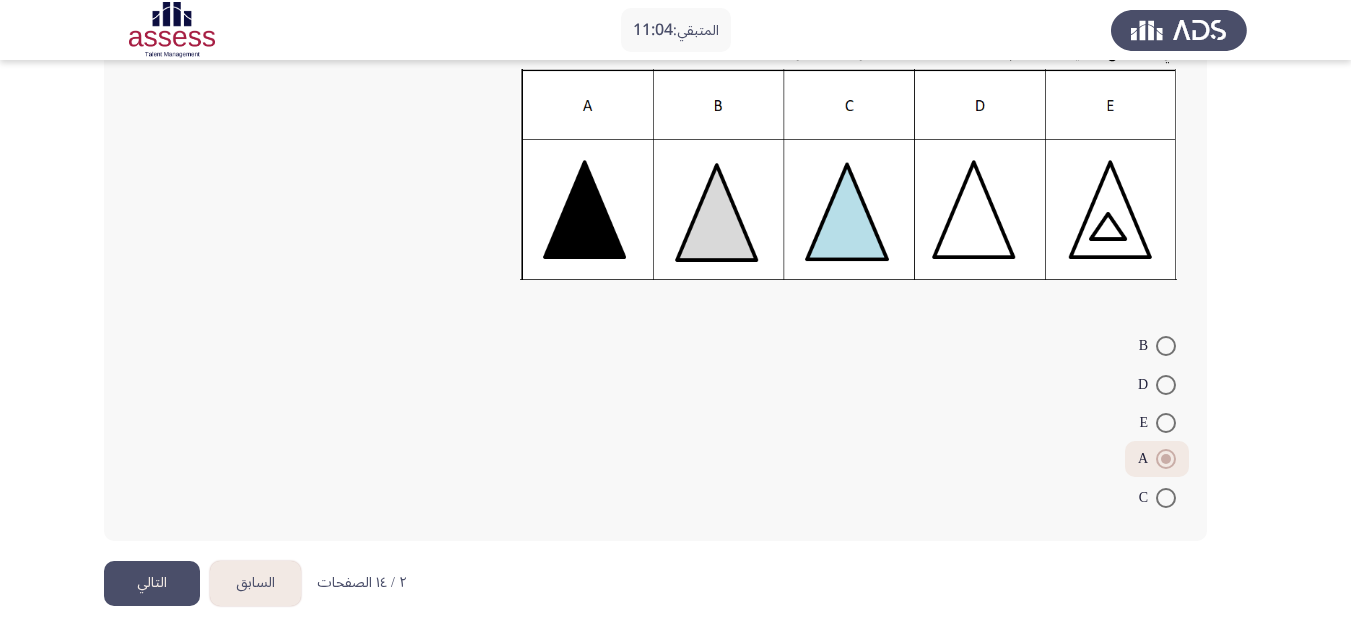 click on "التالي" 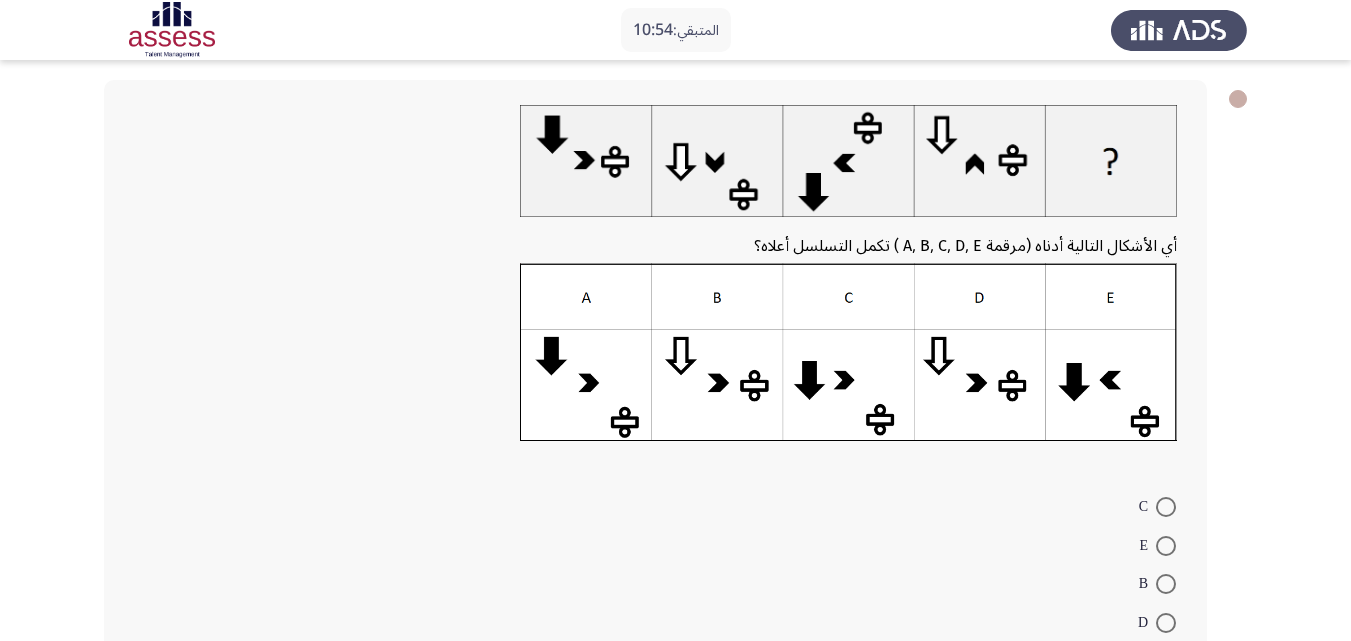 scroll, scrollTop: 90, scrollLeft: 0, axis: vertical 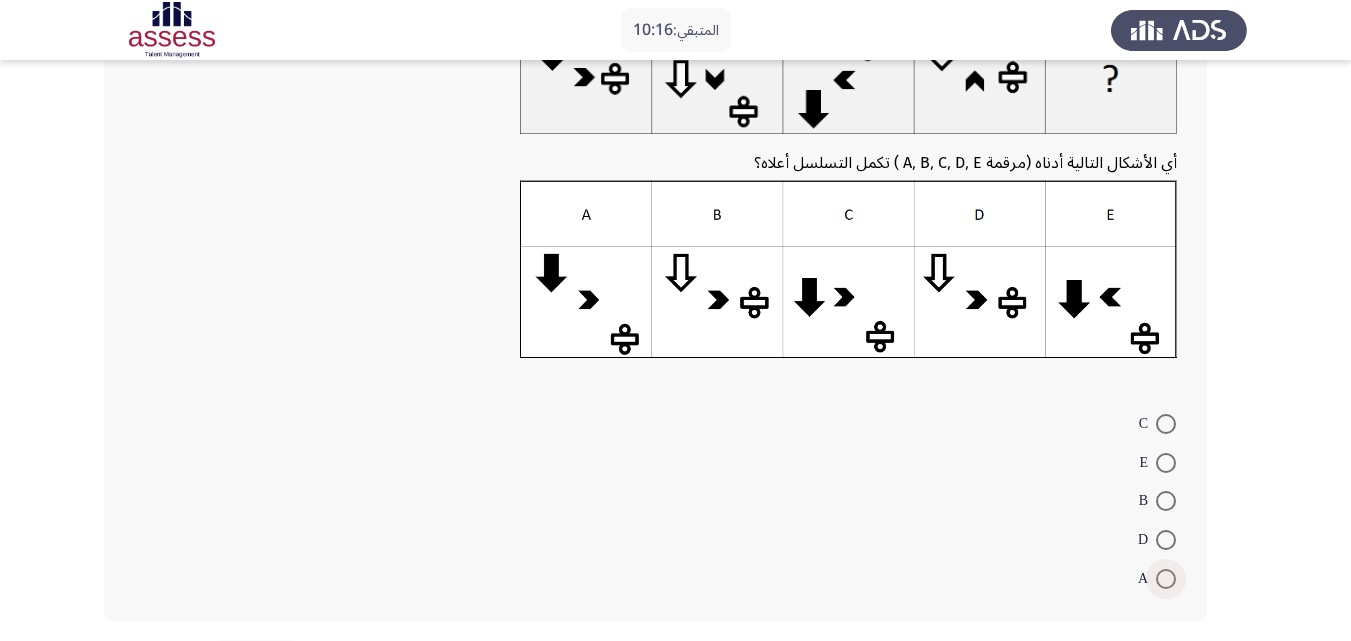 click at bounding box center (1166, 579) 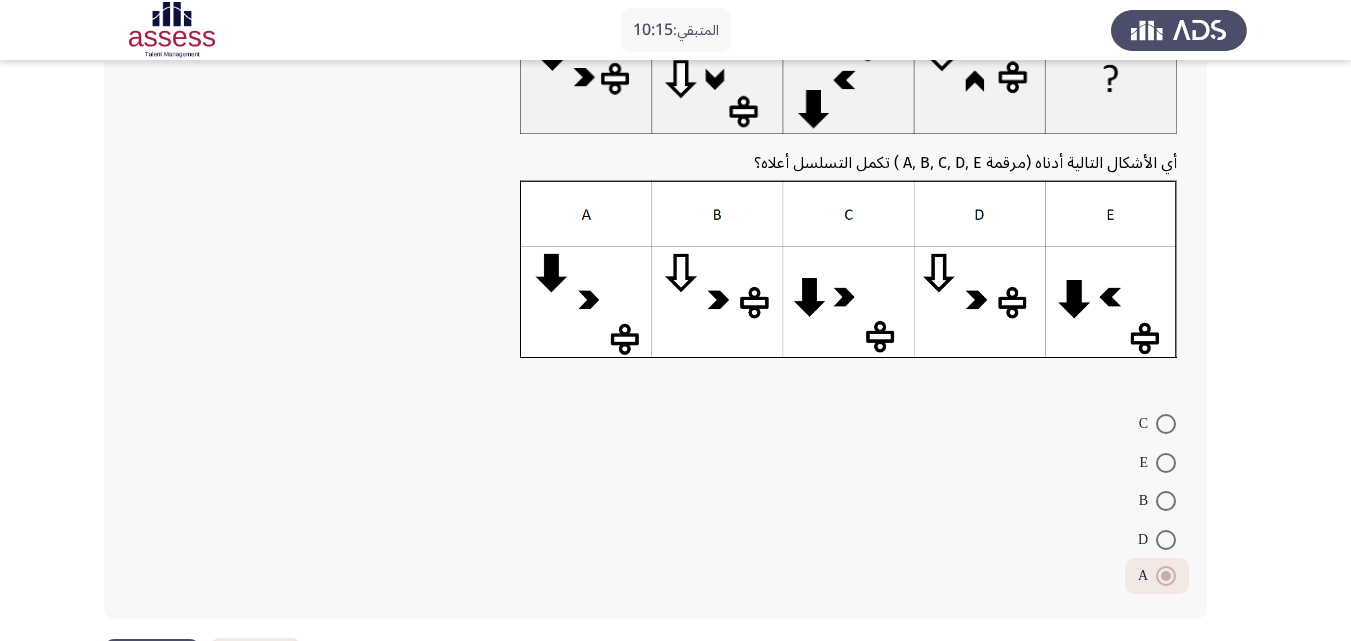 scroll, scrollTop: 249, scrollLeft: 0, axis: vertical 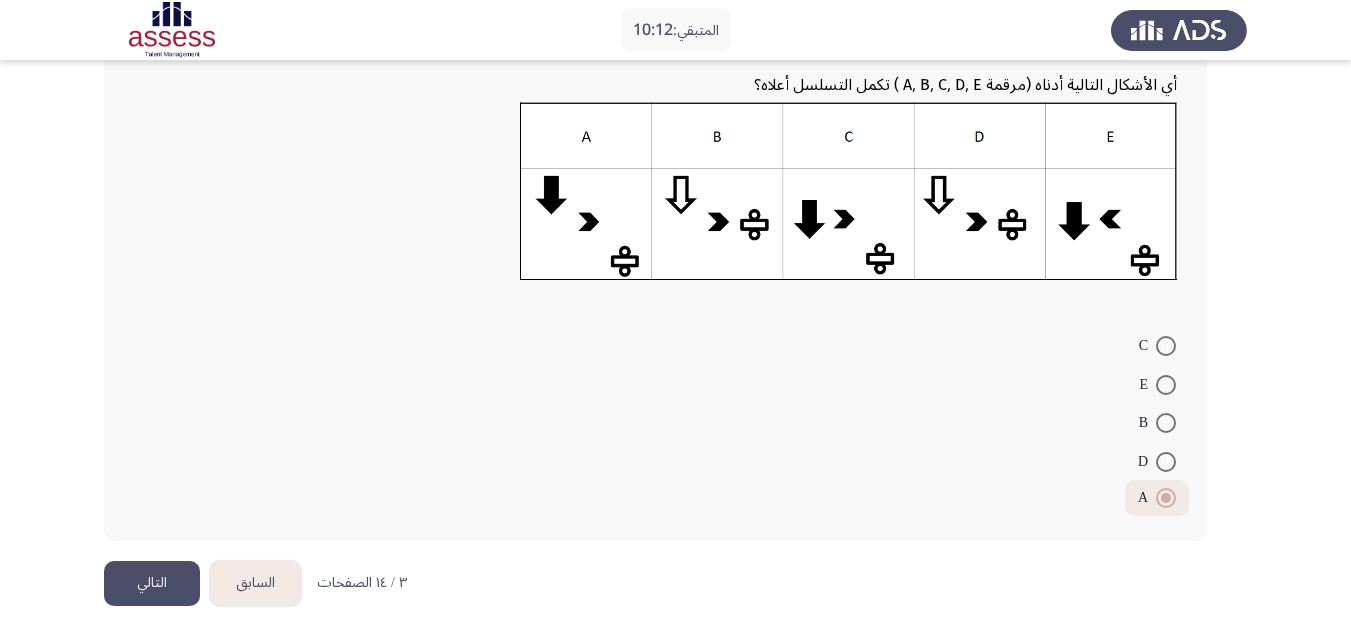 click on "التالي" 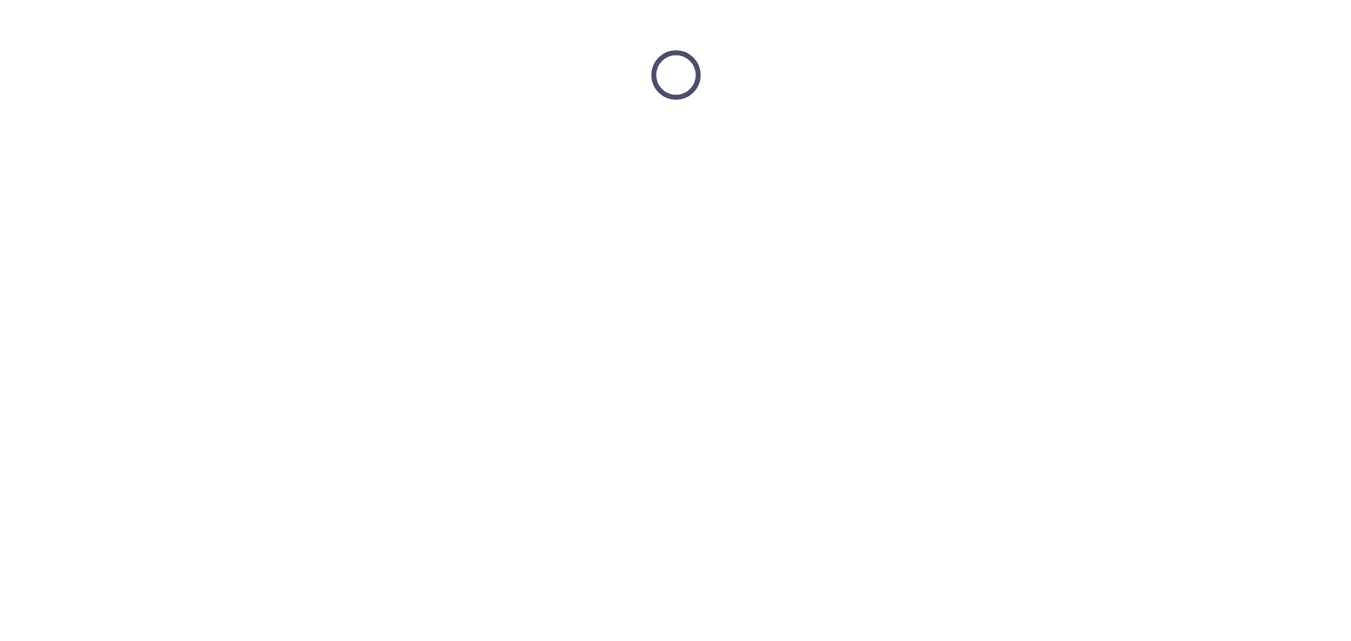 scroll, scrollTop: 0, scrollLeft: 0, axis: both 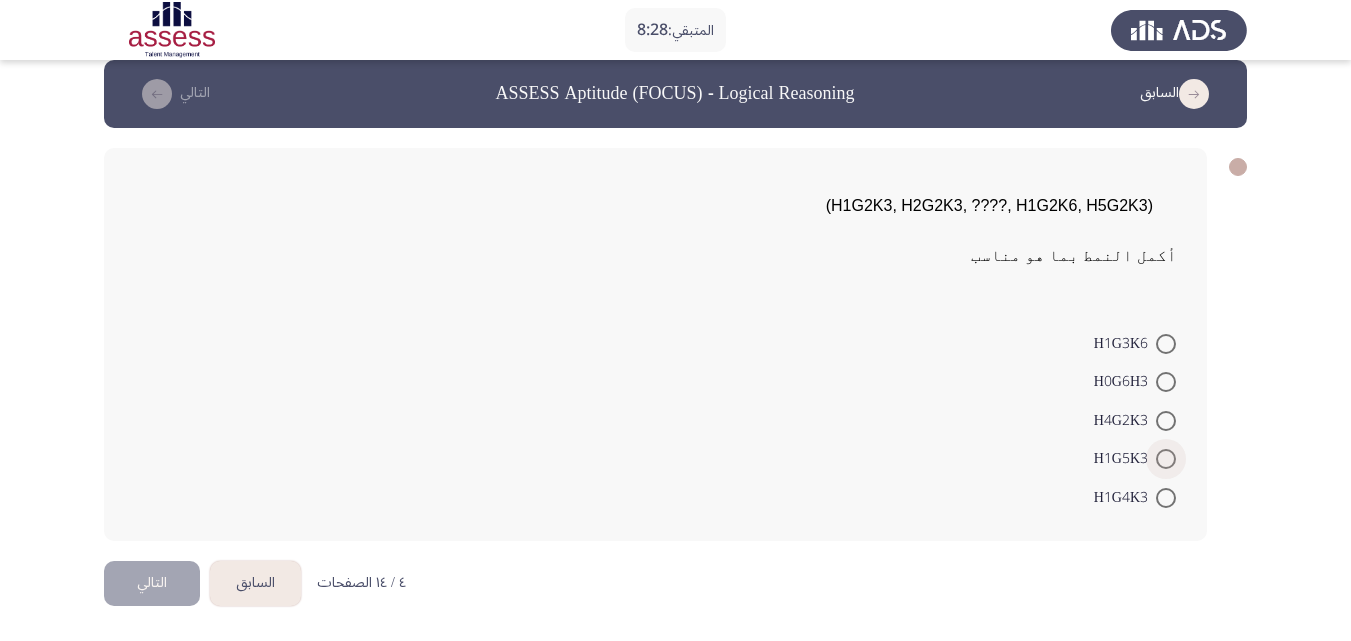 click at bounding box center [1166, 459] 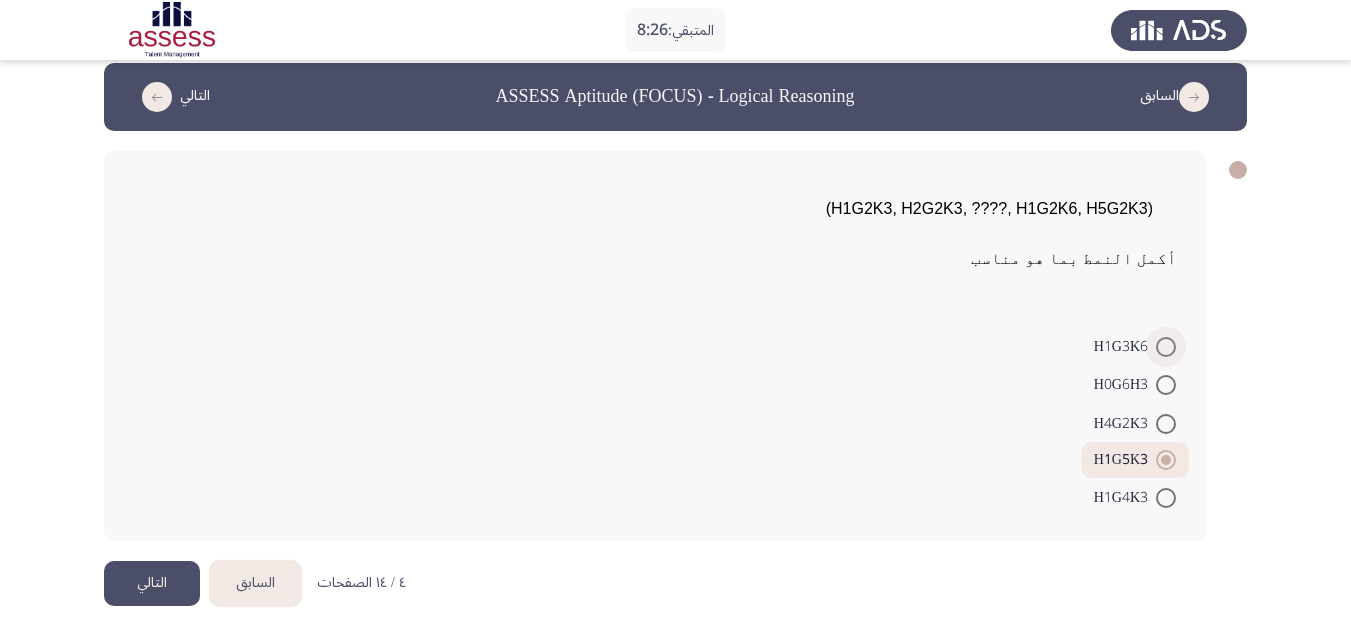 click on "H1G3K6" at bounding box center (1135, 347) 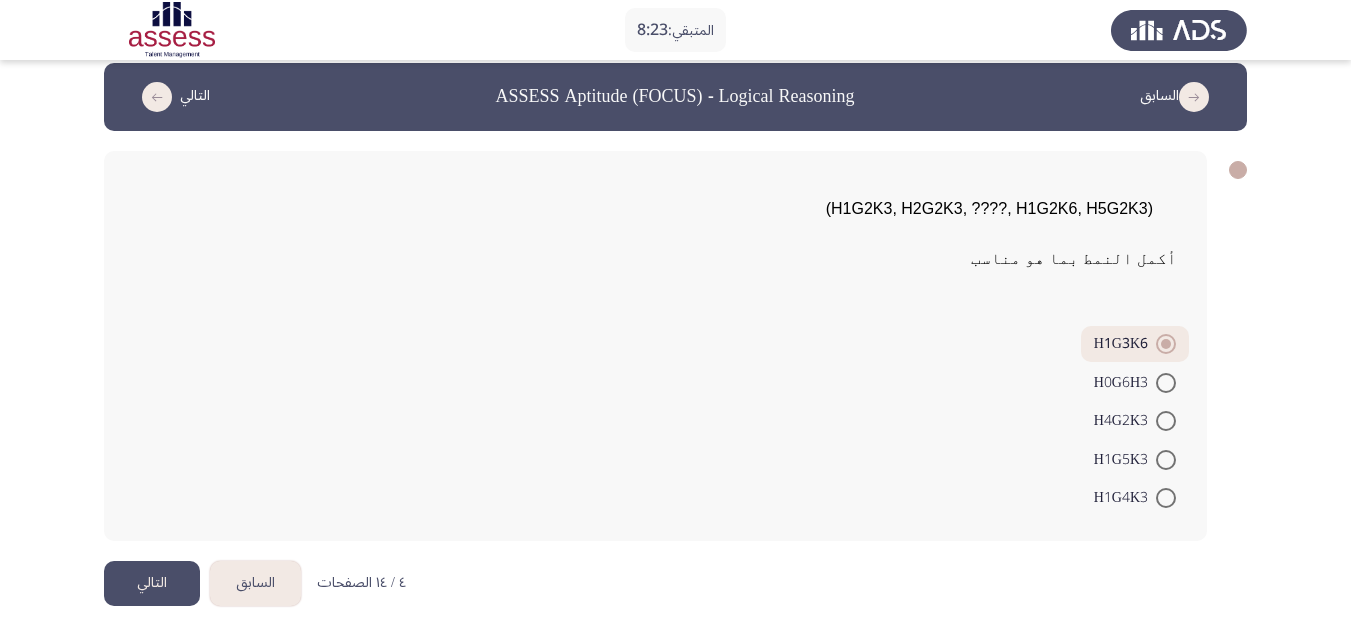 click on "التالي" 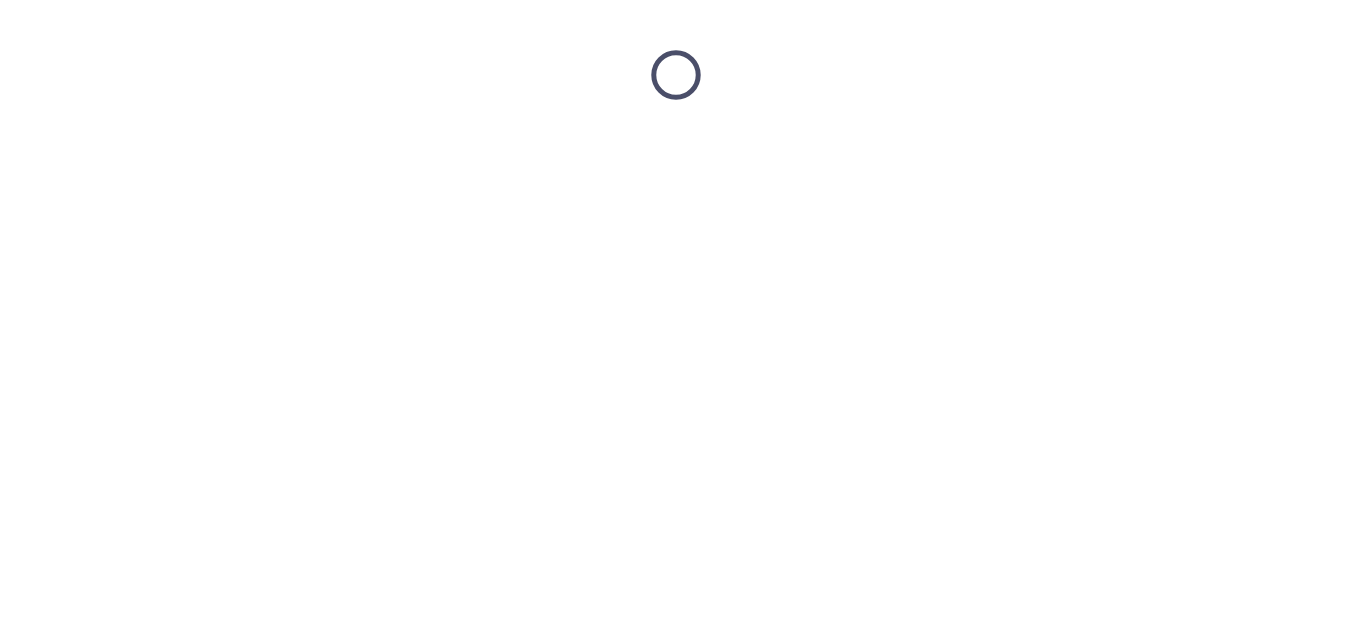 scroll, scrollTop: 0, scrollLeft: 0, axis: both 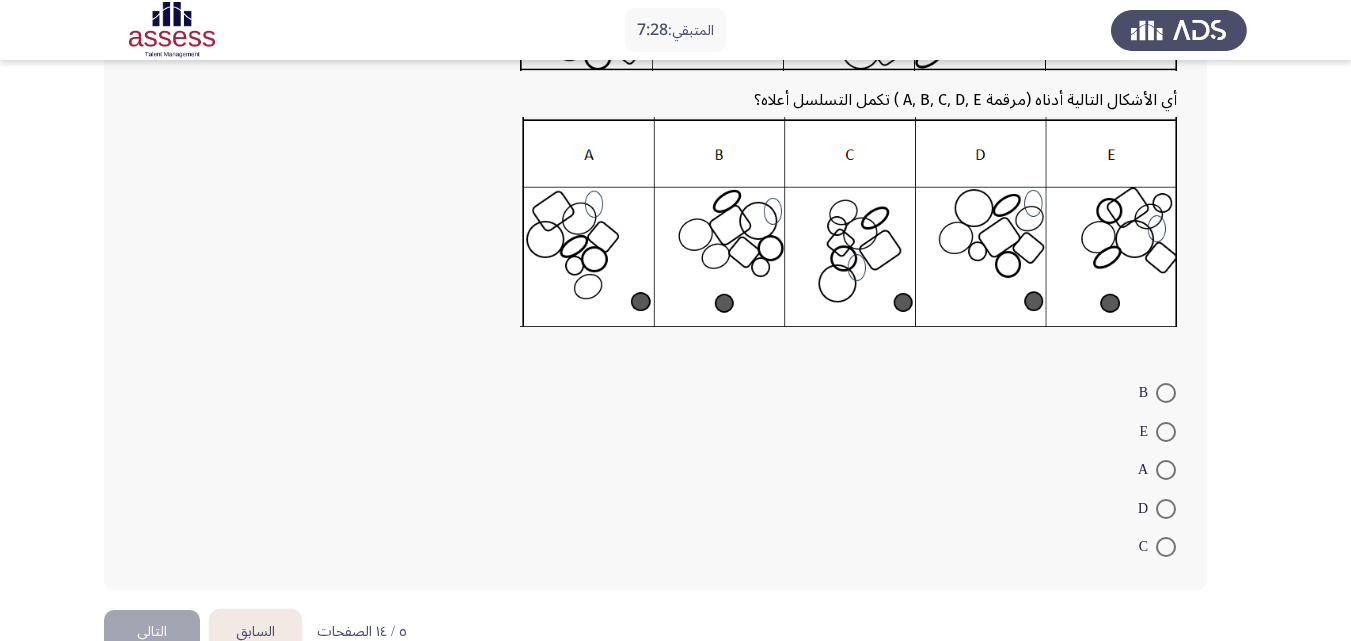 click at bounding box center (1166, 547) 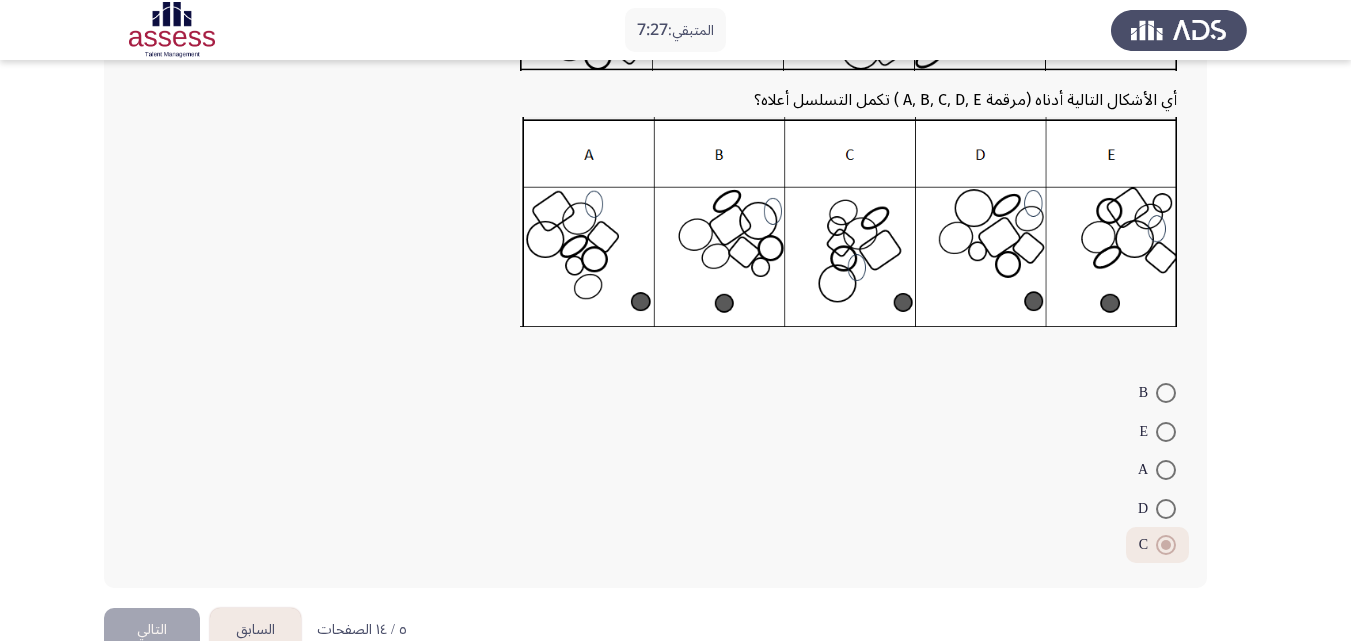 scroll, scrollTop: 313, scrollLeft: 0, axis: vertical 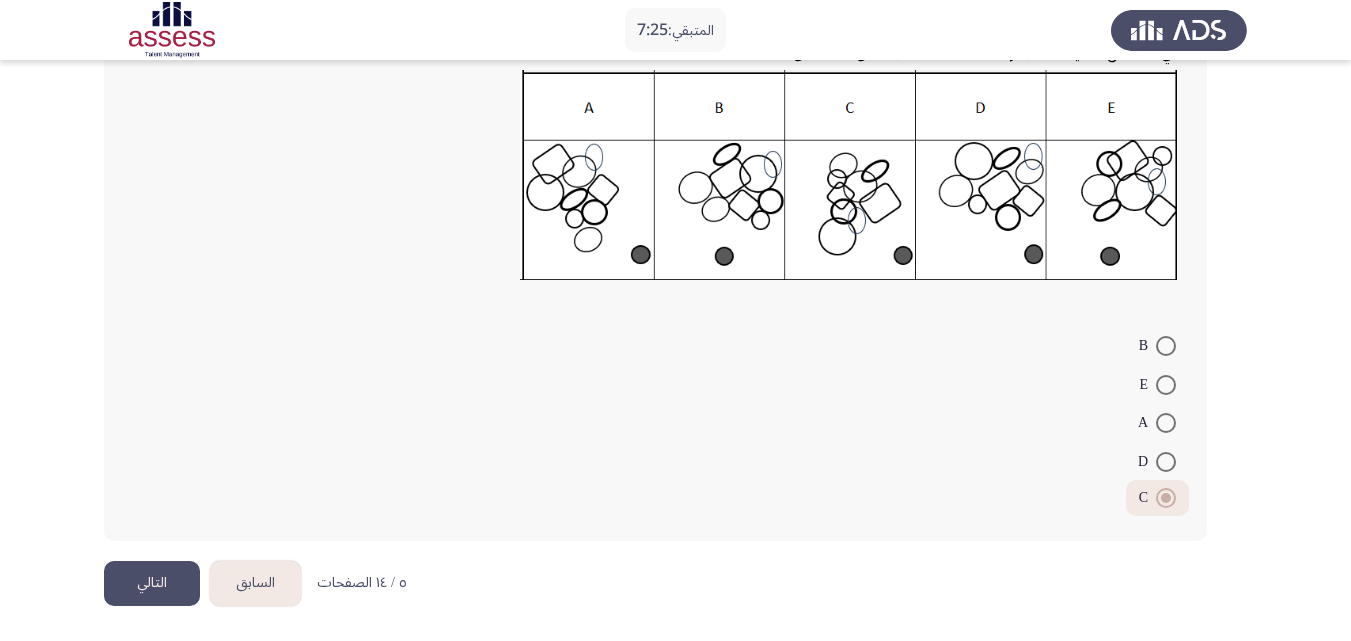 click on "التالي" 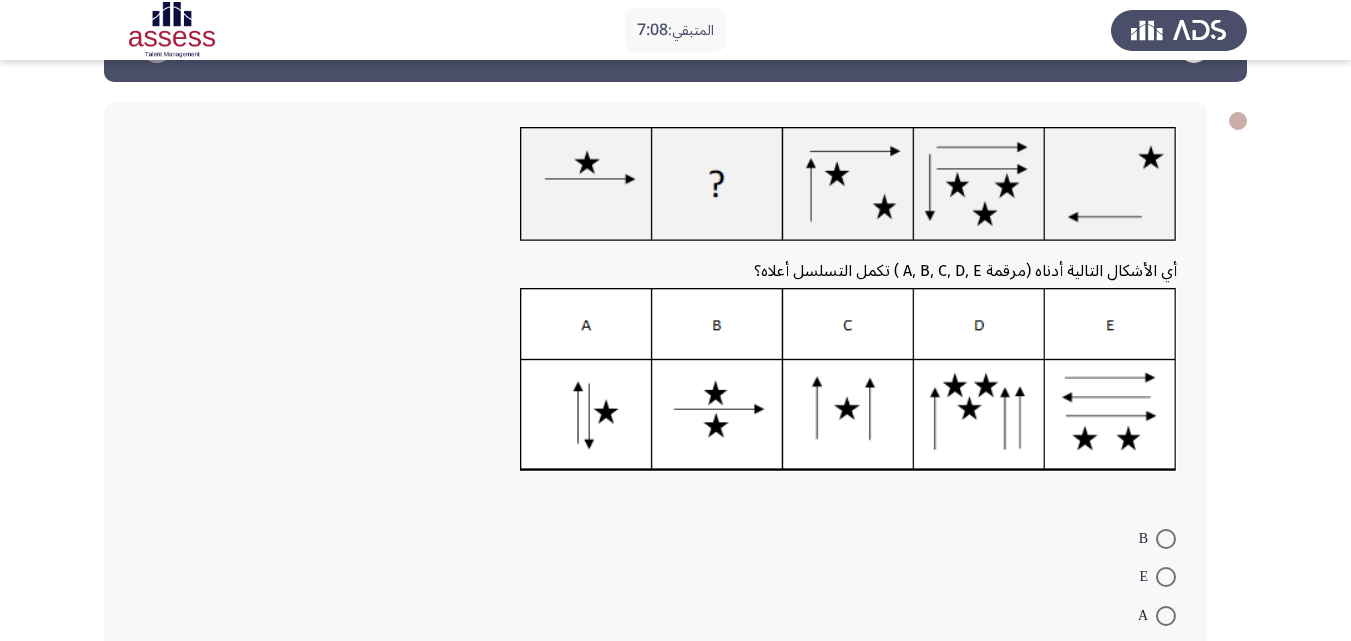 scroll, scrollTop: 70, scrollLeft: 0, axis: vertical 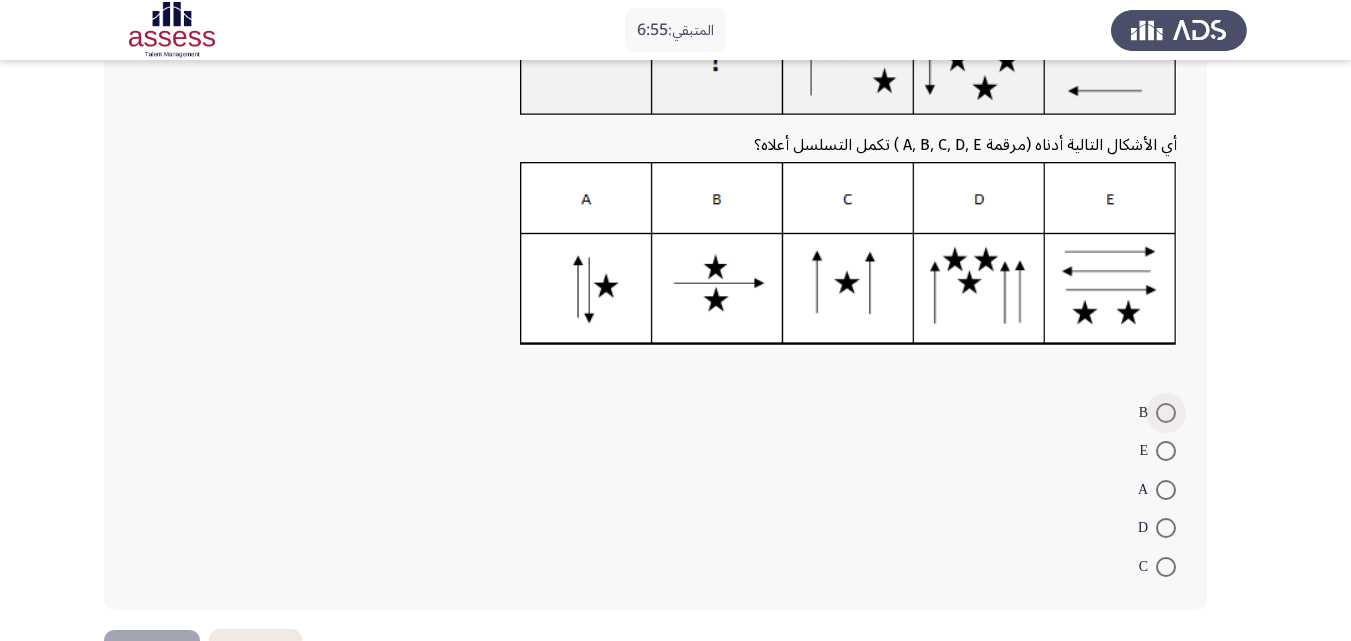 click at bounding box center [1166, 413] 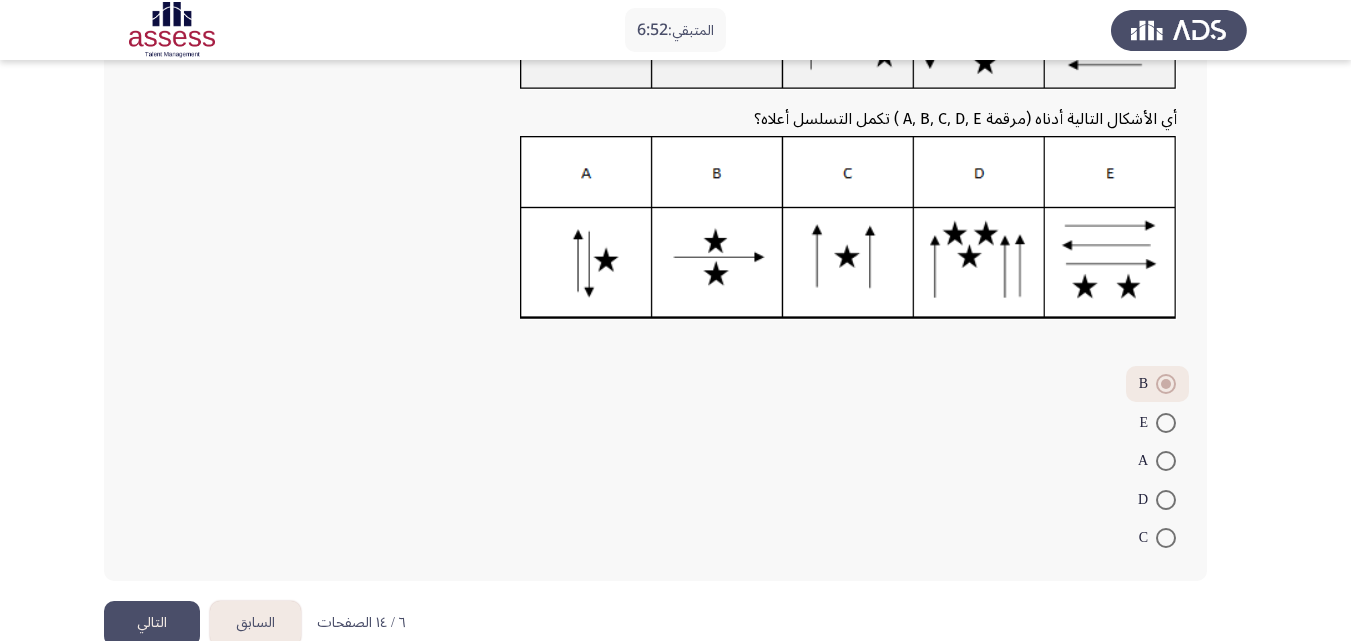 scroll, scrollTop: 232, scrollLeft: 0, axis: vertical 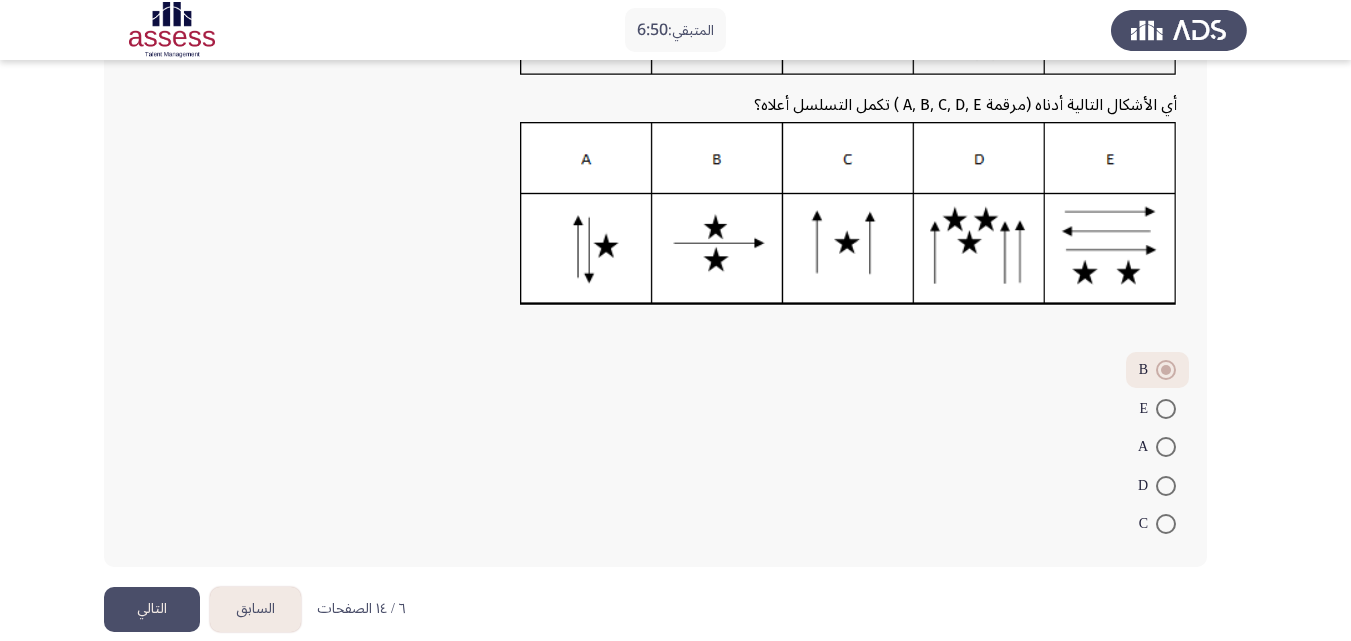click on "التالي" 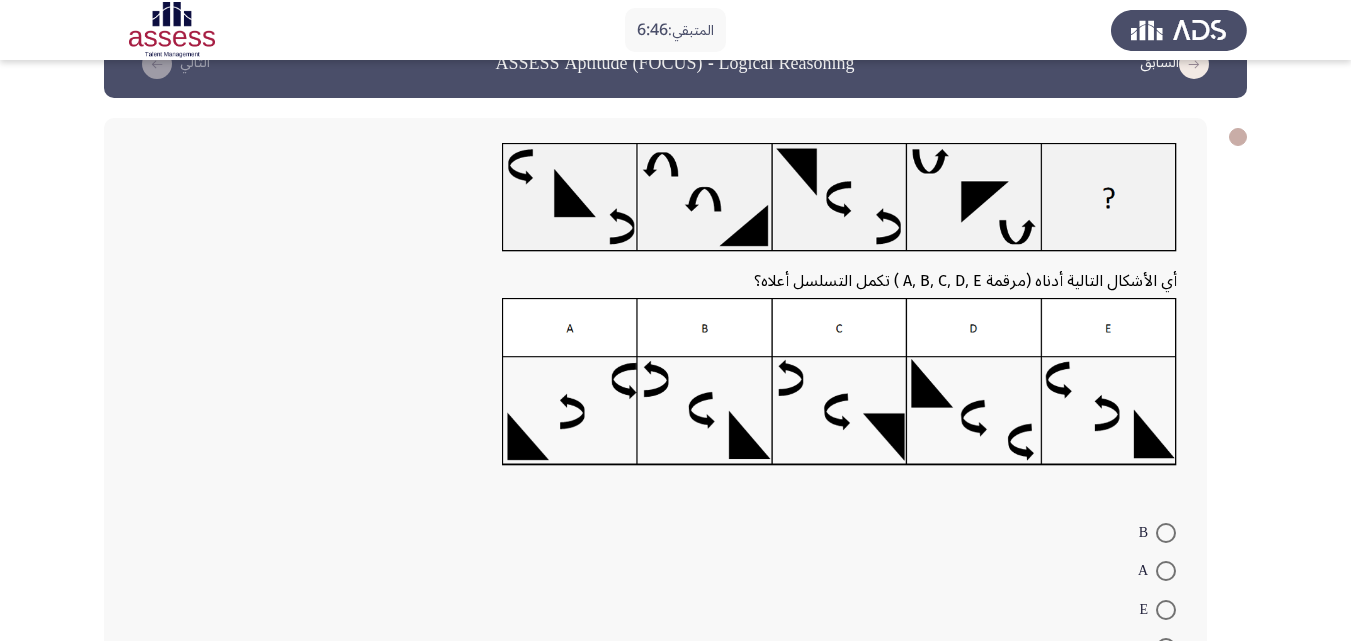 scroll, scrollTop: 63, scrollLeft: 0, axis: vertical 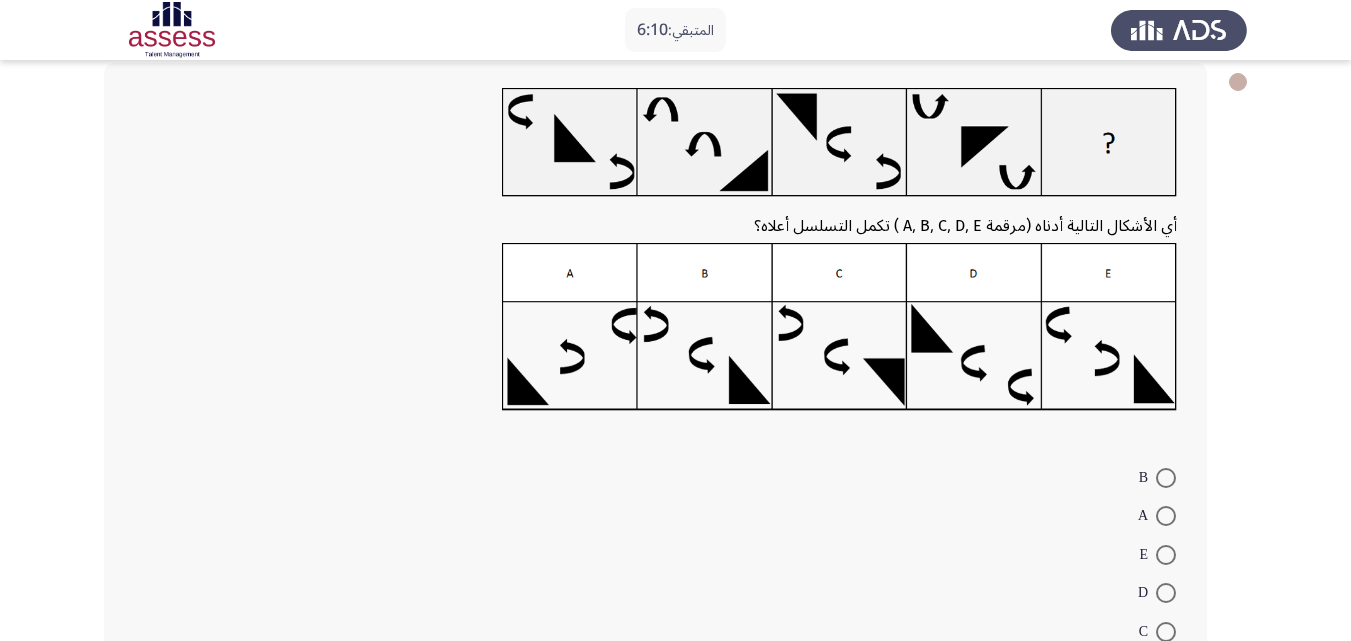 drag, startPoint x: 1161, startPoint y: 627, endPoint x: 1365, endPoint y: 341, distance: 351.30045 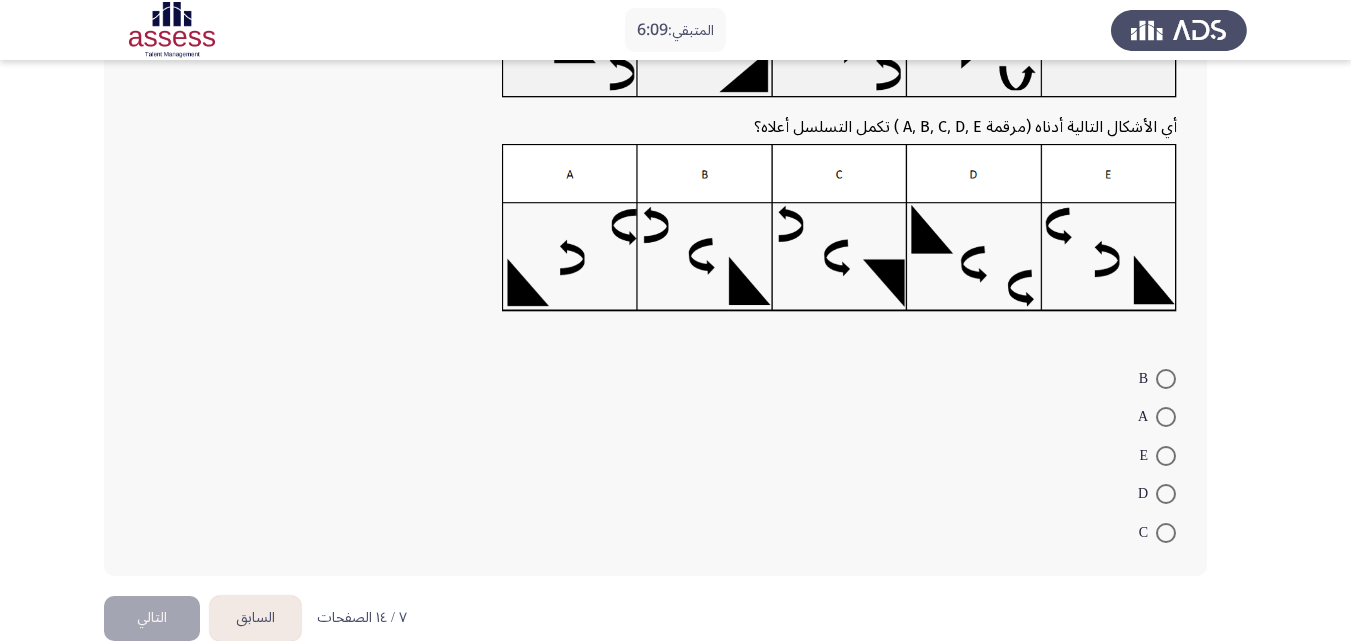 scroll, scrollTop: 239, scrollLeft: 0, axis: vertical 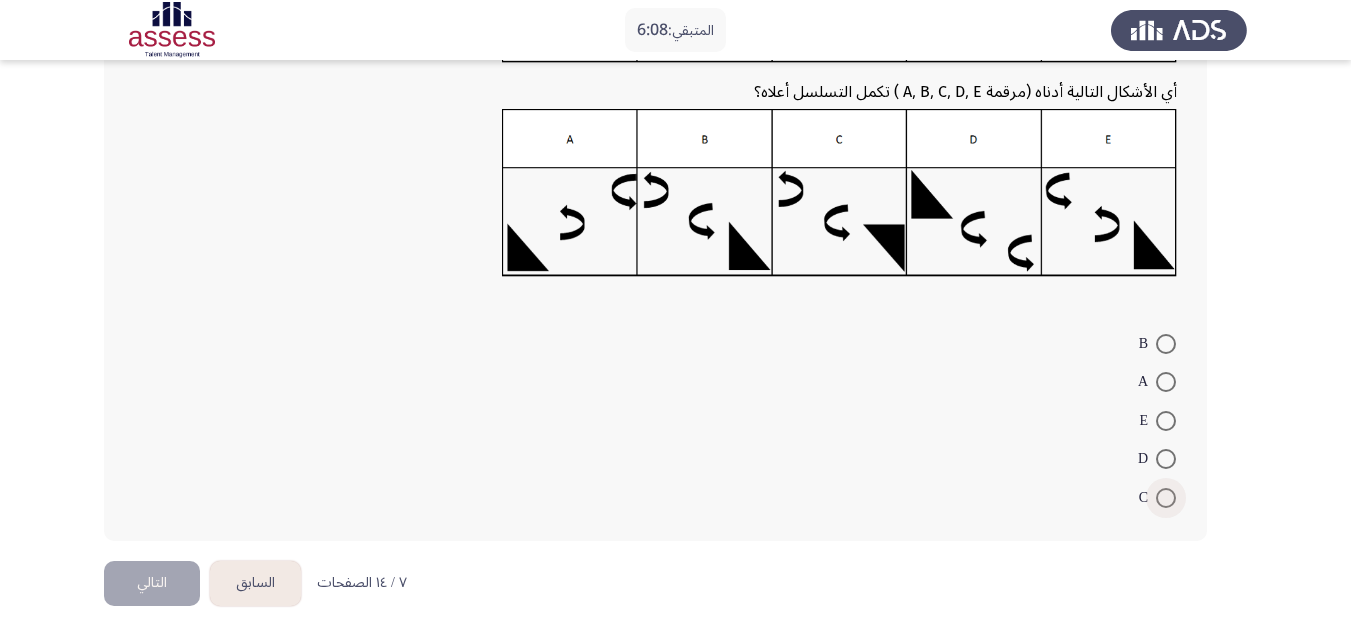 click at bounding box center (1166, 498) 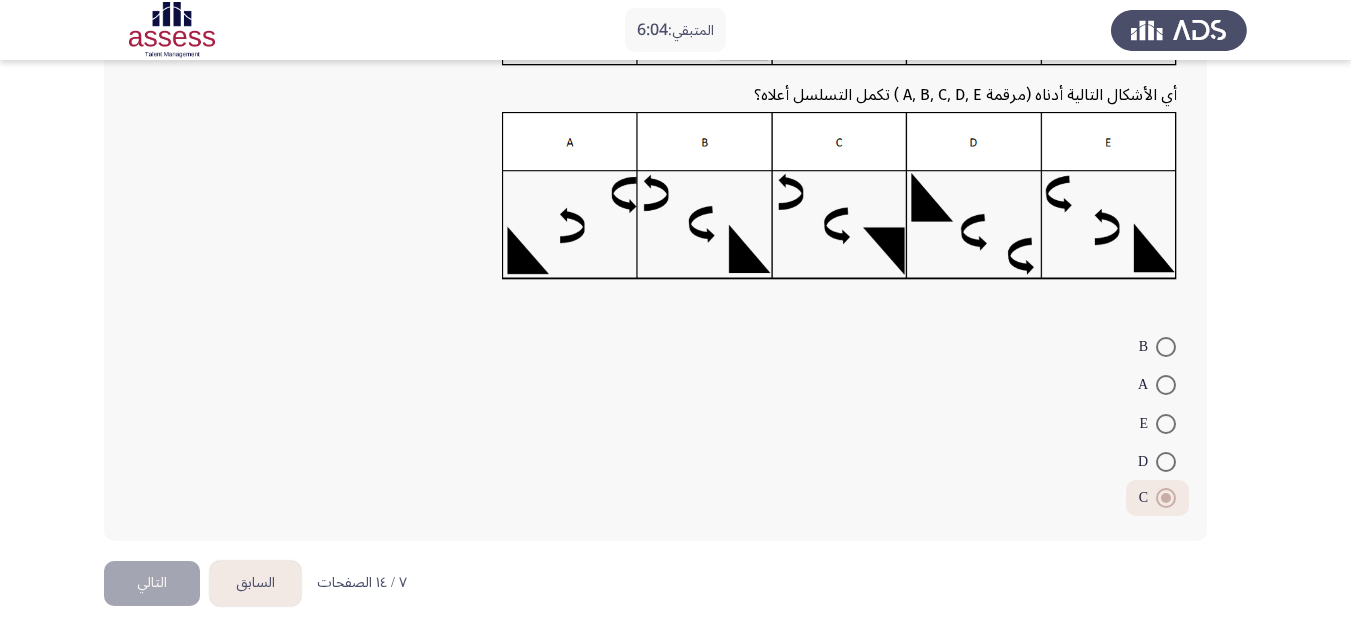 click at bounding box center [1166, 498] 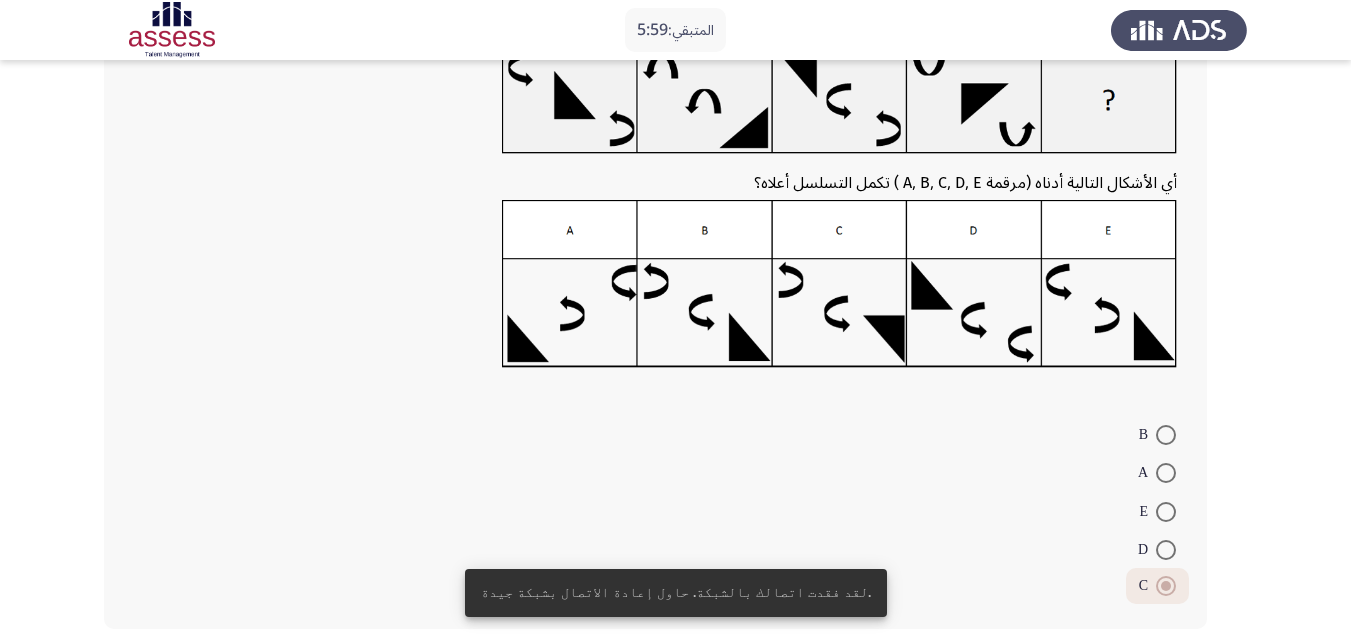 scroll, scrollTop: 236, scrollLeft: 0, axis: vertical 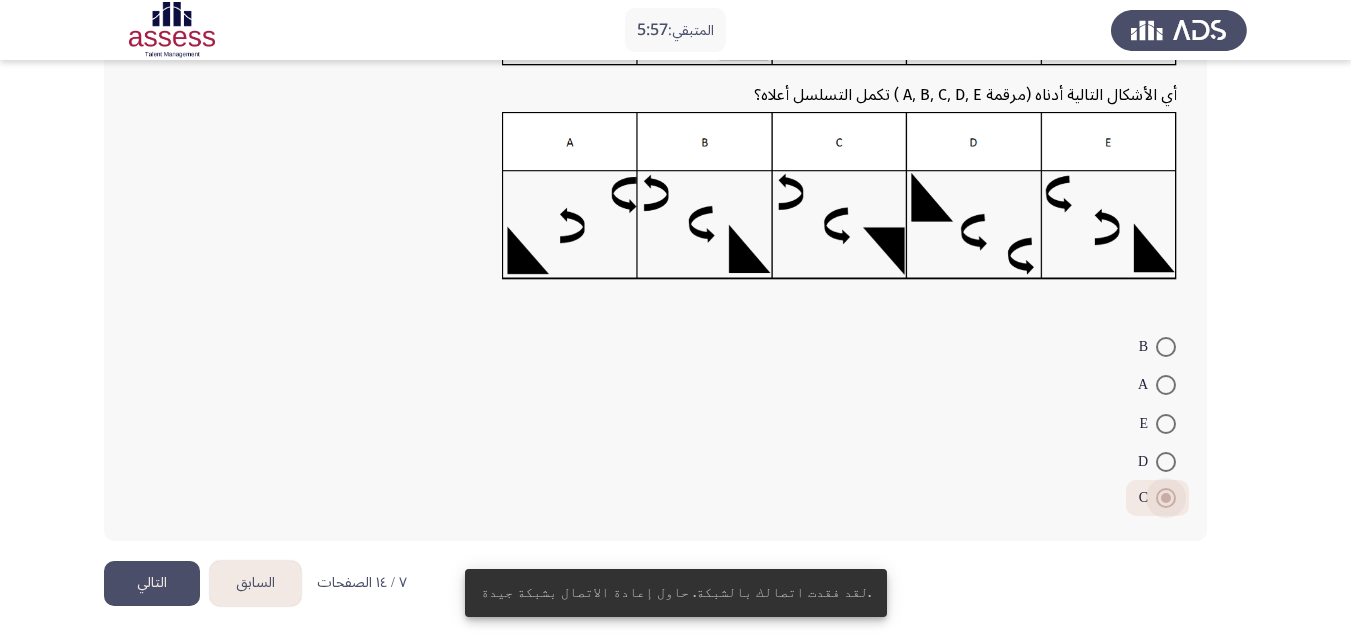 click at bounding box center [1166, 498] 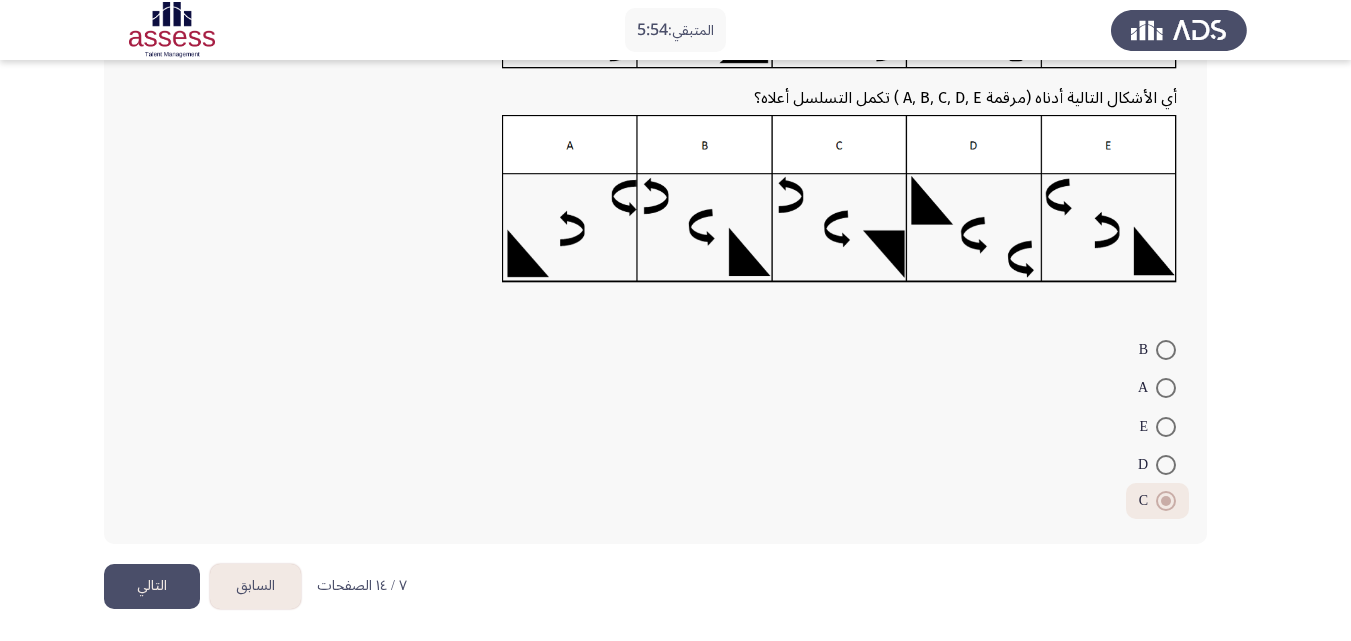 scroll, scrollTop: 236, scrollLeft: 0, axis: vertical 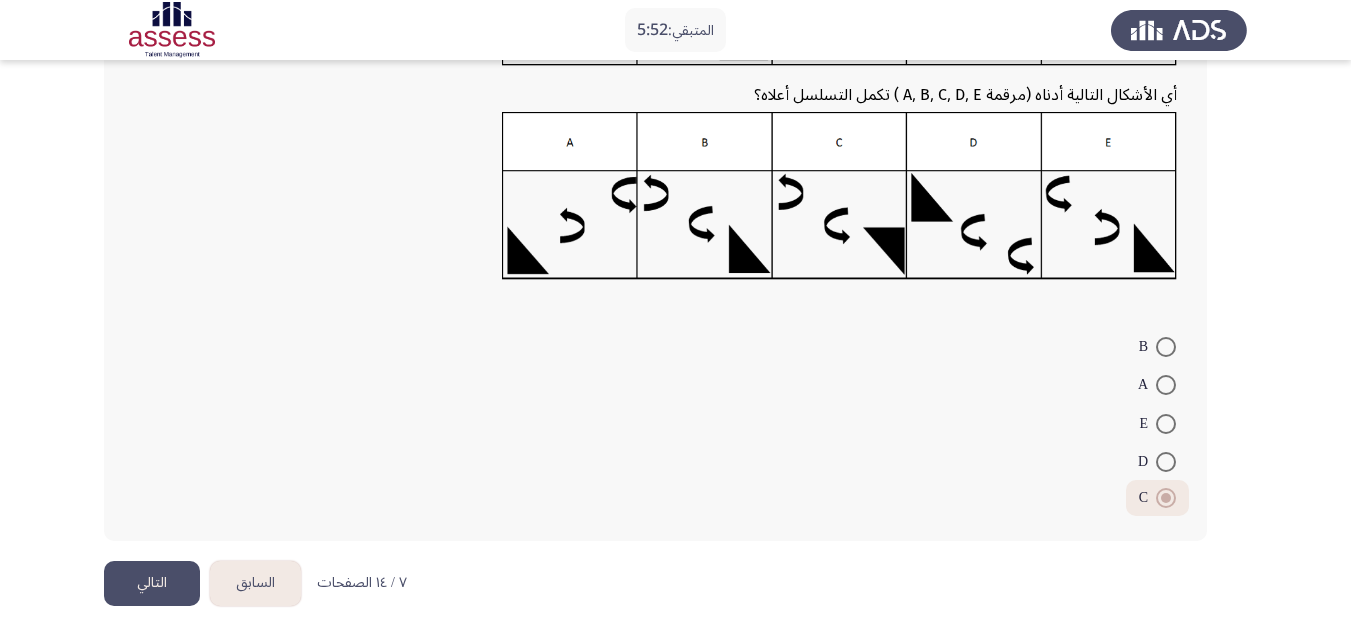 click on "التالي" 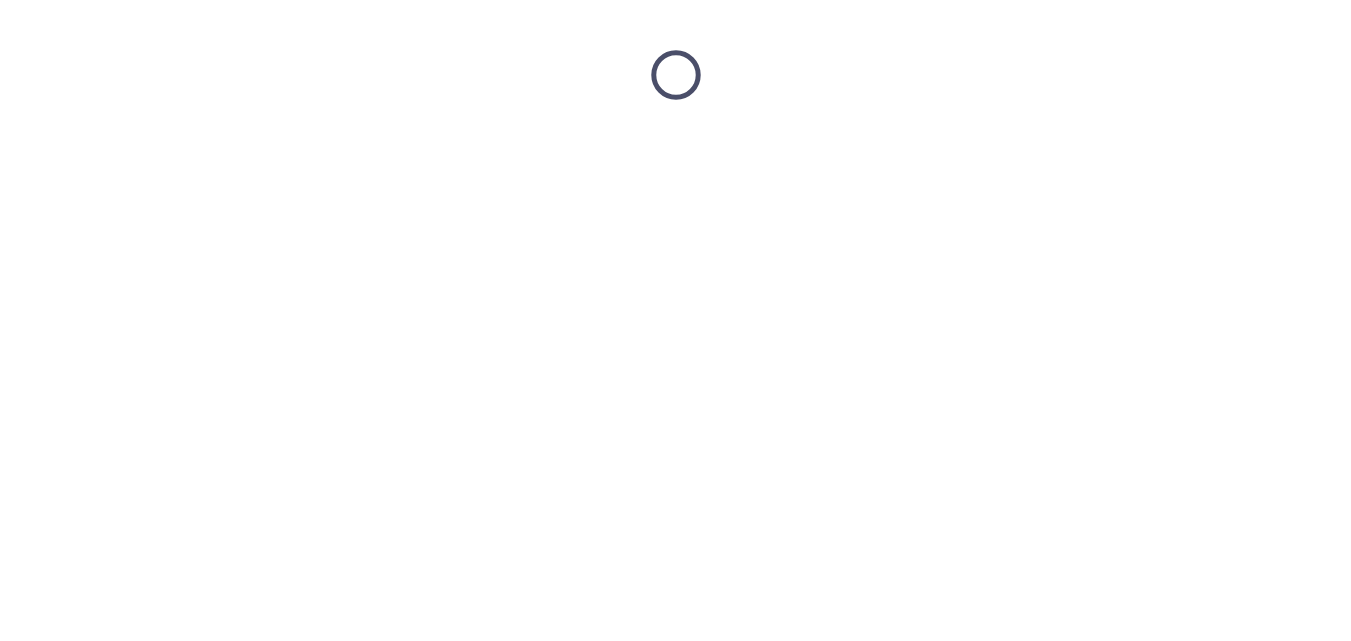 scroll, scrollTop: 0, scrollLeft: 0, axis: both 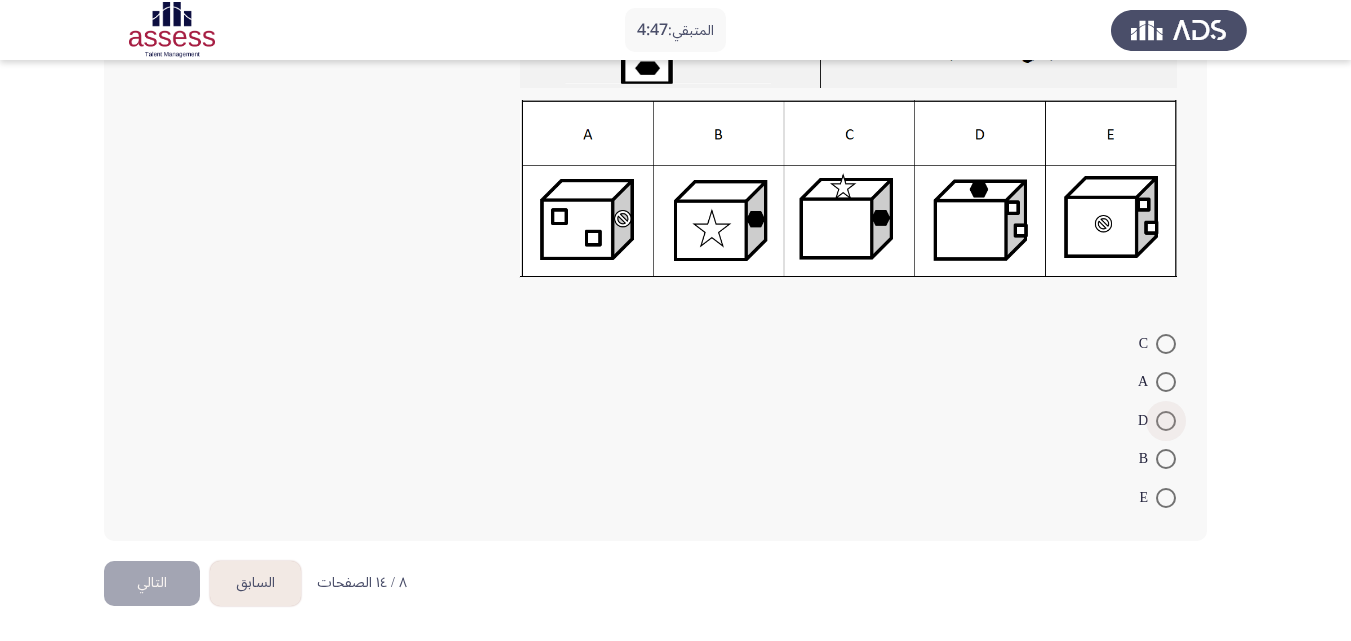 click at bounding box center (1166, 421) 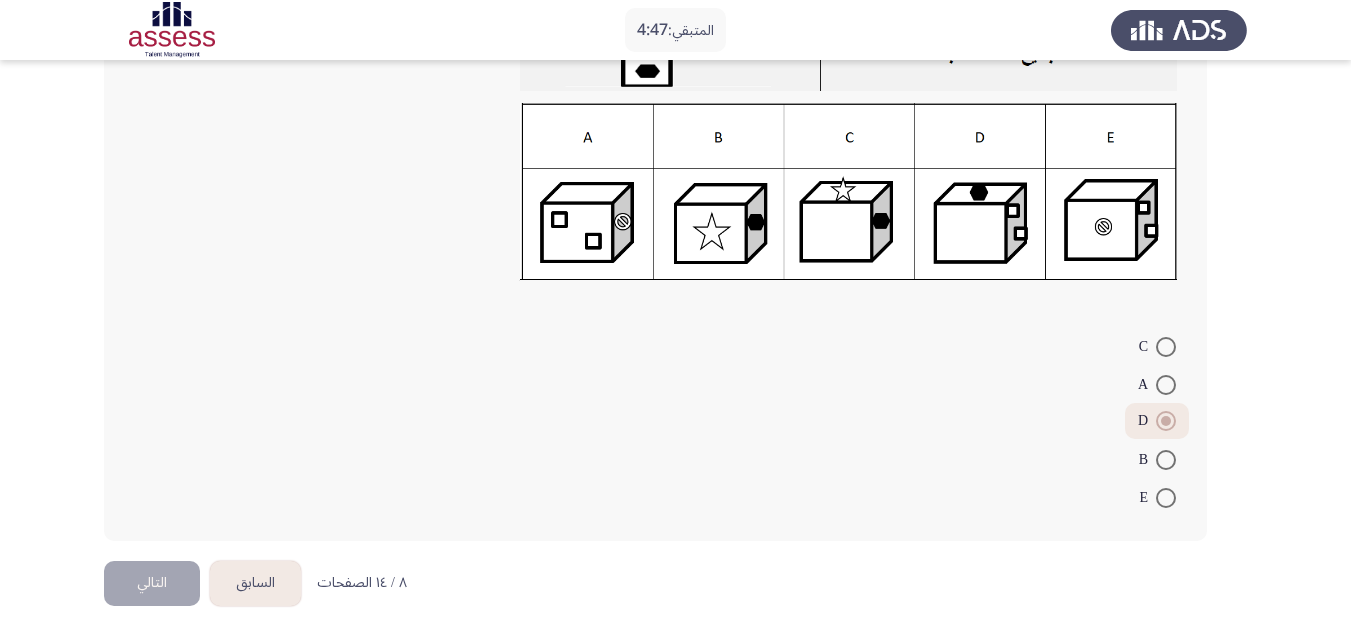 scroll, scrollTop: 202, scrollLeft: 0, axis: vertical 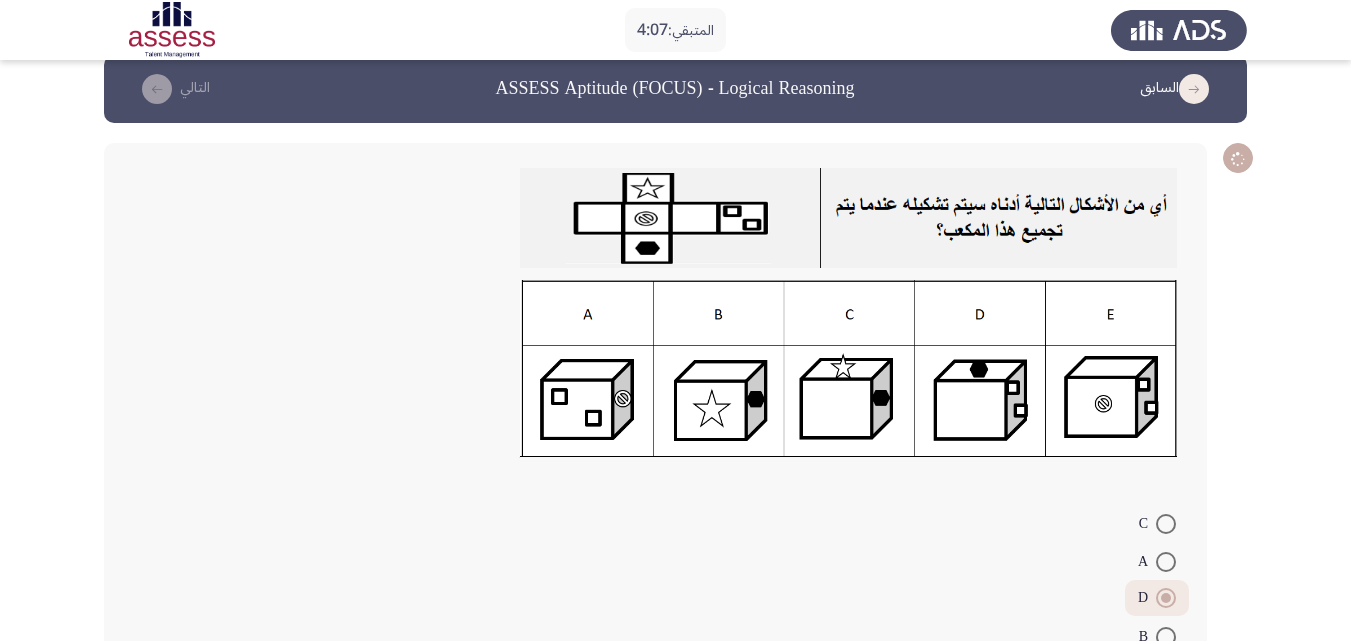 click on "B" at bounding box center [1166, 637] 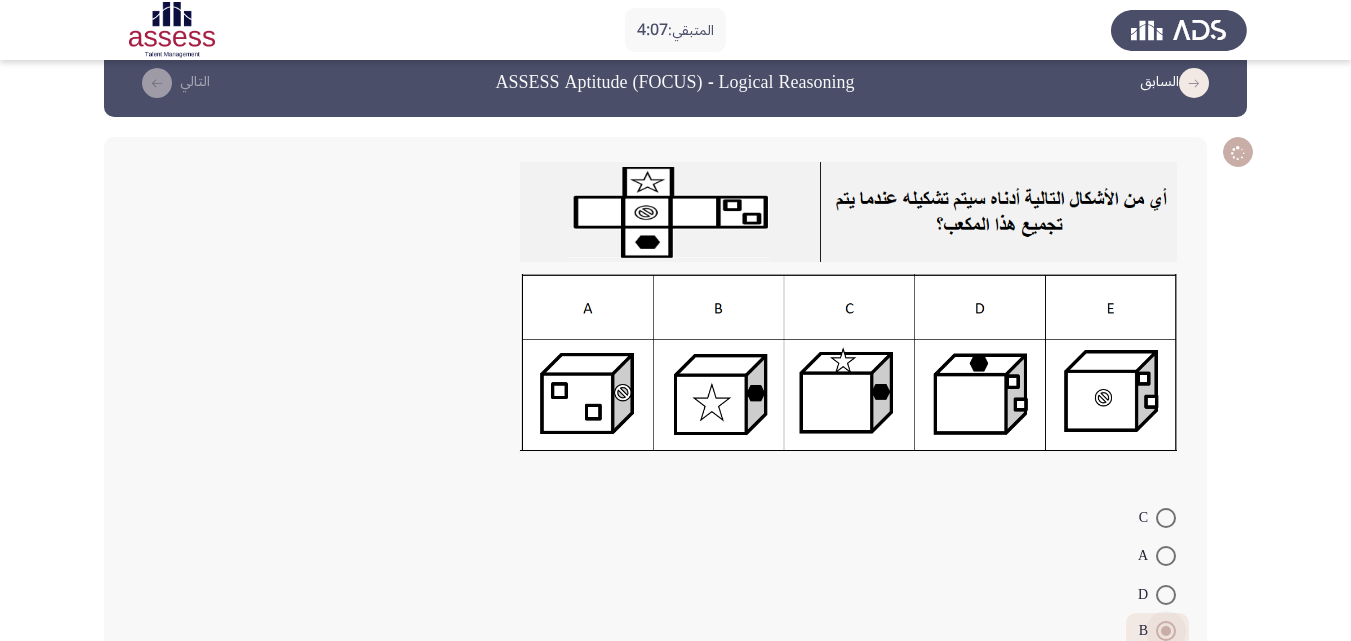 click on "E" at bounding box center (1166, 669) 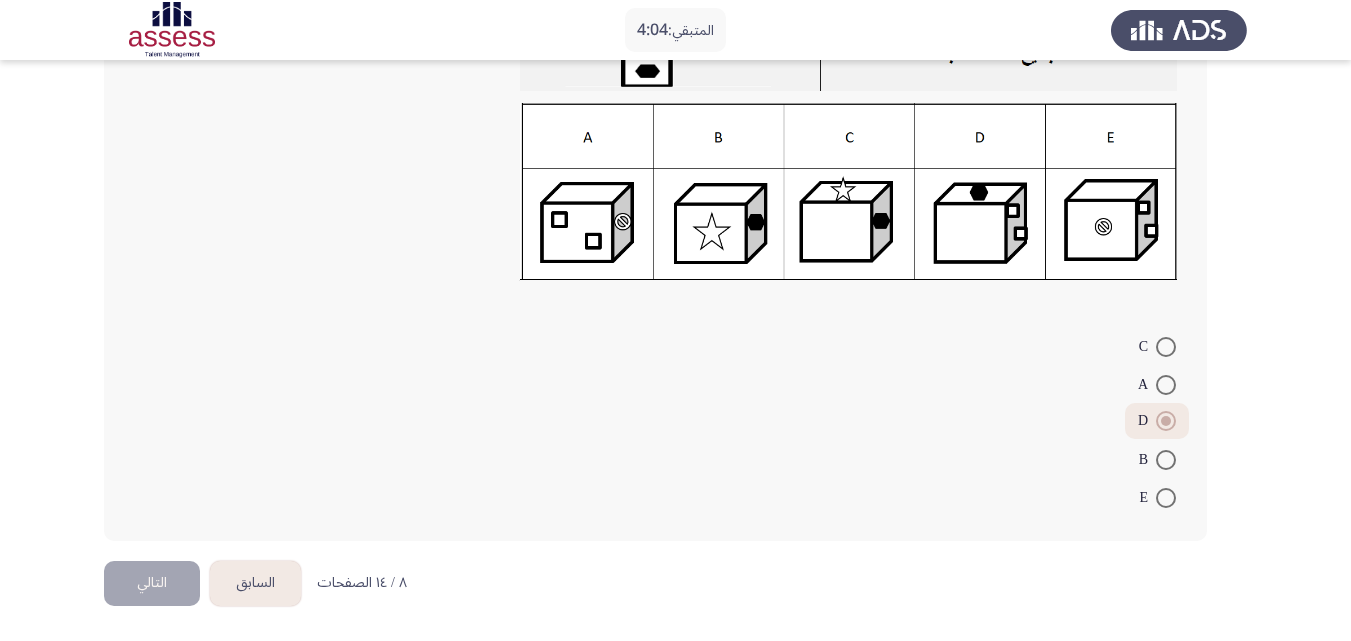 click on "C     A     D     B     E" 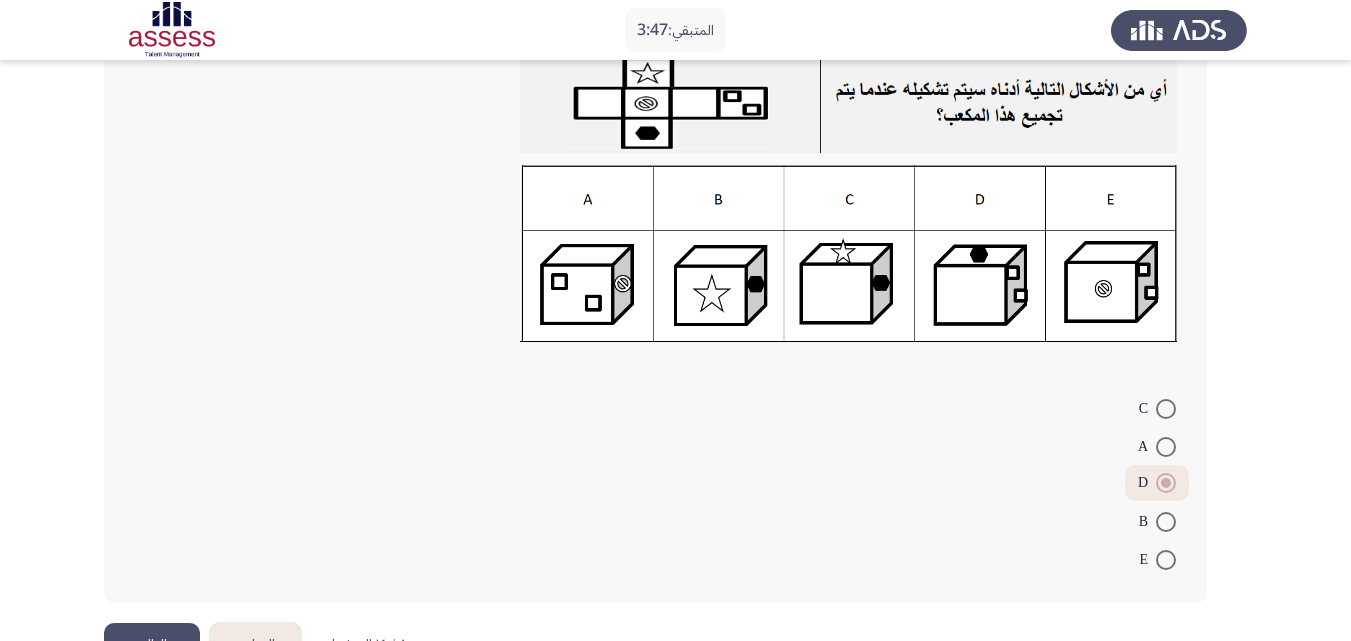 scroll, scrollTop: 202, scrollLeft: 0, axis: vertical 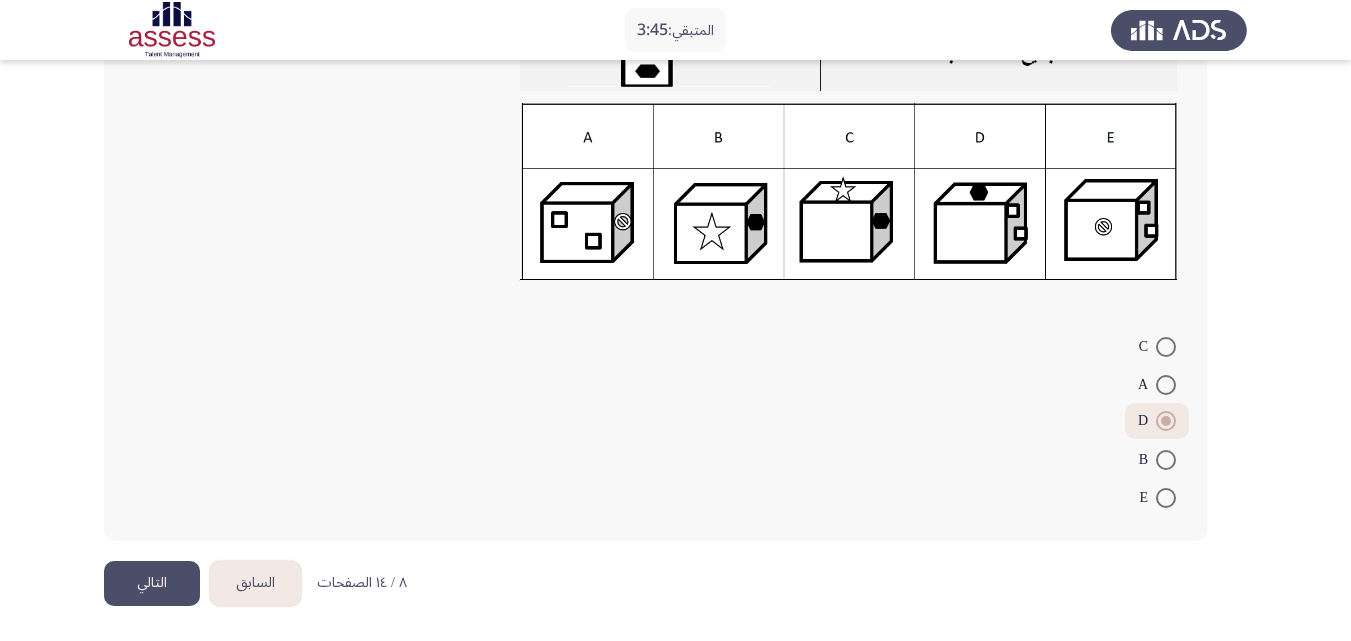 click on "التالي" 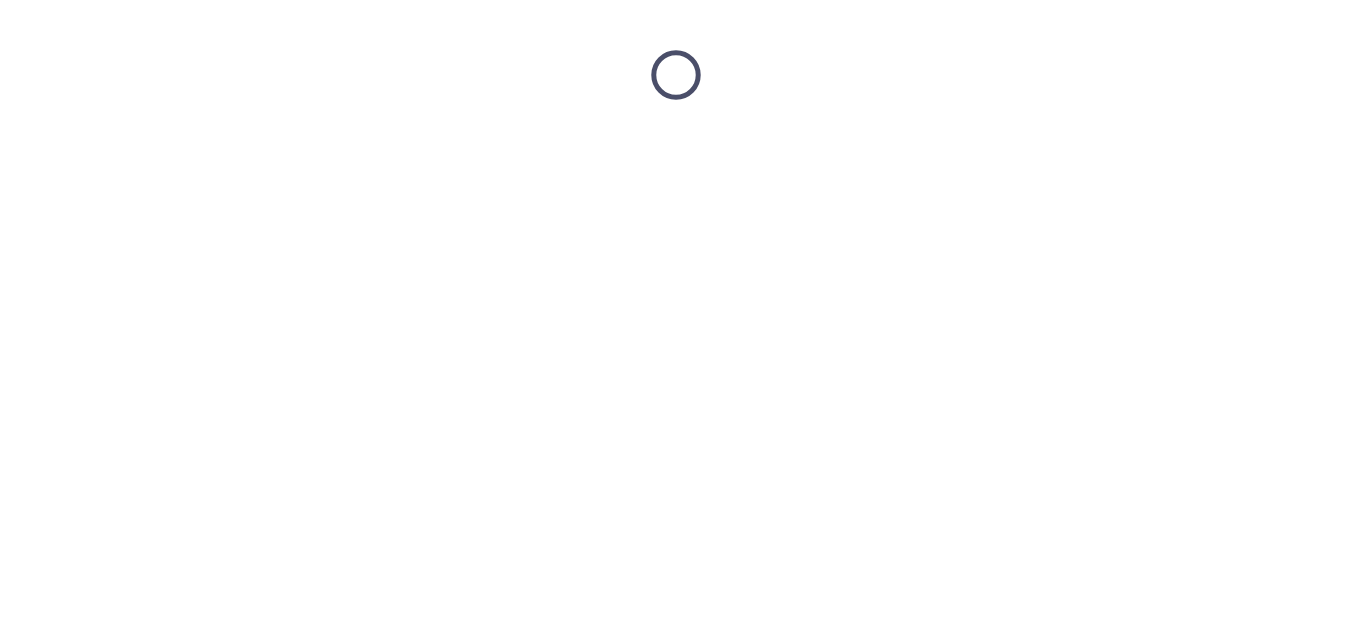 scroll, scrollTop: 0, scrollLeft: 0, axis: both 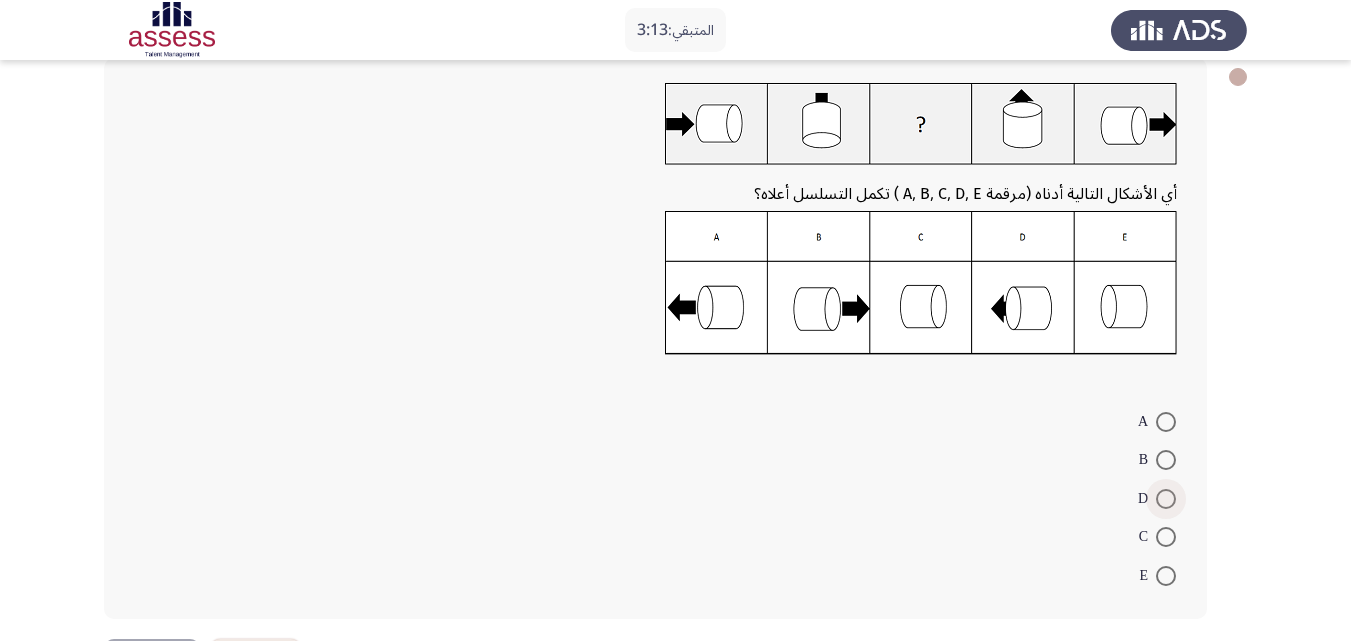 click at bounding box center [1166, 499] 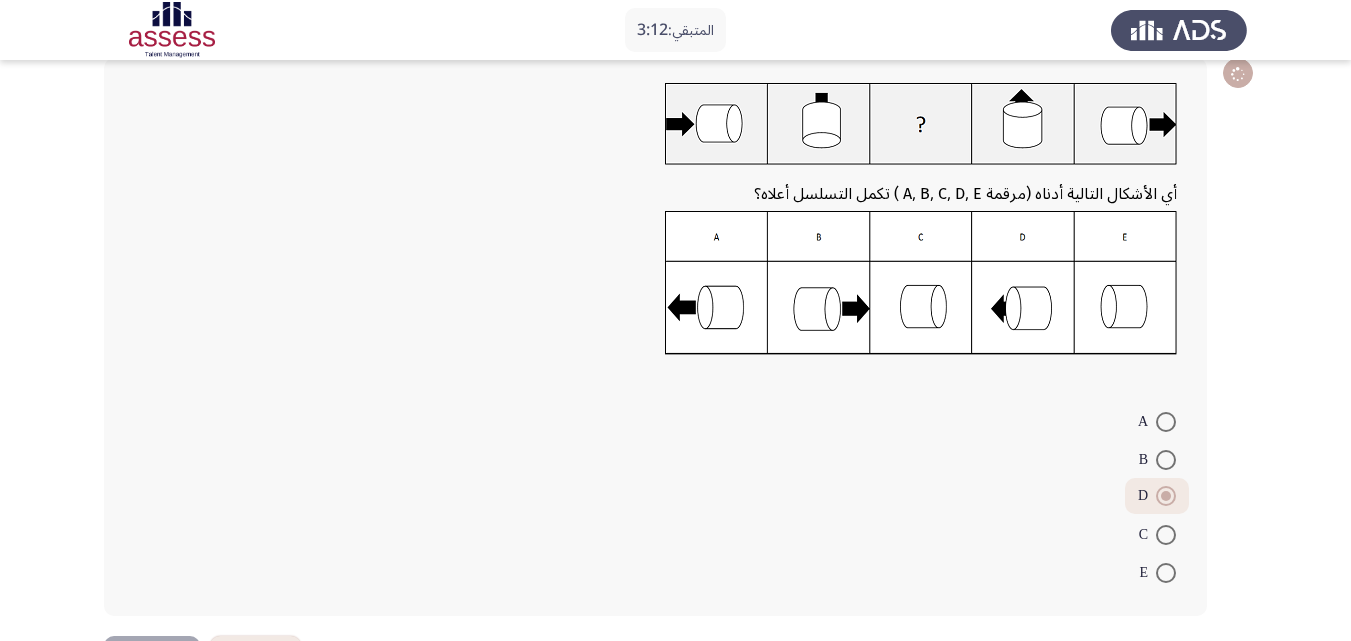 scroll, scrollTop: 185, scrollLeft: 0, axis: vertical 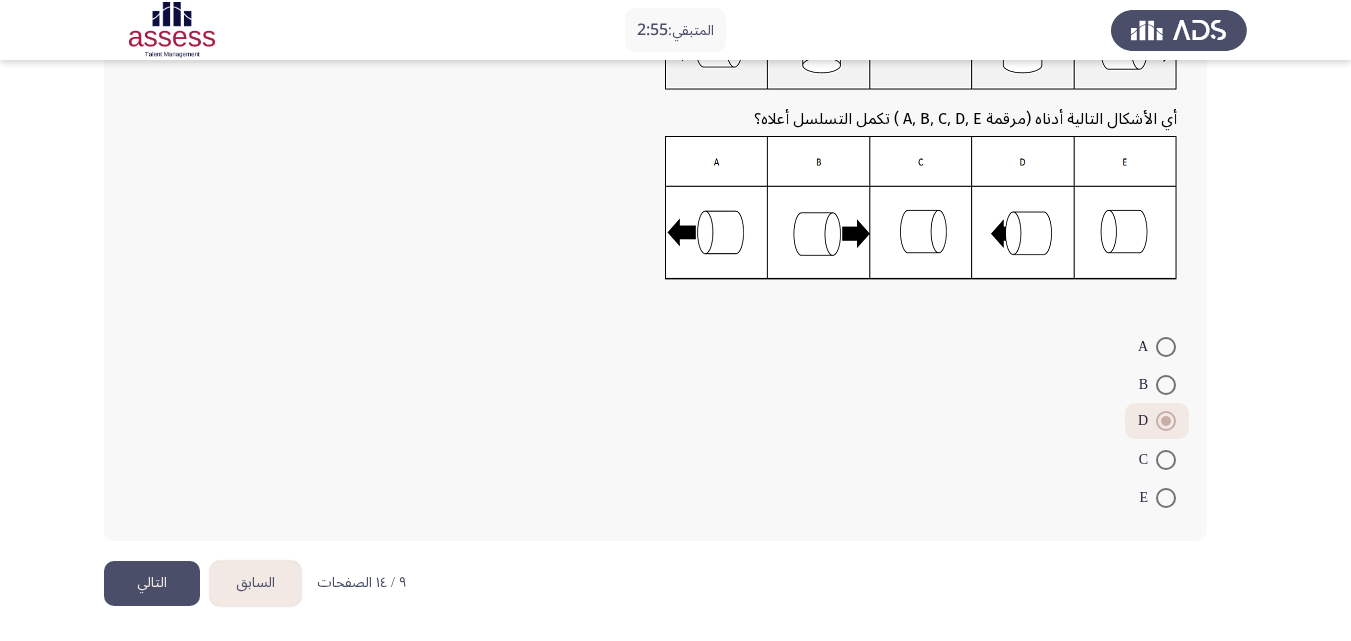 click on "التالي" 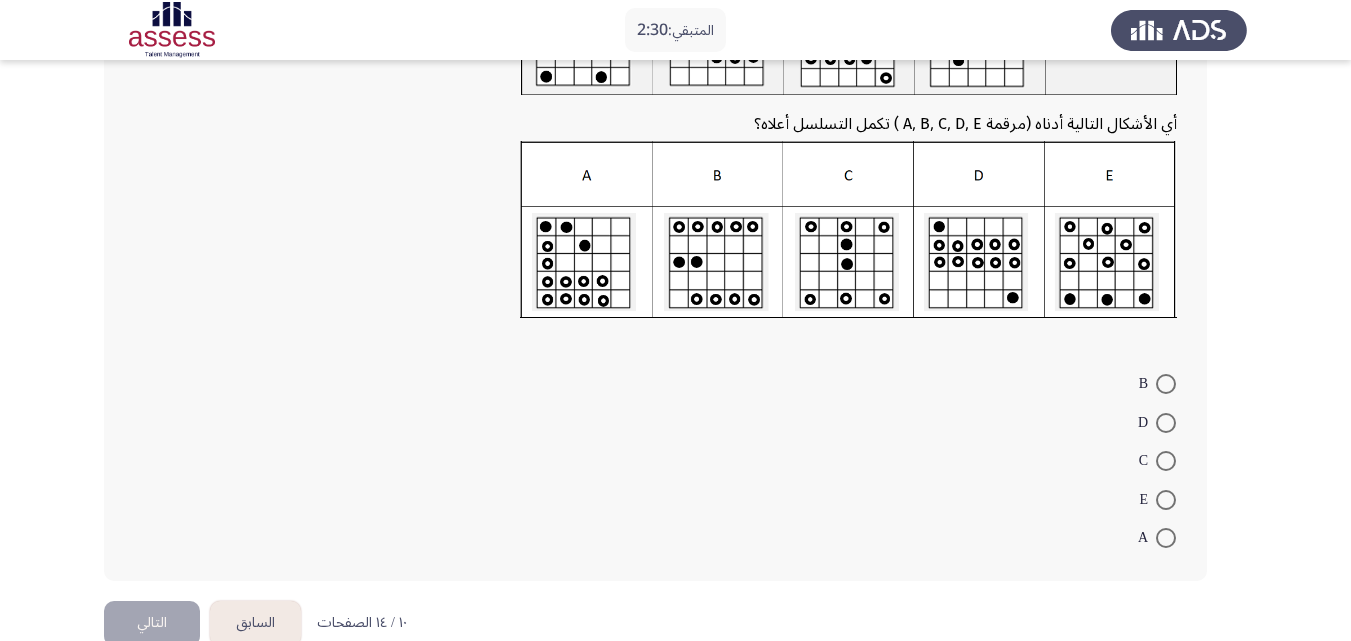 scroll, scrollTop: 250, scrollLeft: 0, axis: vertical 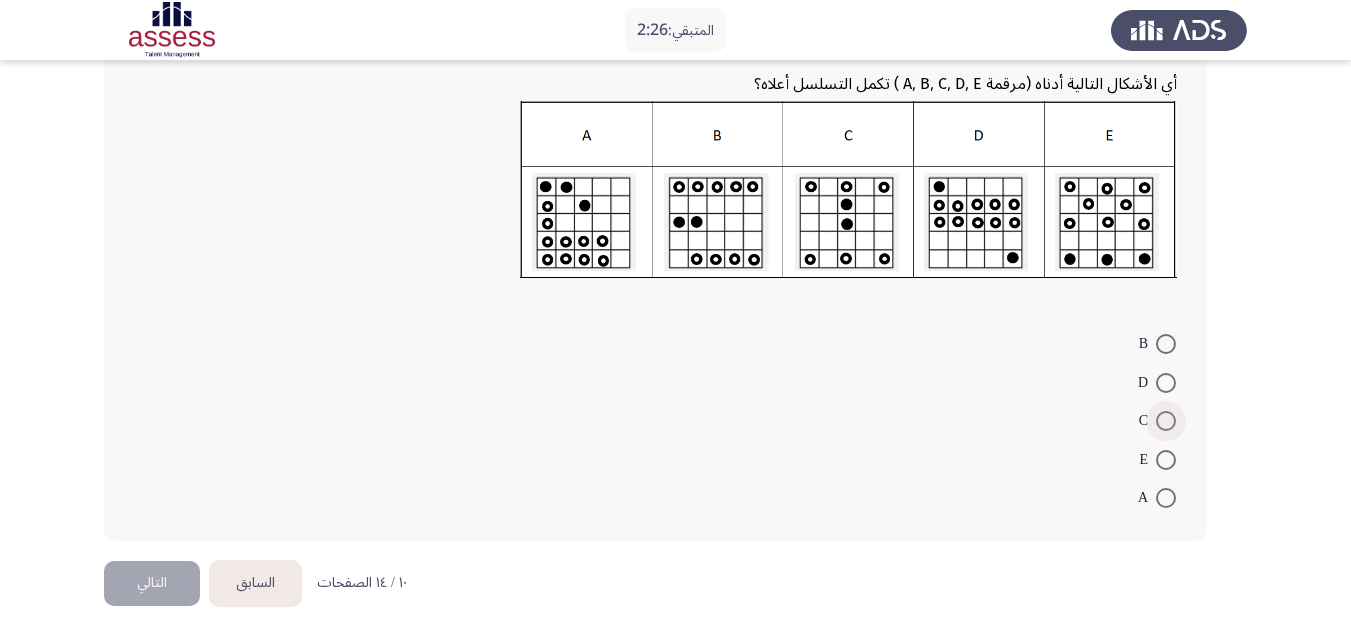 click at bounding box center (1166, 421) 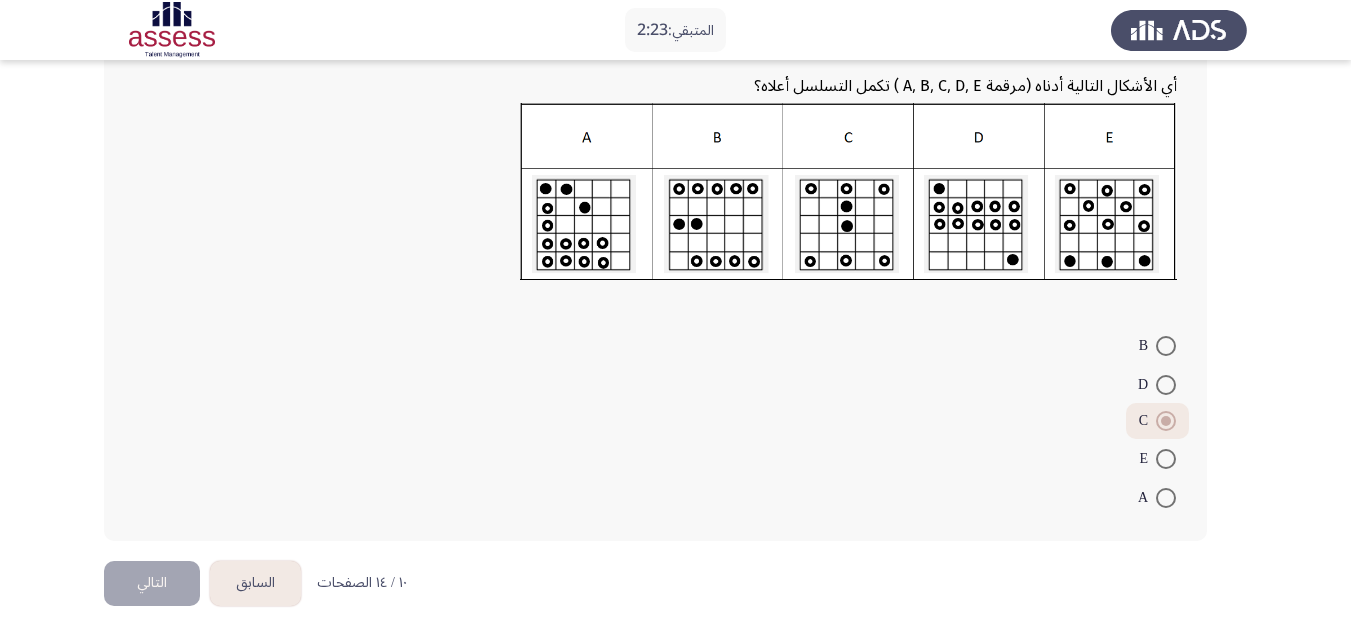 click on "التالي" 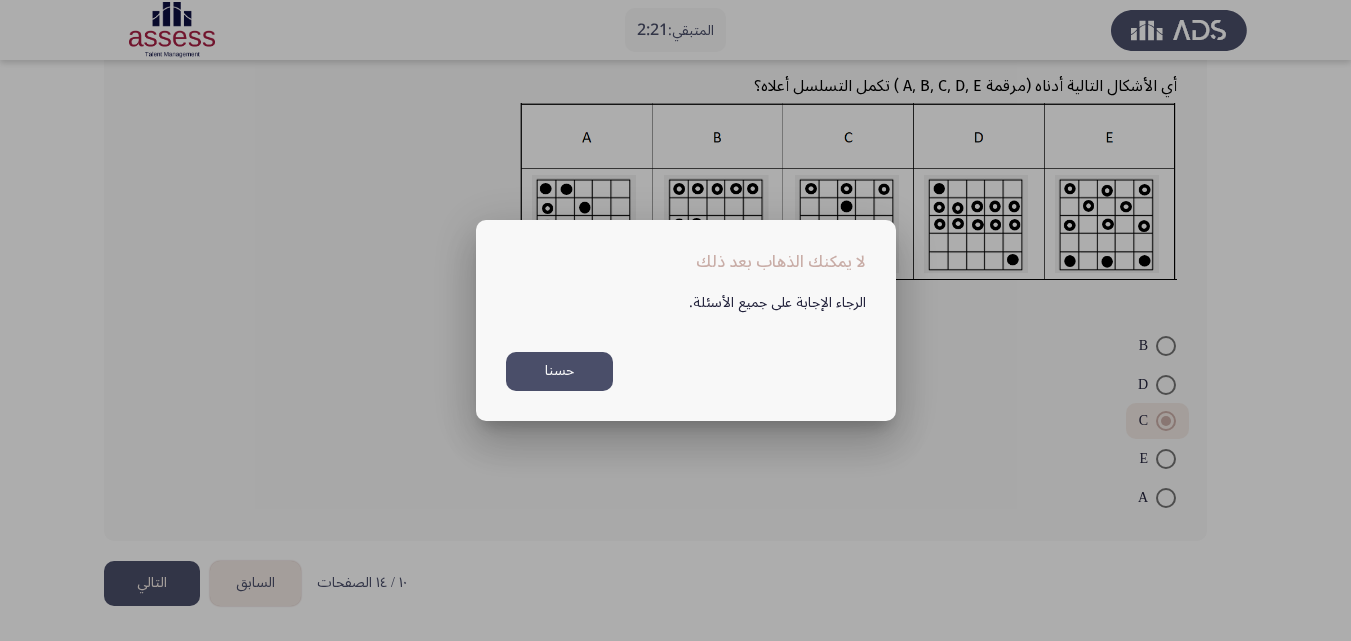 click on "حسنا" at bounding box center (559, 371) 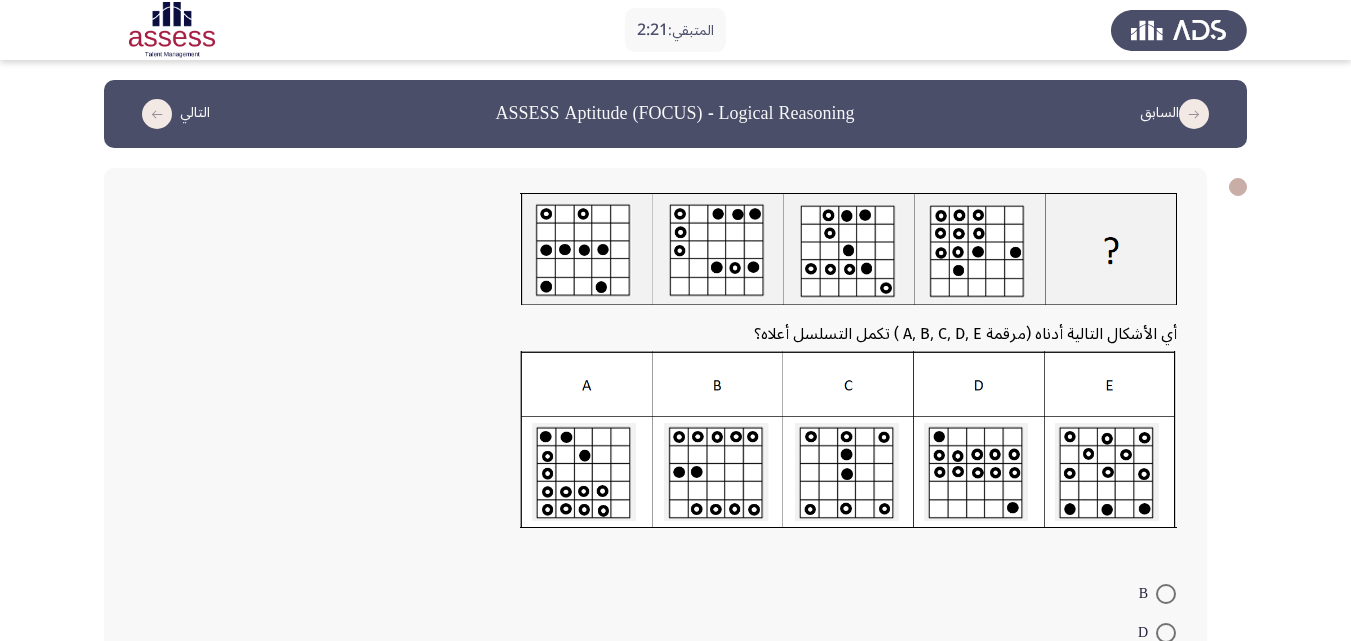 scroll, scrollTop: 248, scrollLeft: 0, axis: vertical 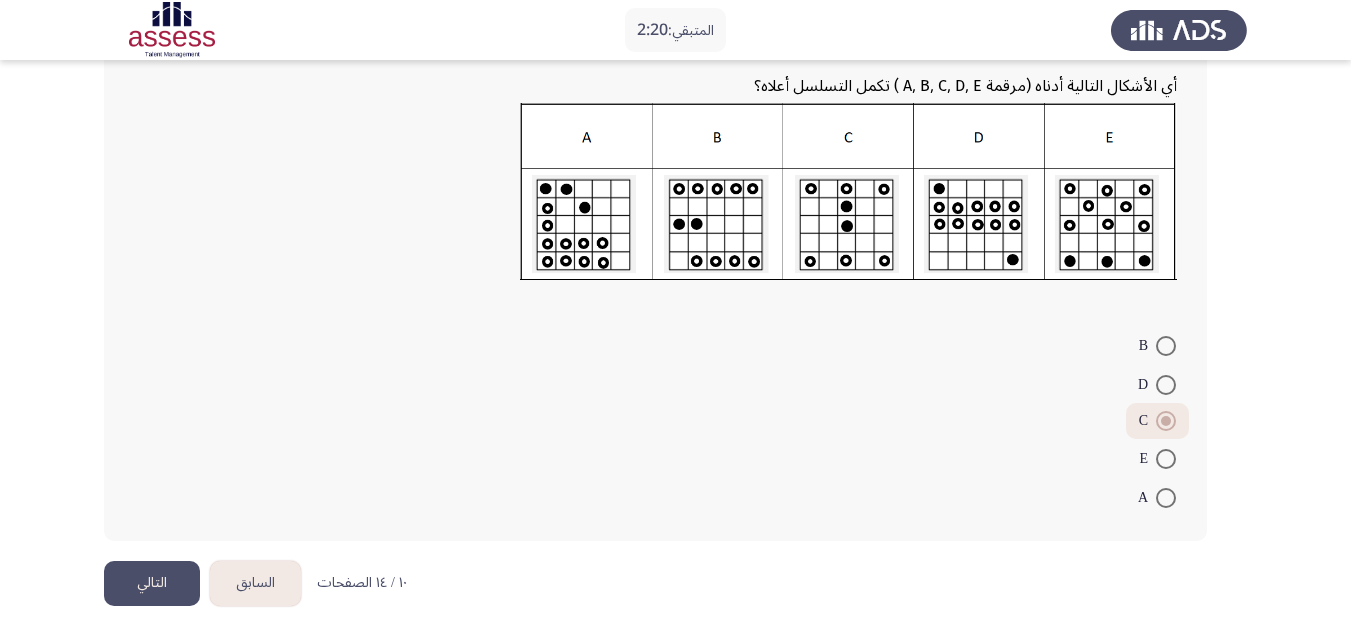 click on "التالي" 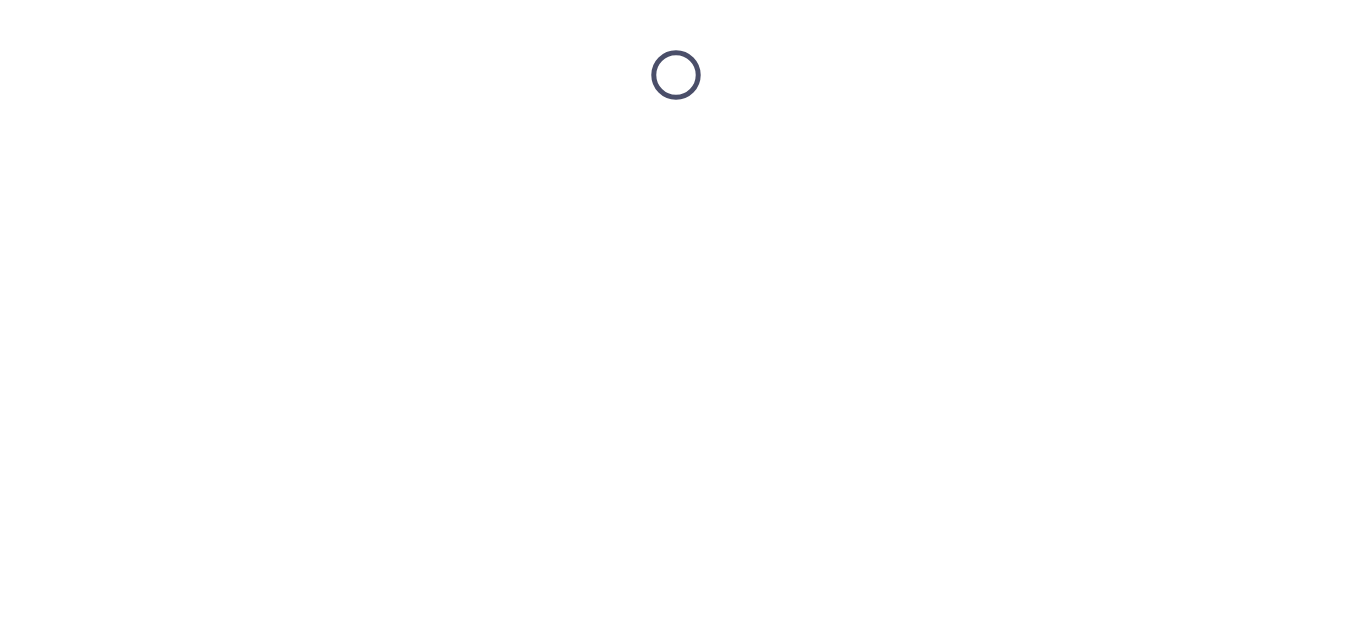 scroll, scrollTop: 0, scrollLeft: 0, axis: both 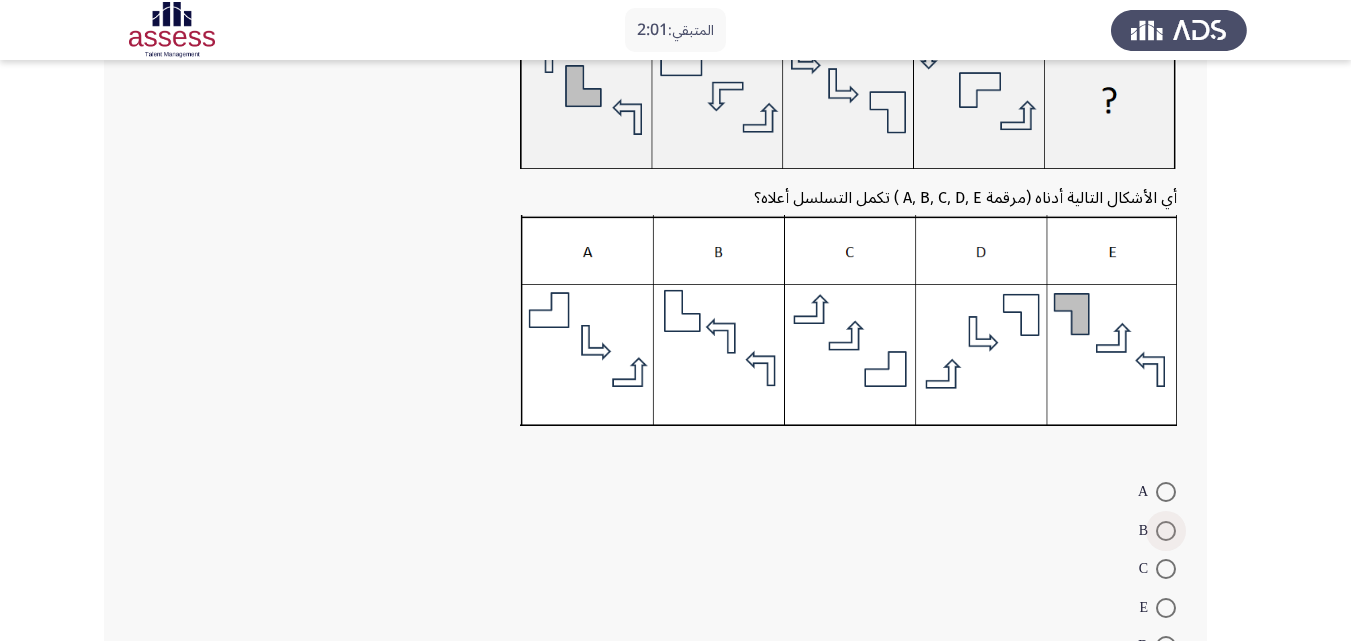 click at bounding box center (1166, 531) 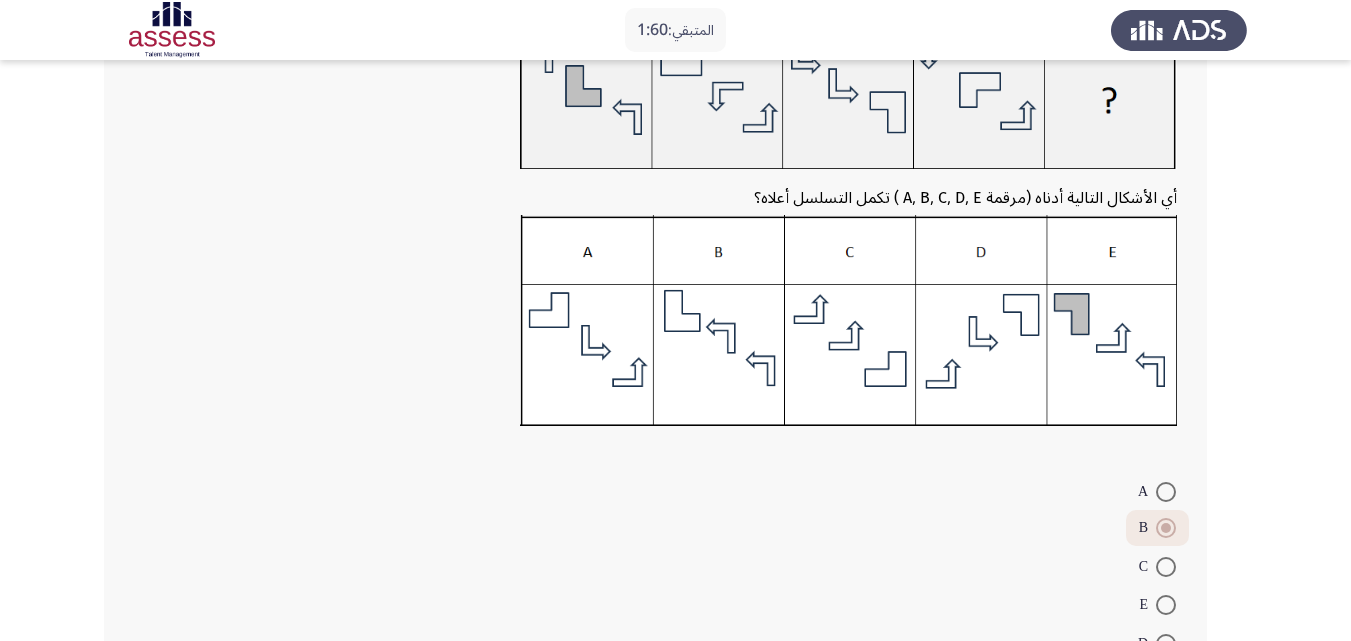 scroll, scrollTop: 312, scrollLeft: 0, axis: vertical 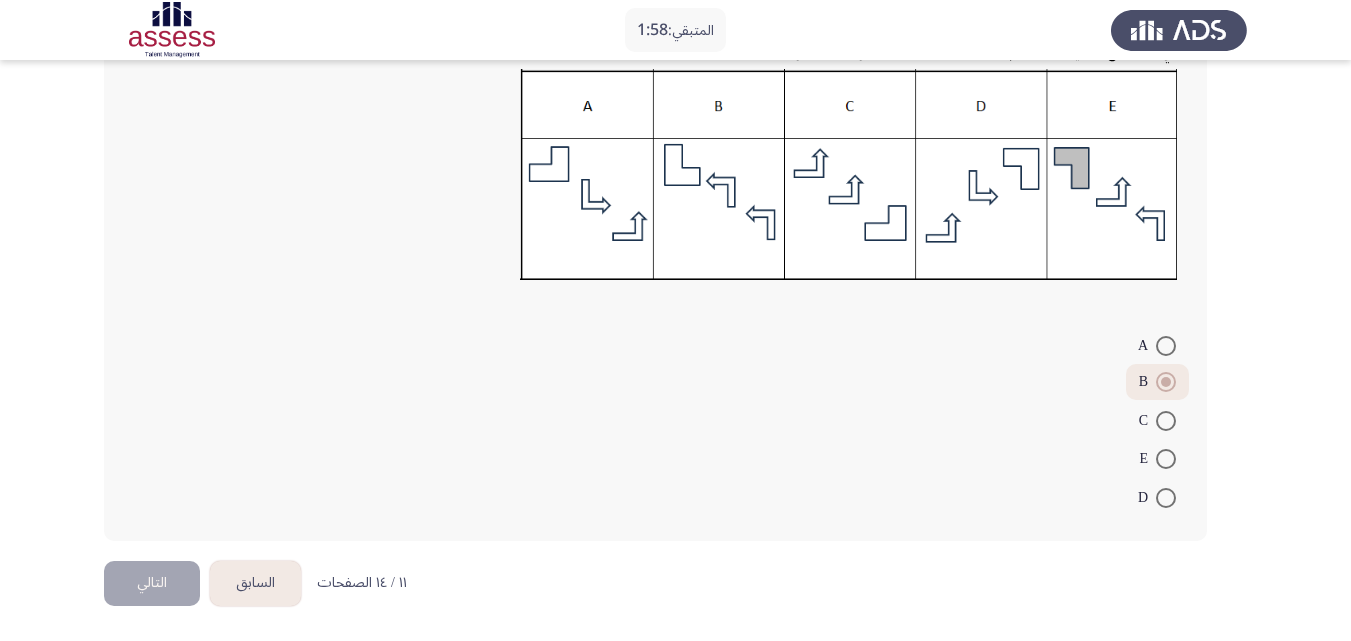 click on "التالي" 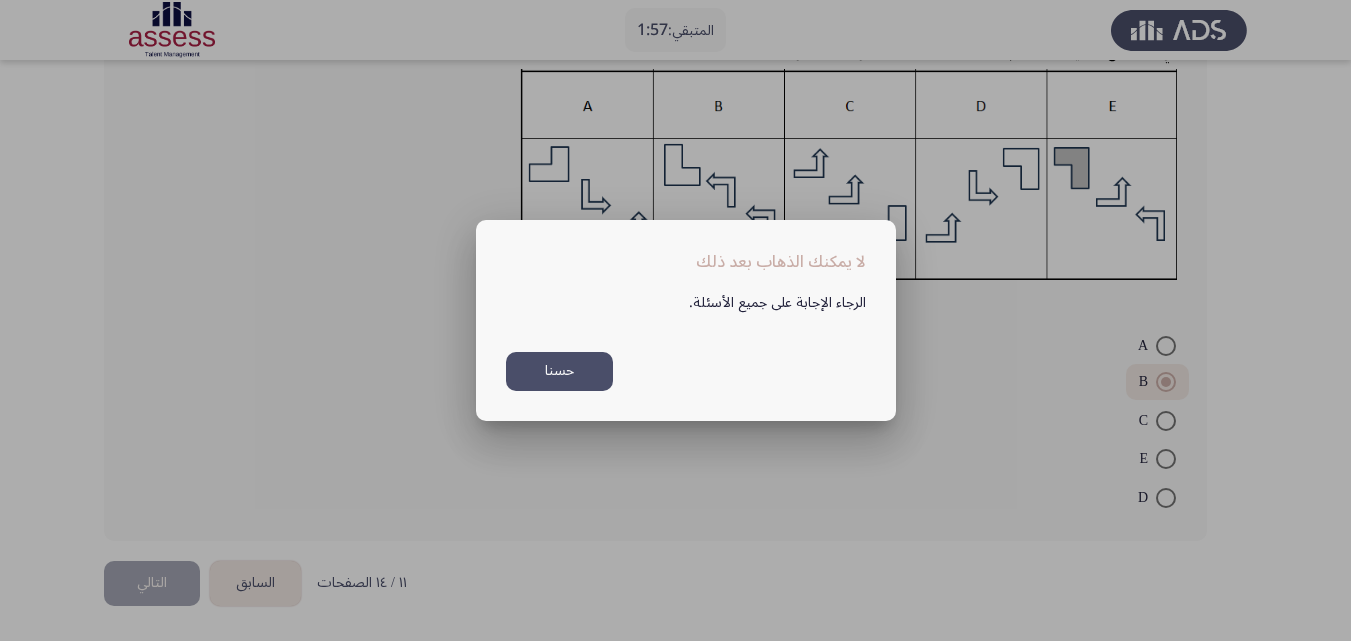 click on "حسنا" at bounding box center (559, 371) 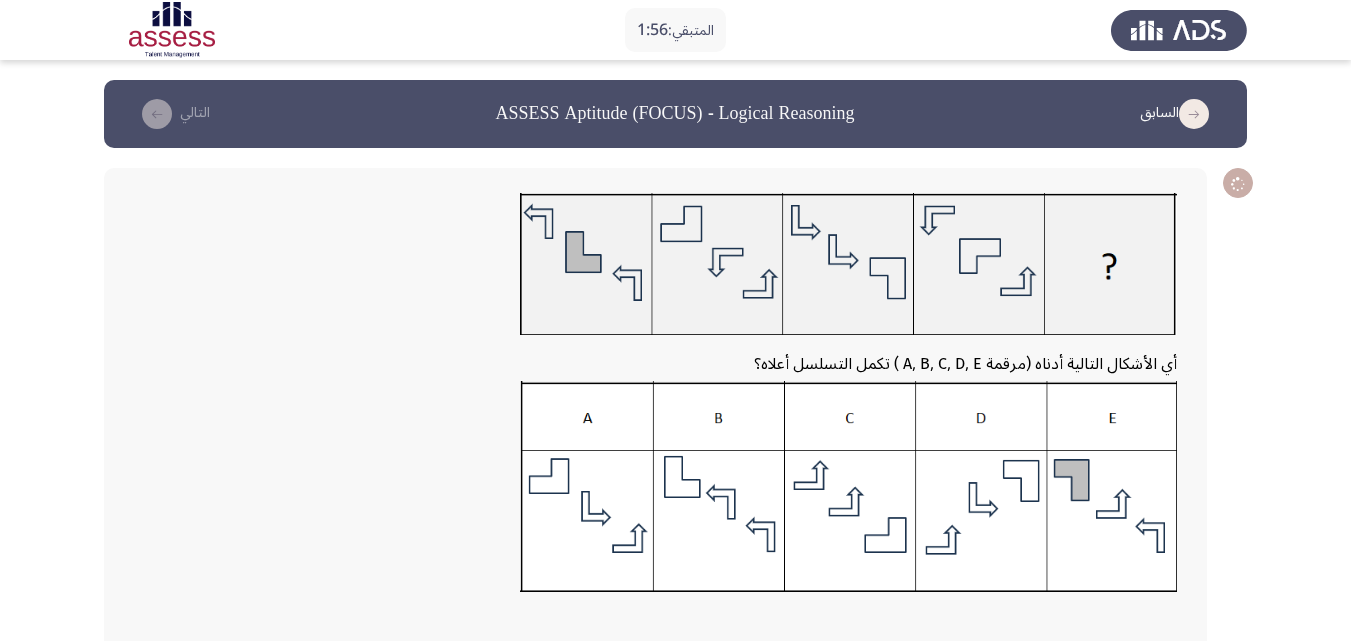 scroll, scrollTop: 312, scrollLeft: 0, axis: vertical 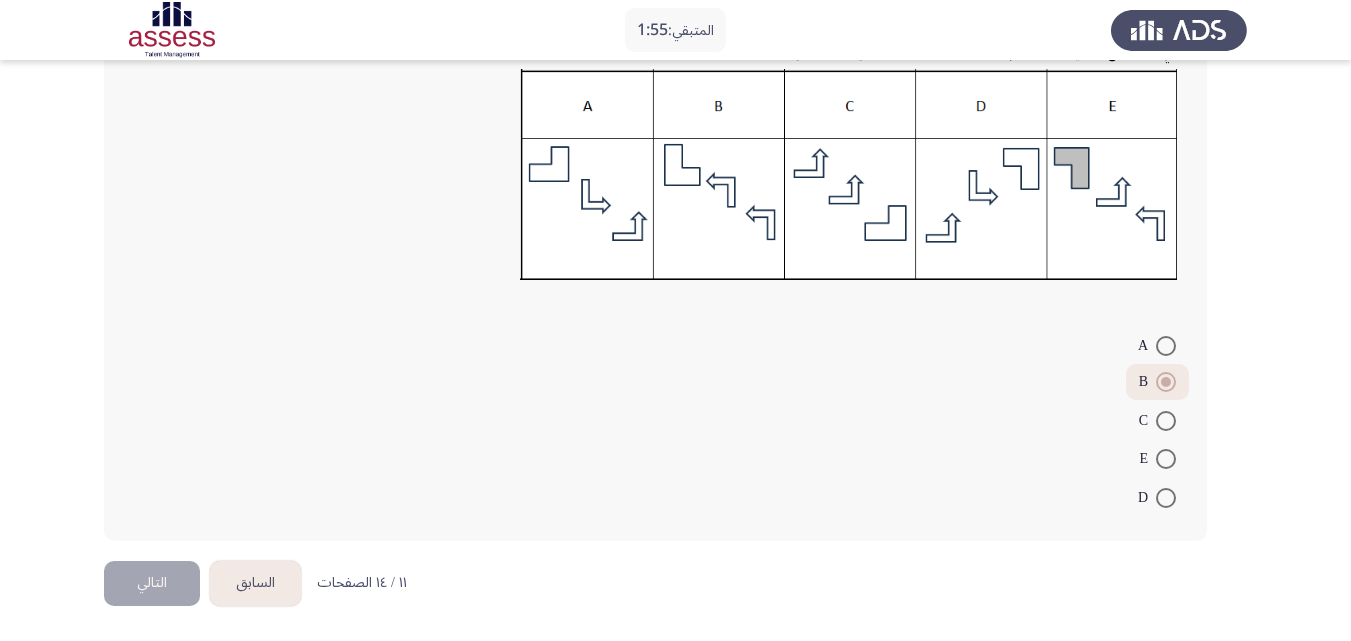 click on "التالي" 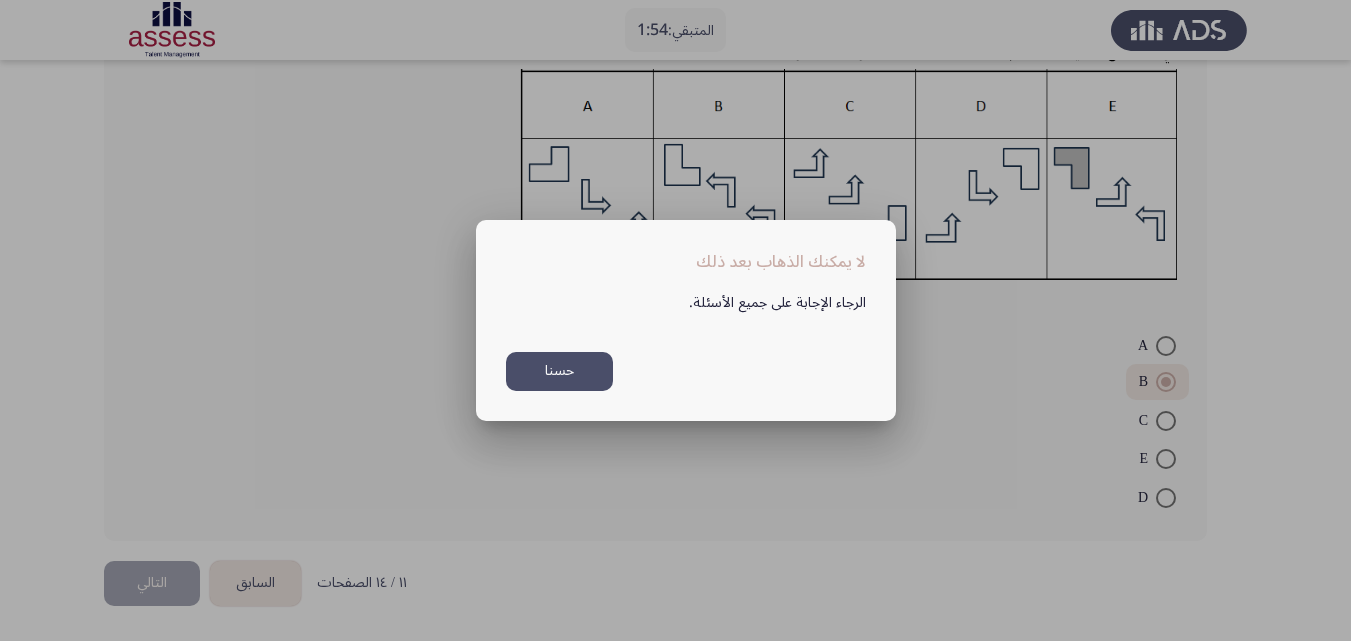 click on "حسنا" at bounding box center (559, 371) 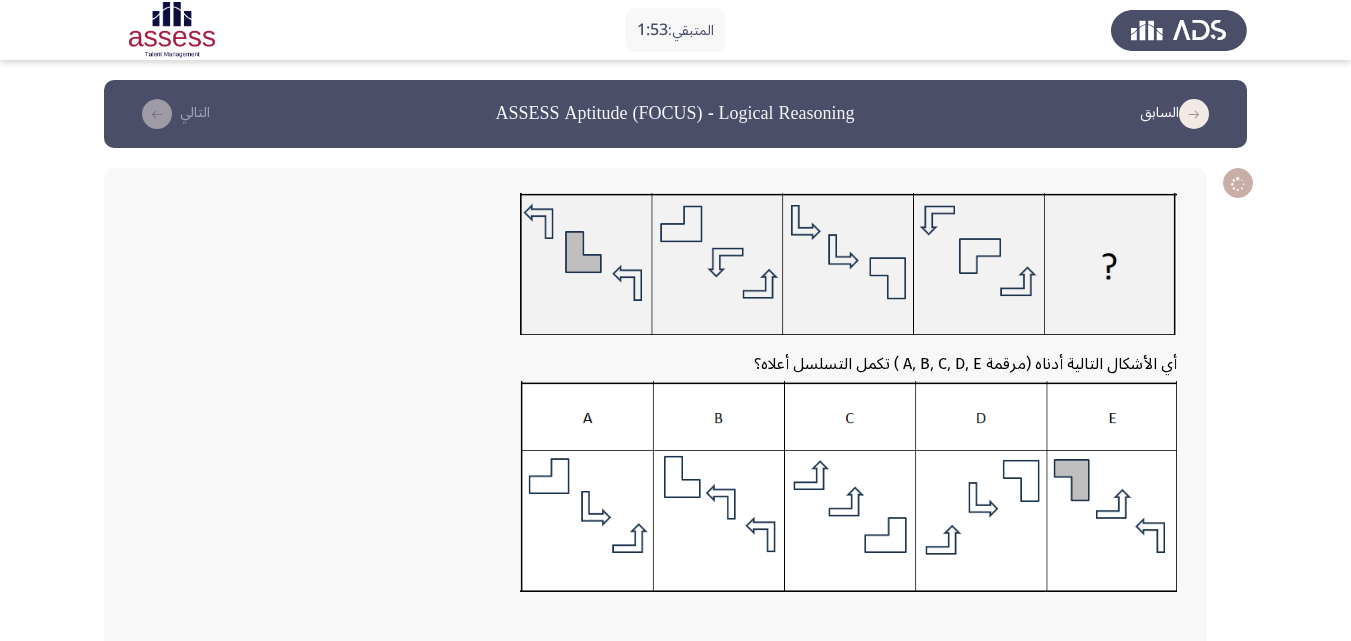 scroll, scrollTop: 312, scrollLeft: 0, axis: vertical 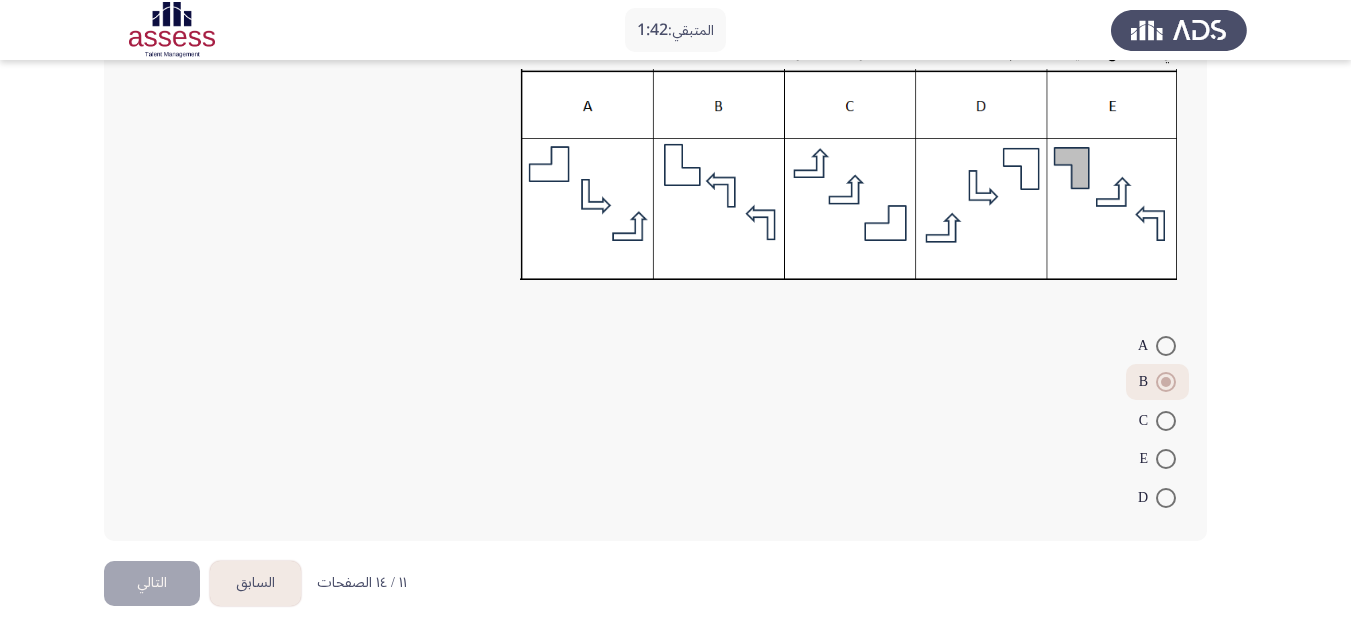 click on "أي الأشكال التالية أدناه (مرقمة A, B, C, D, E ) تكمل التسلسل أعلاه؟    A     B     C     E     D" 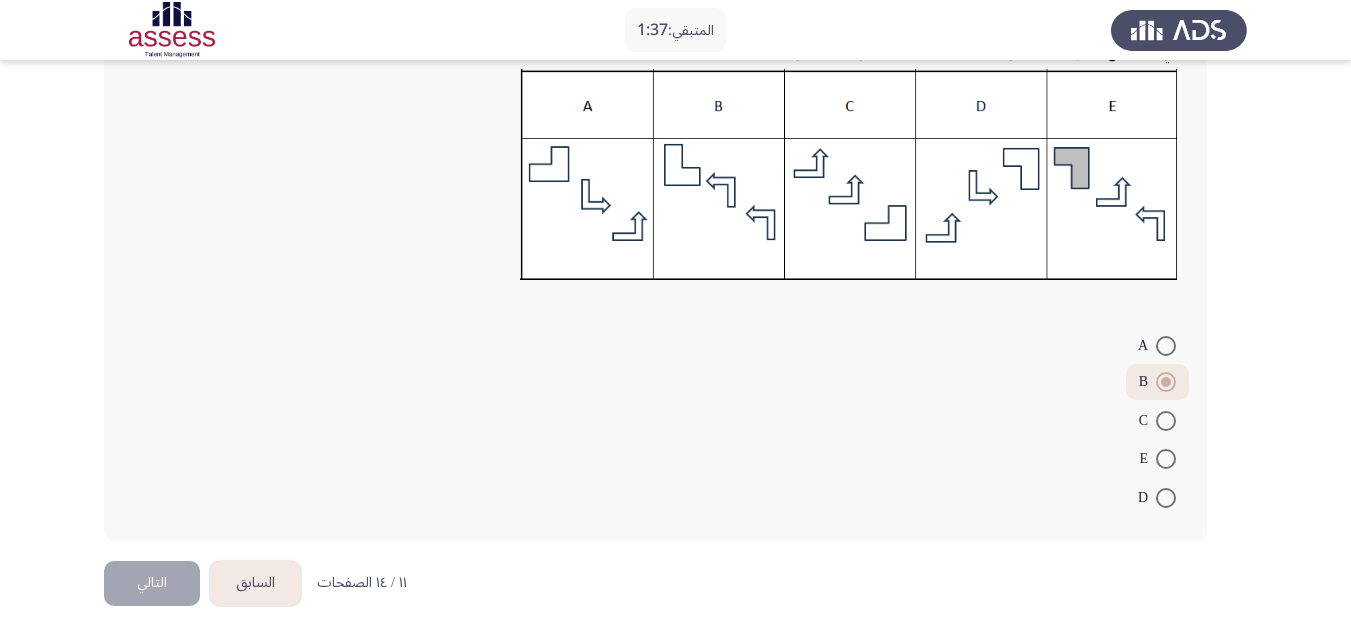 click on "التالي" 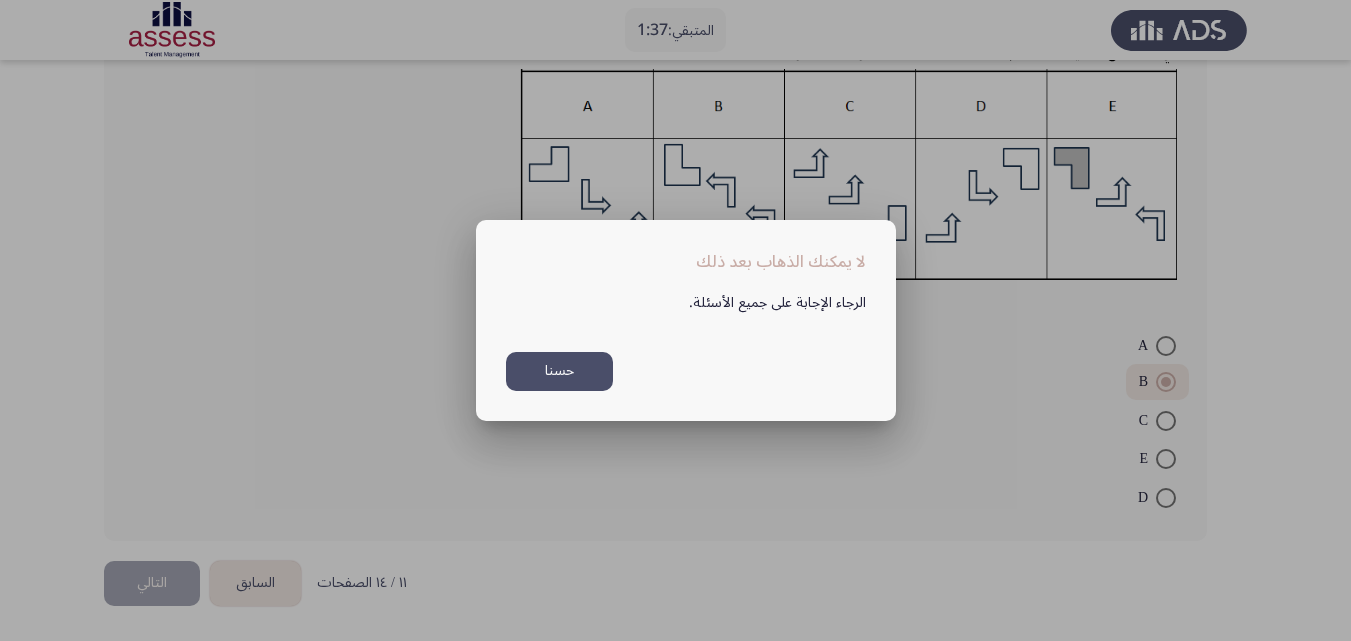 scroll, scrollTop: 0, scrollLeft: 0, axis: both 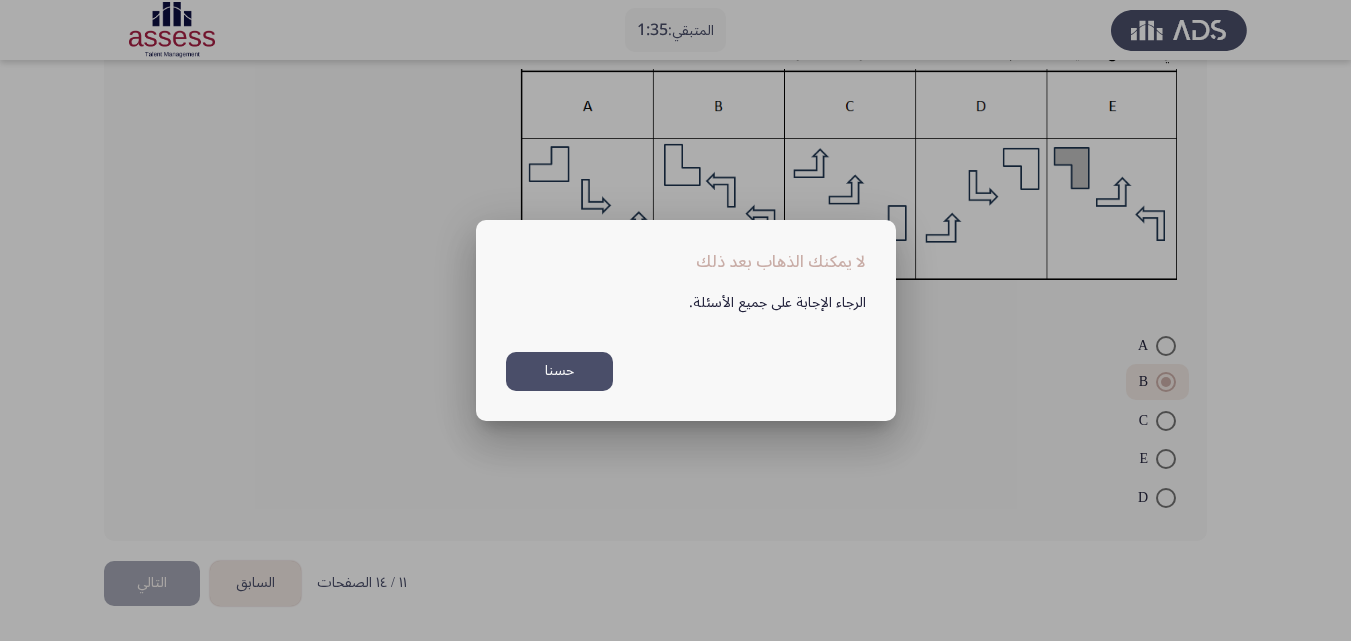 click on "حسنا" at bounding box center [559, 371] 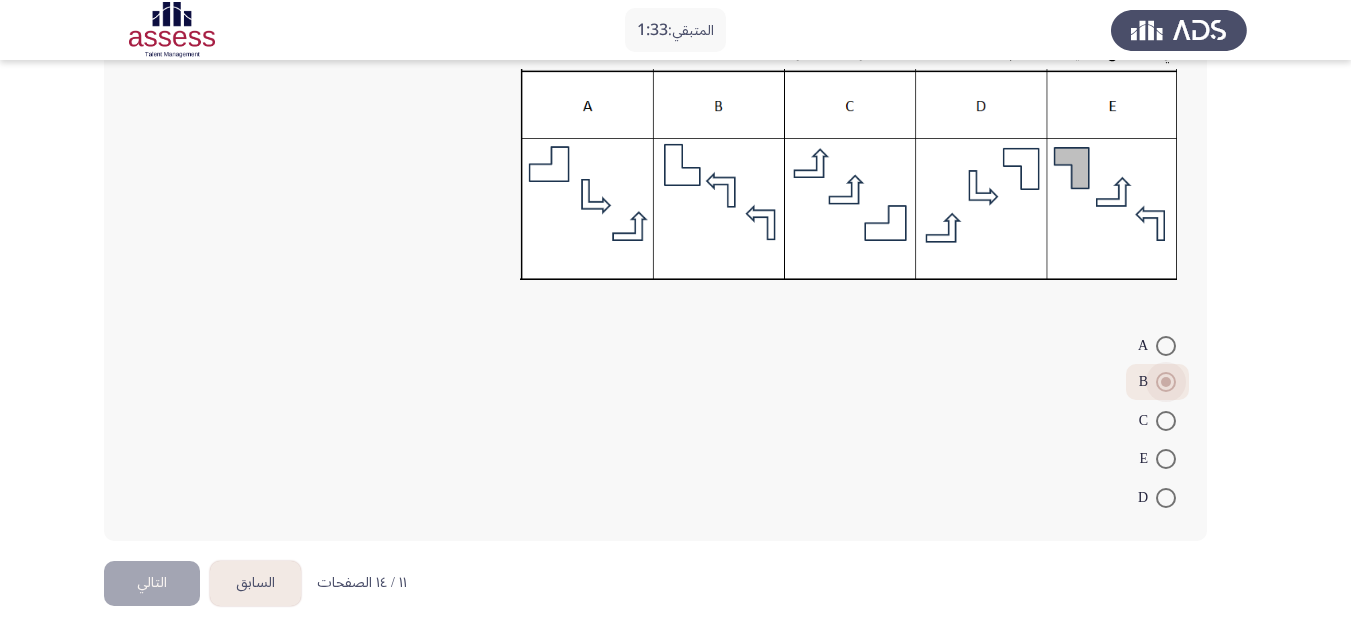 click on "B" at bounding box center [1147, 382] 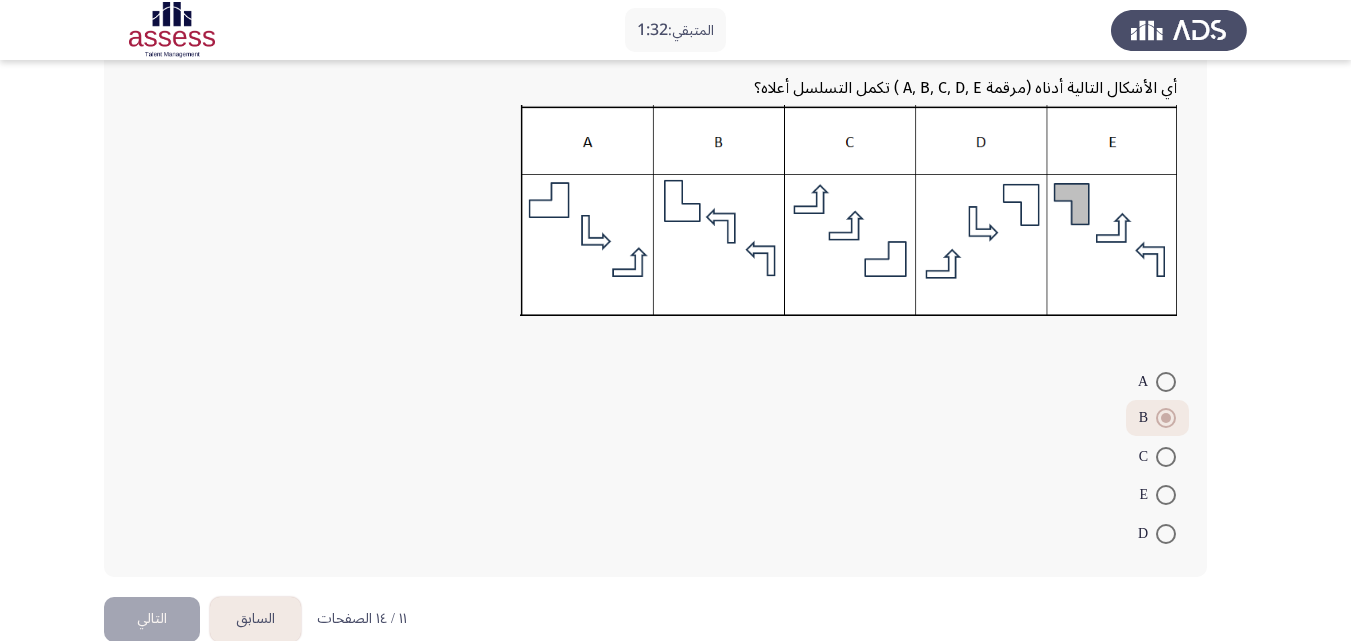 scroll, scrollTop: 312, scrollLeft: 0, axis: vertical 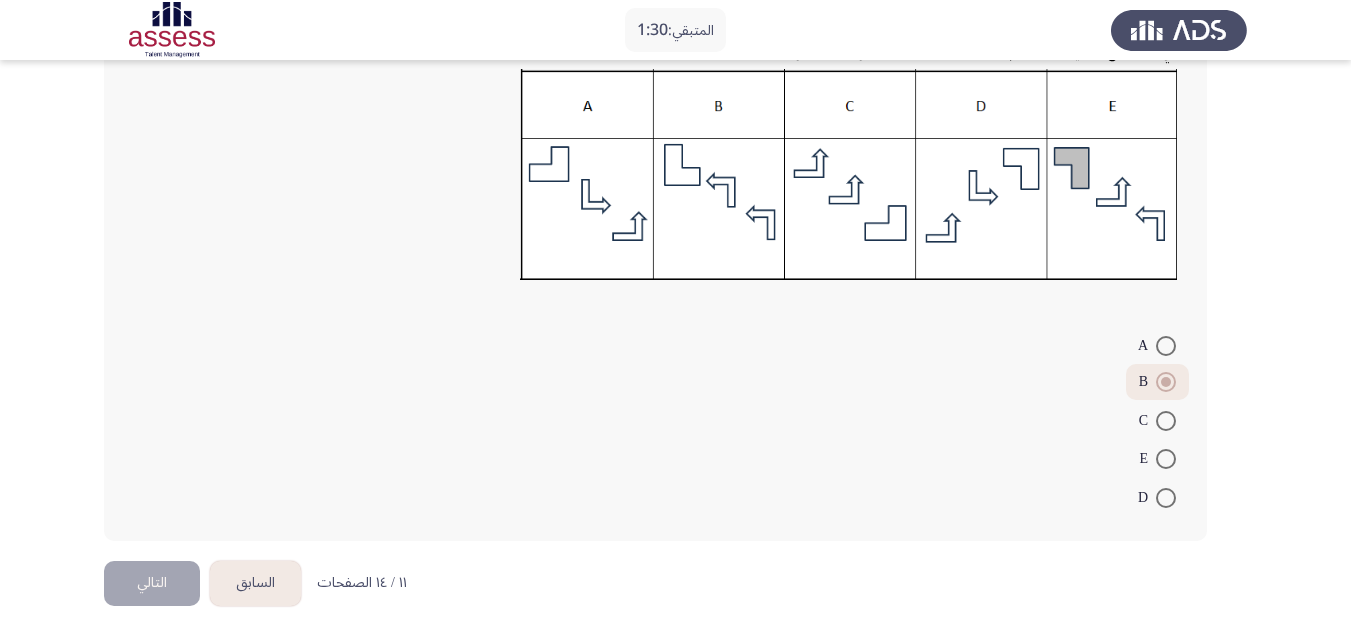 click on "التالي" 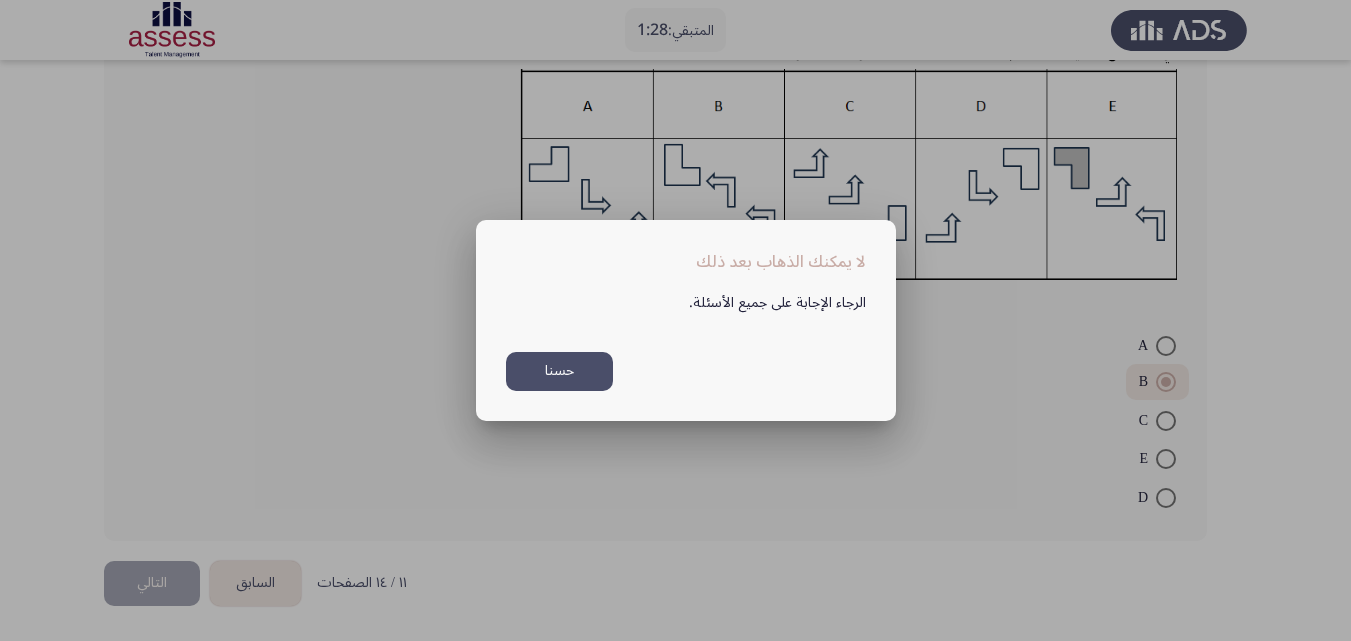 click on "حسنا" at bounding box center (559, 371) 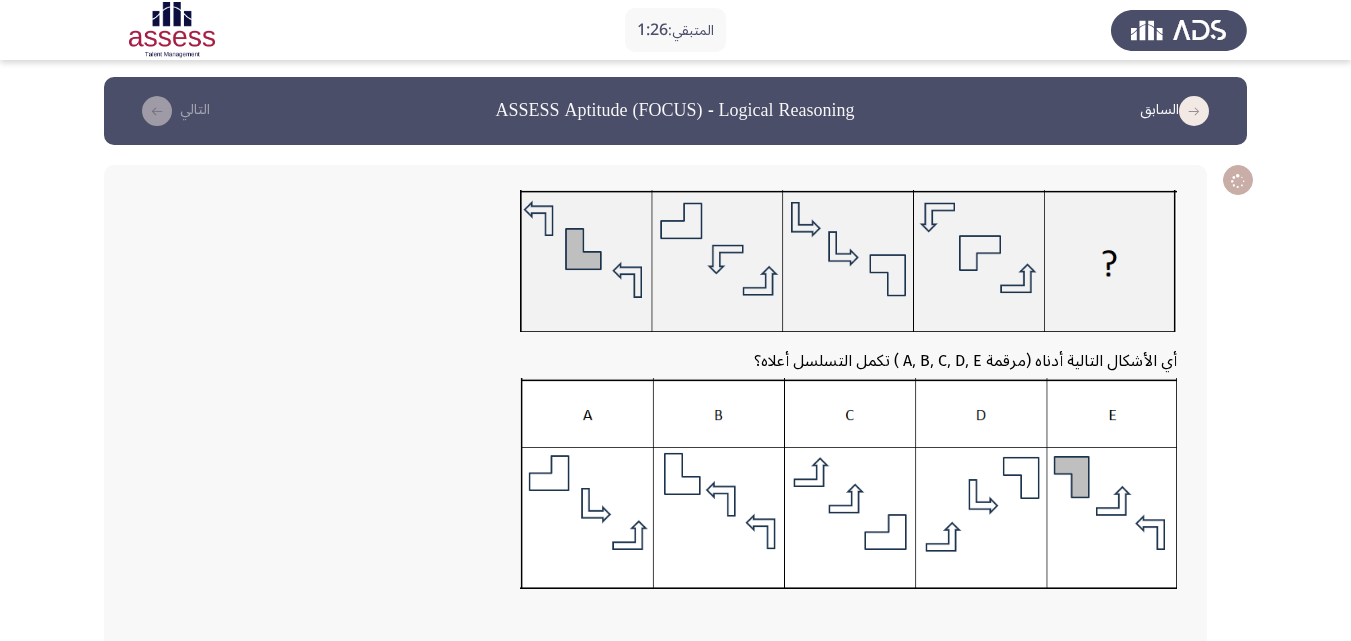 scroll, scrollTop: 312, scrollLeft: 0, axis: vertical 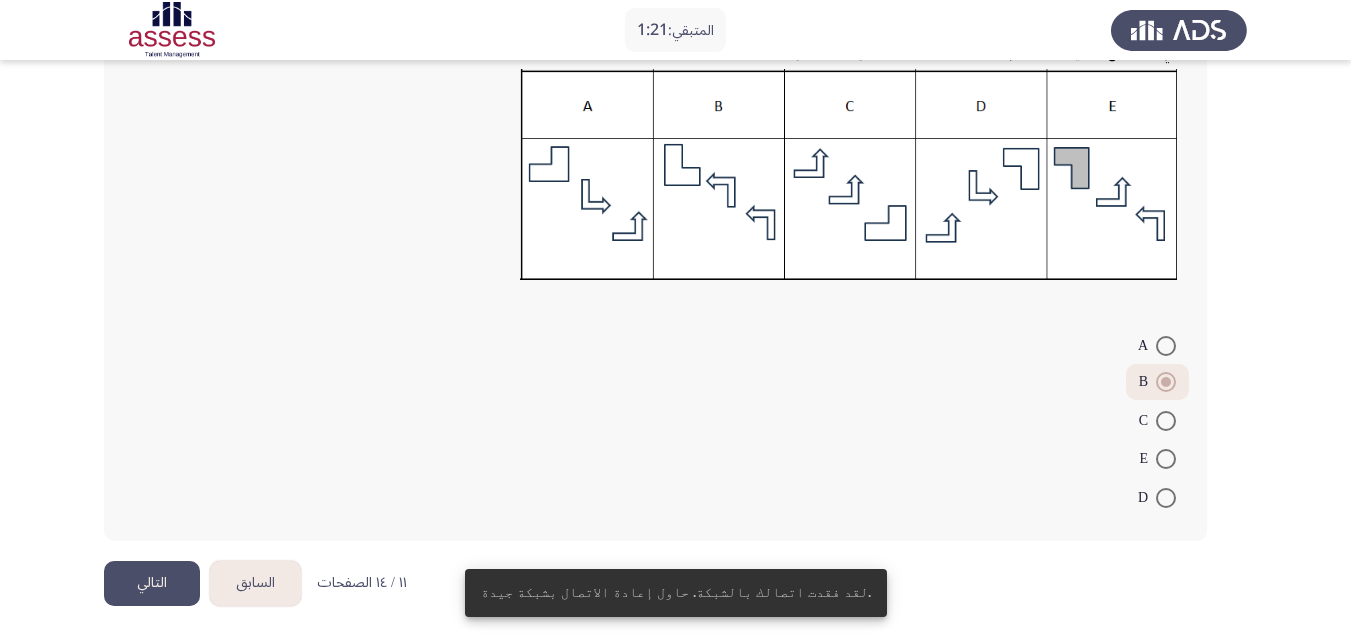 click on "التالي" 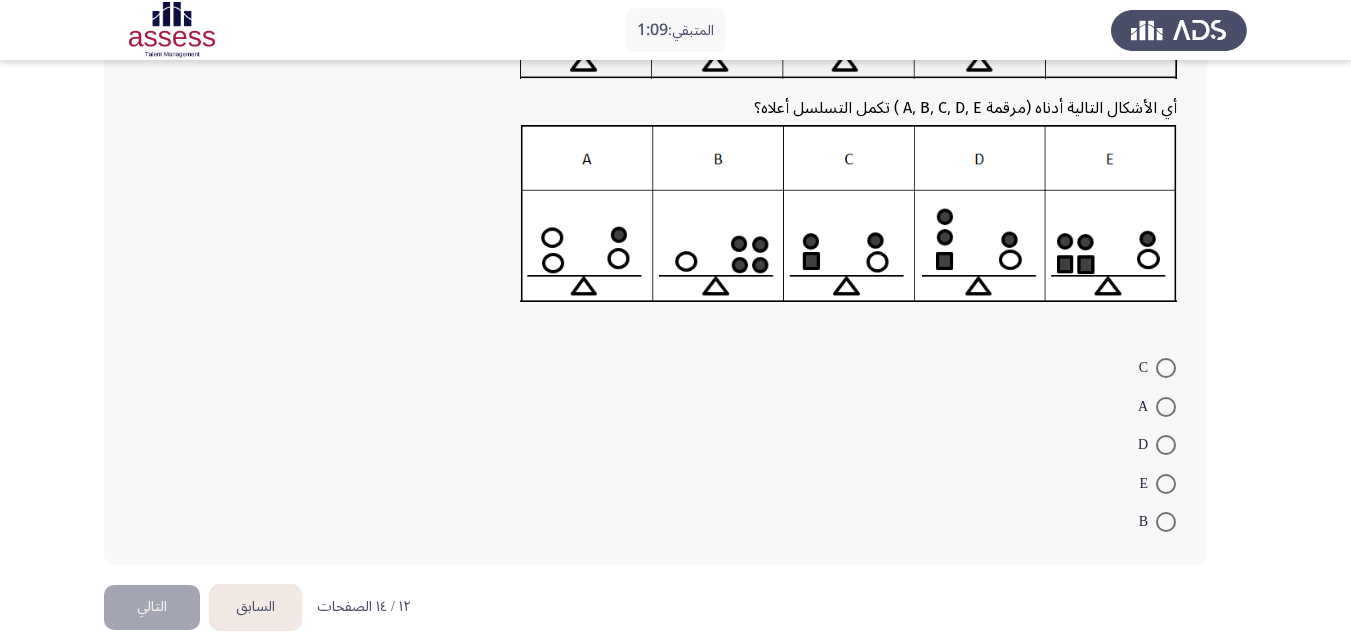 scroll, scrollTop: 252, scrollLeft: 0, axis: vertical 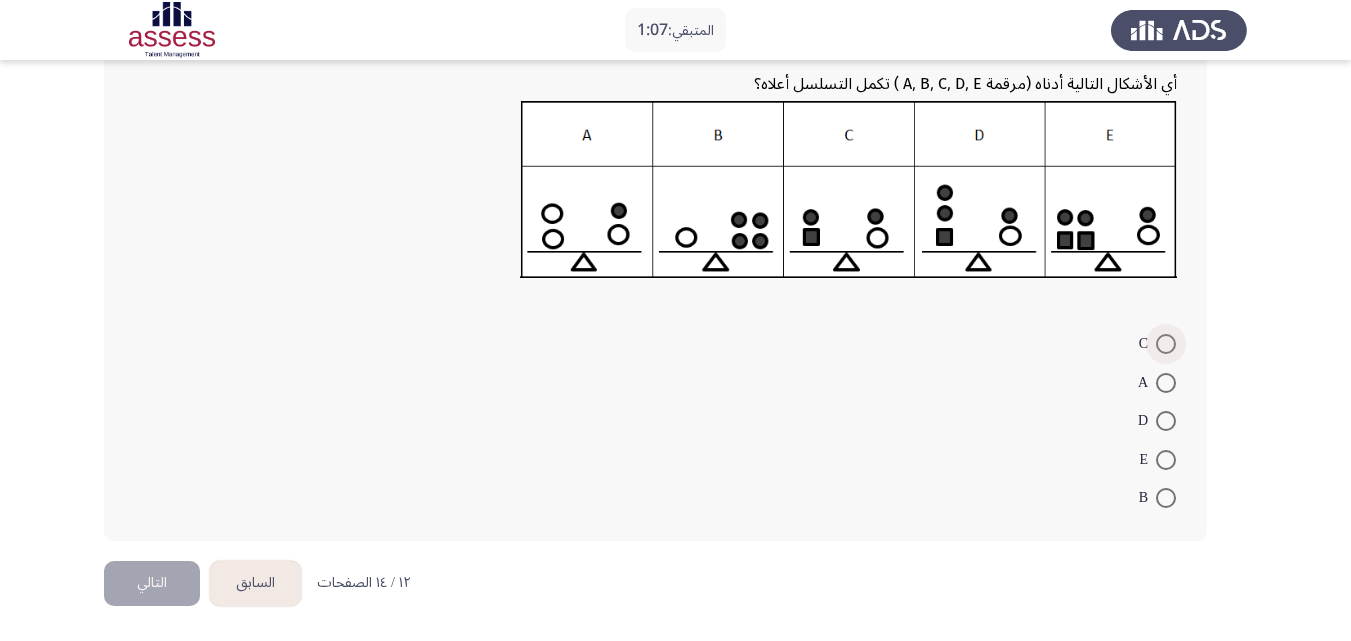 click at bounding box center [1166, 344] 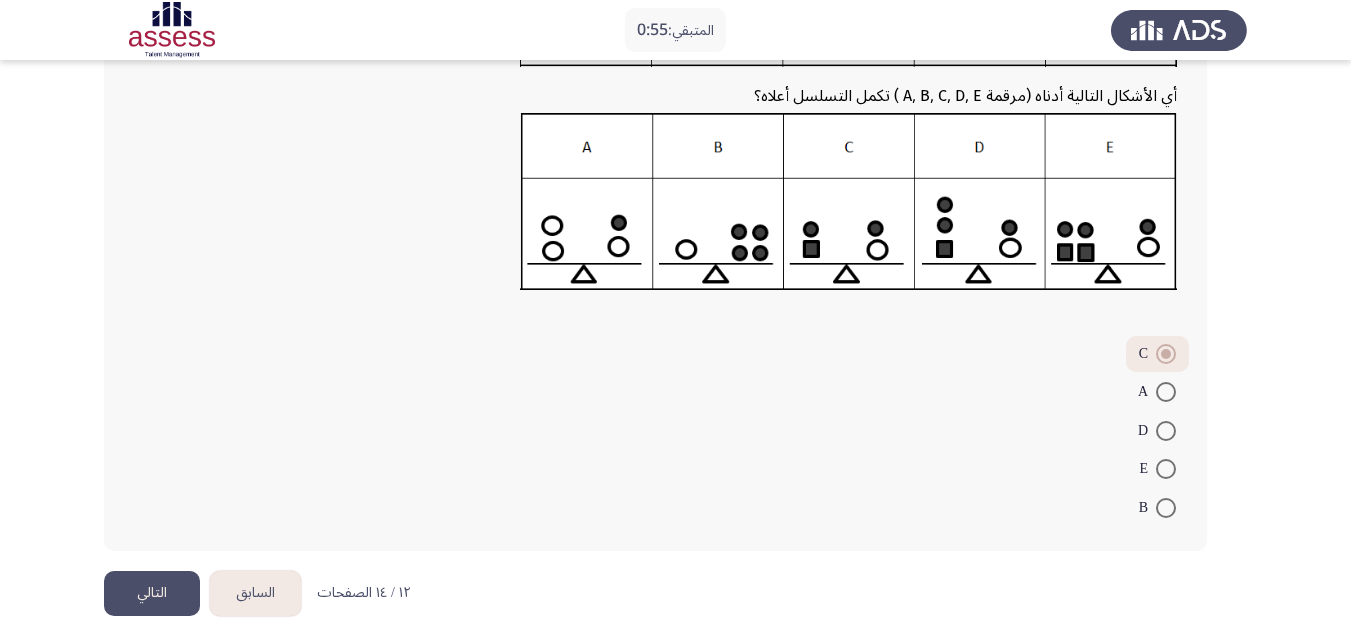 scroll, scrollTop: 244, scrollLeft: 0, axis: vertical 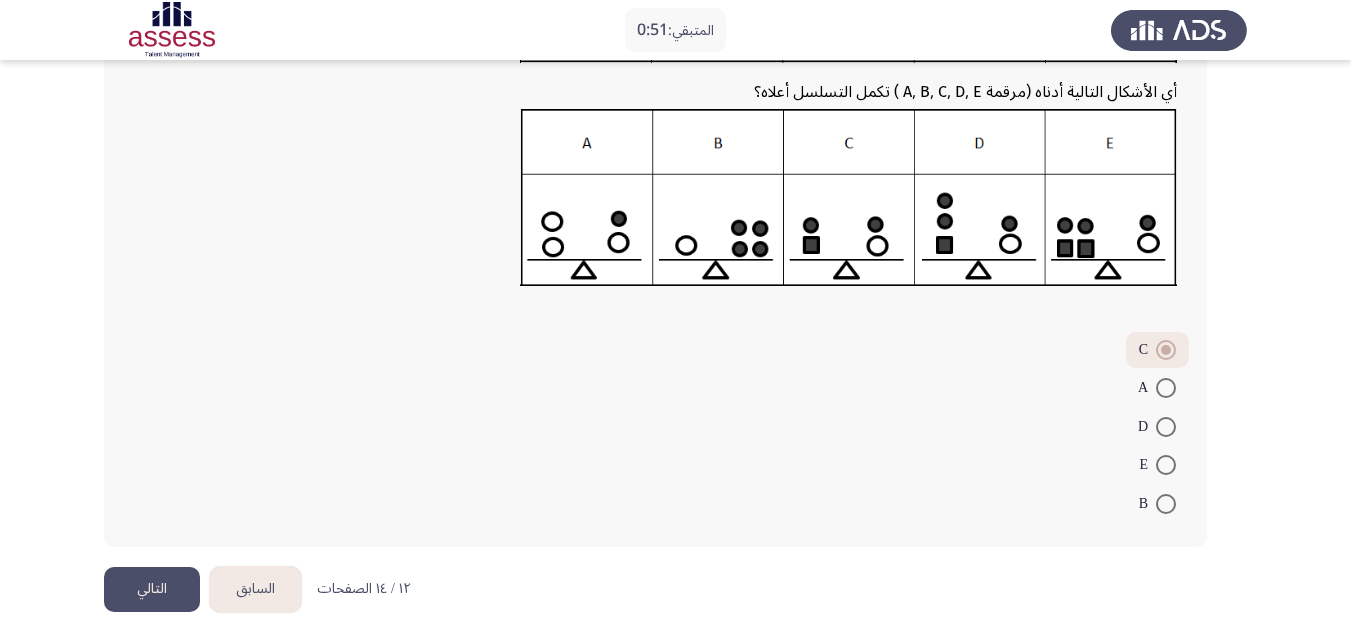 click on "التالي" 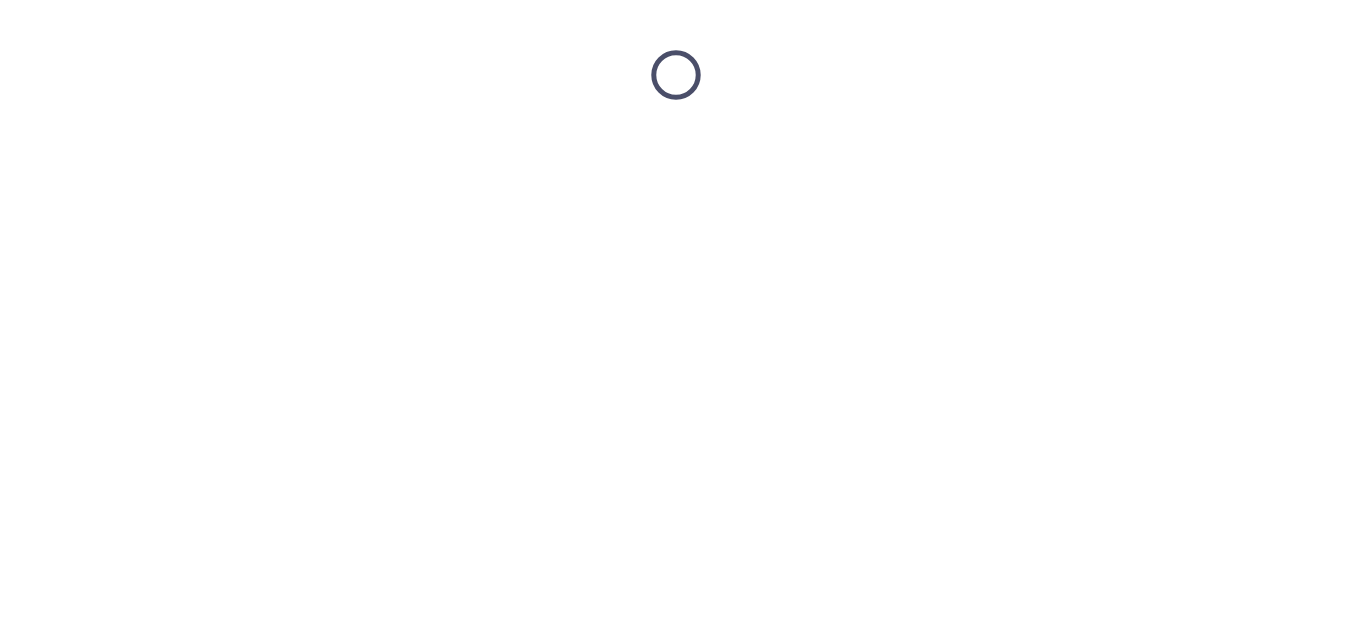 scroll, scrollTop: 0, scrollLeft: 0, axis: both 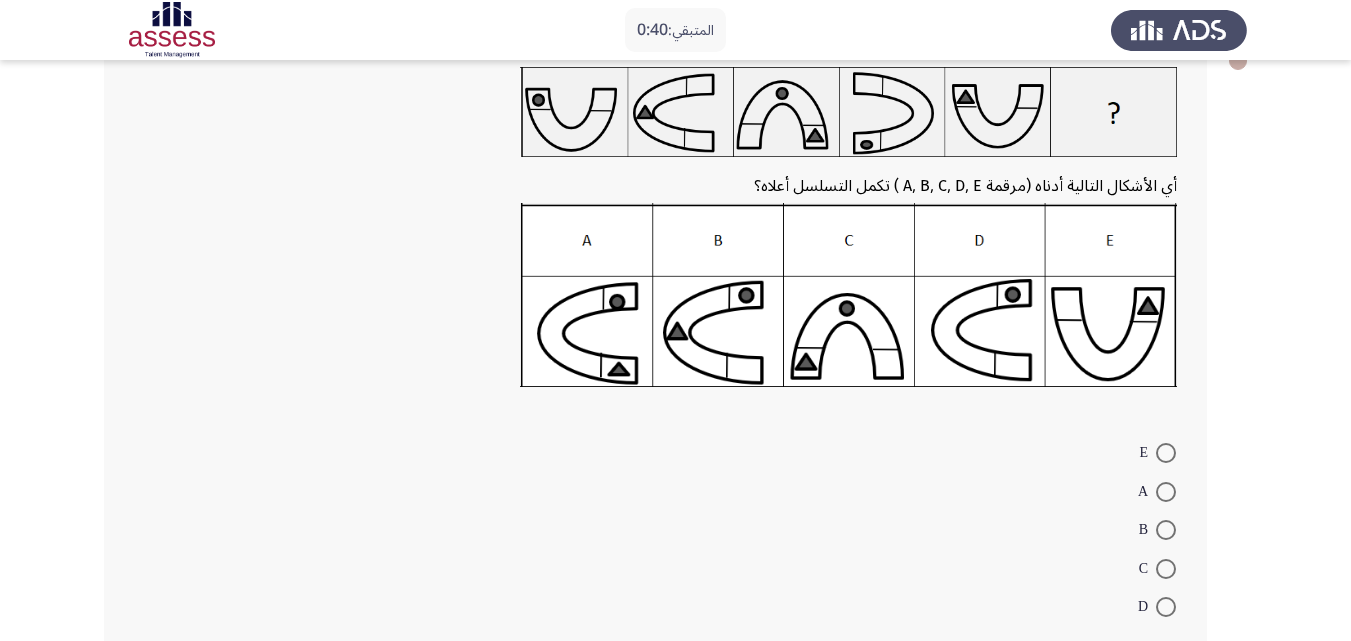 drag, startPoint x: 1162, startPoint y: 497, endPoint x: 1365, endPoint y: 416, distance: 218.56349 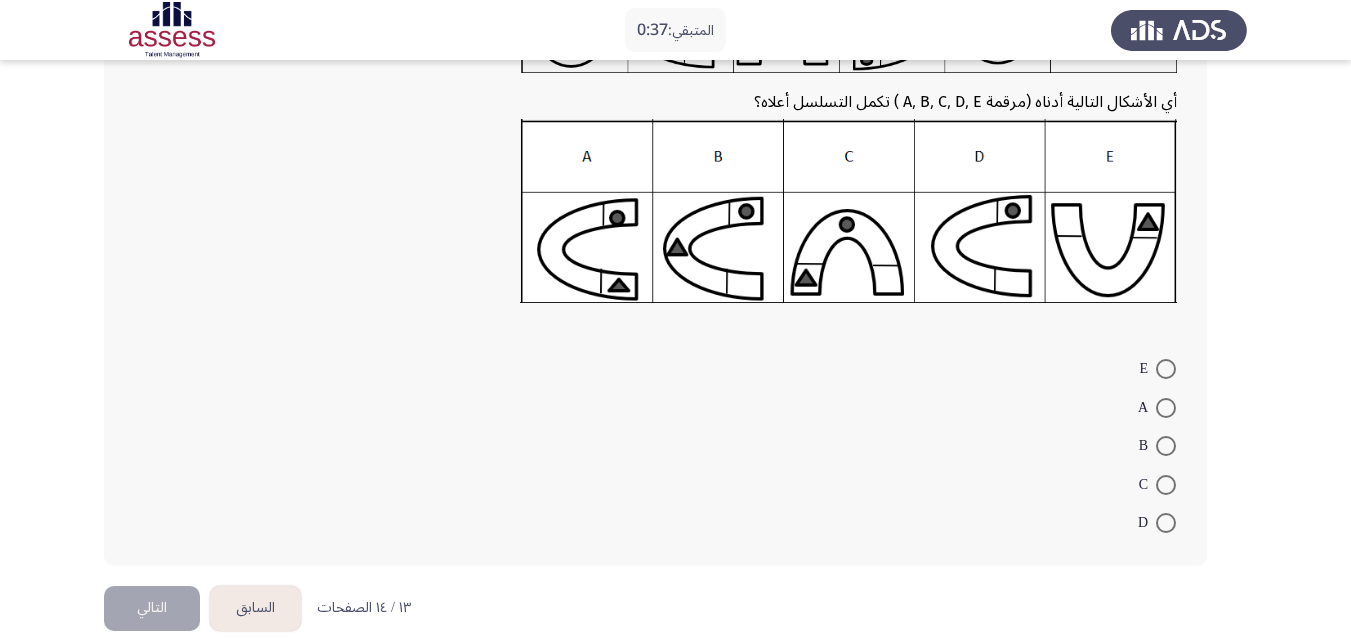 scroll, scrollTop: 229, scrollLeft: 0, axis: vertical 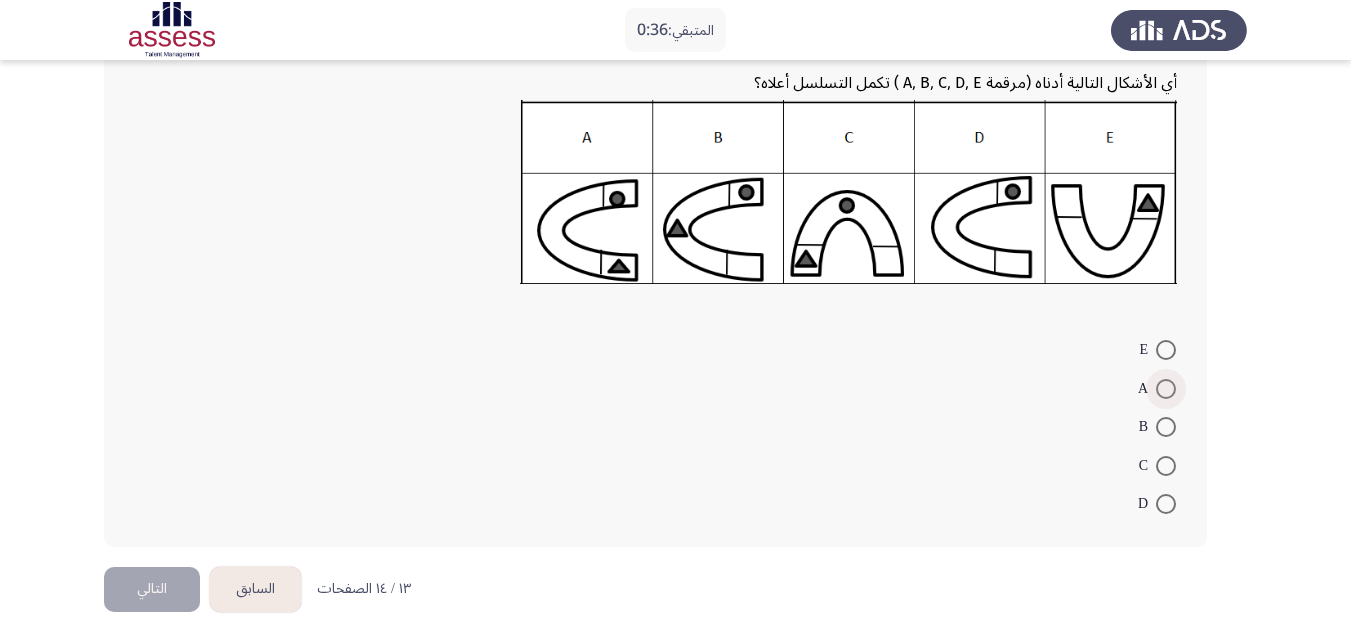 click at bounding box center (1166, 389) 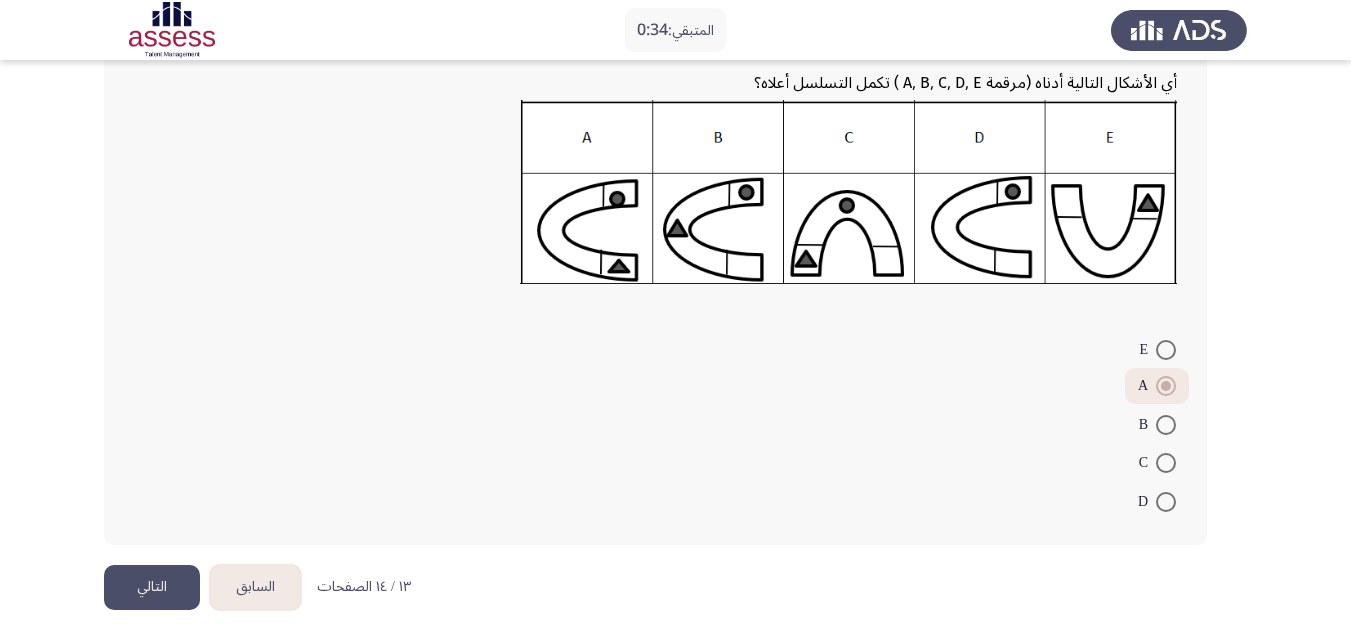 click on "التالي" 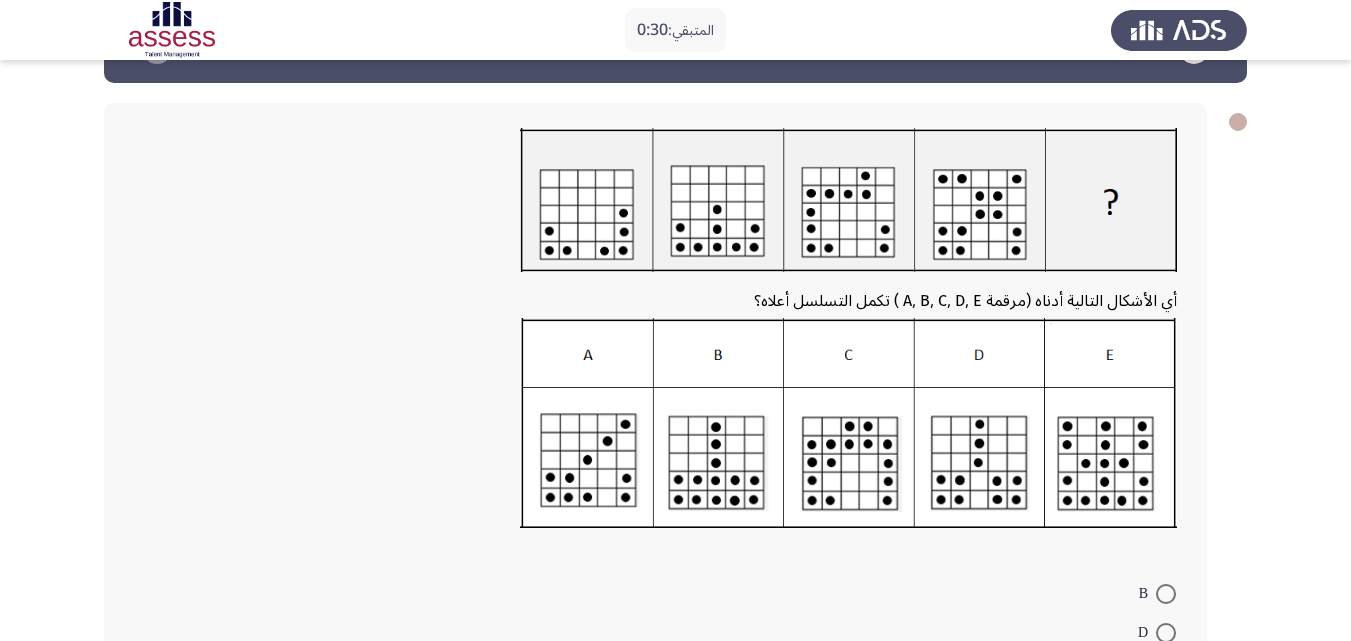 scroll, scrollTop: 63, scrollLeft: 0, axis: vertical 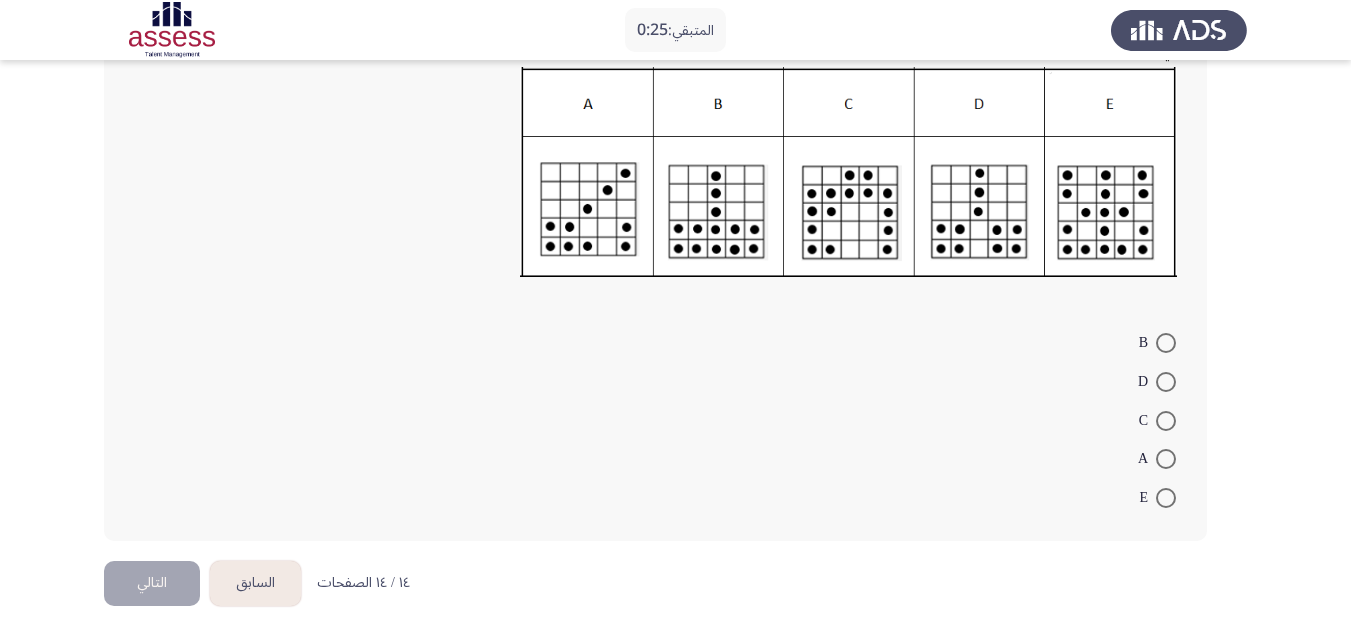 click on "B" at bounding box center (1157, 342) 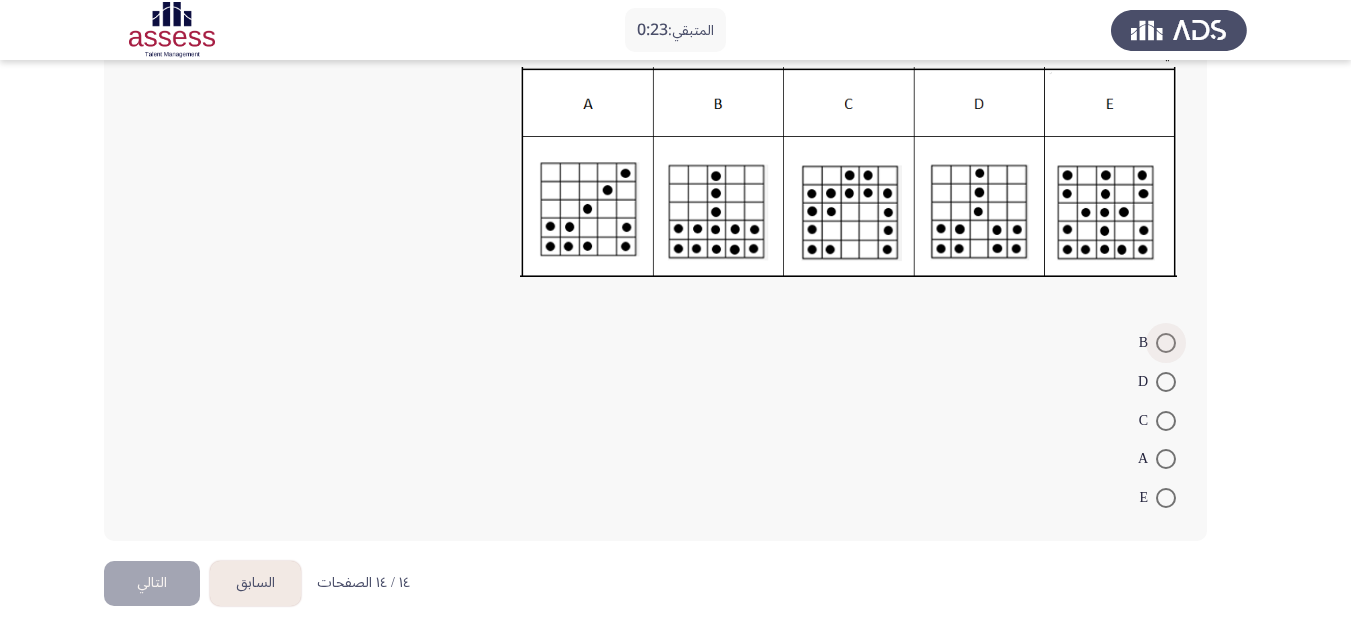 click at bounding box center (1166, 343) 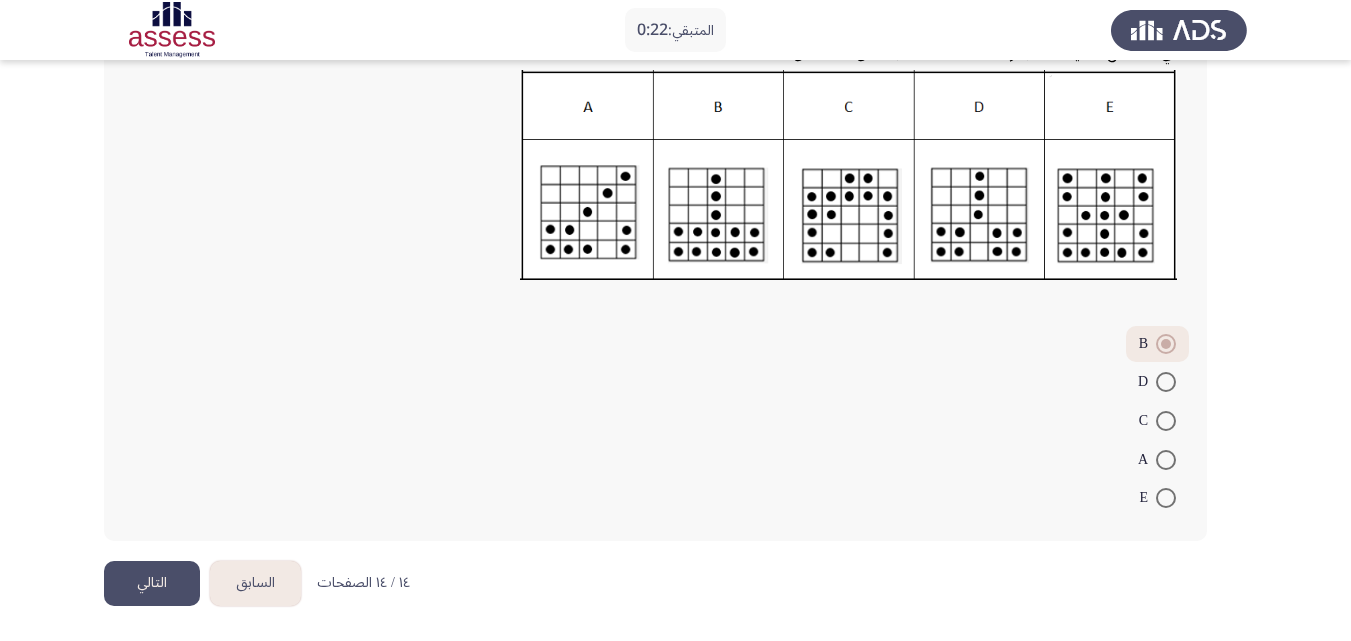 click on "التالي" 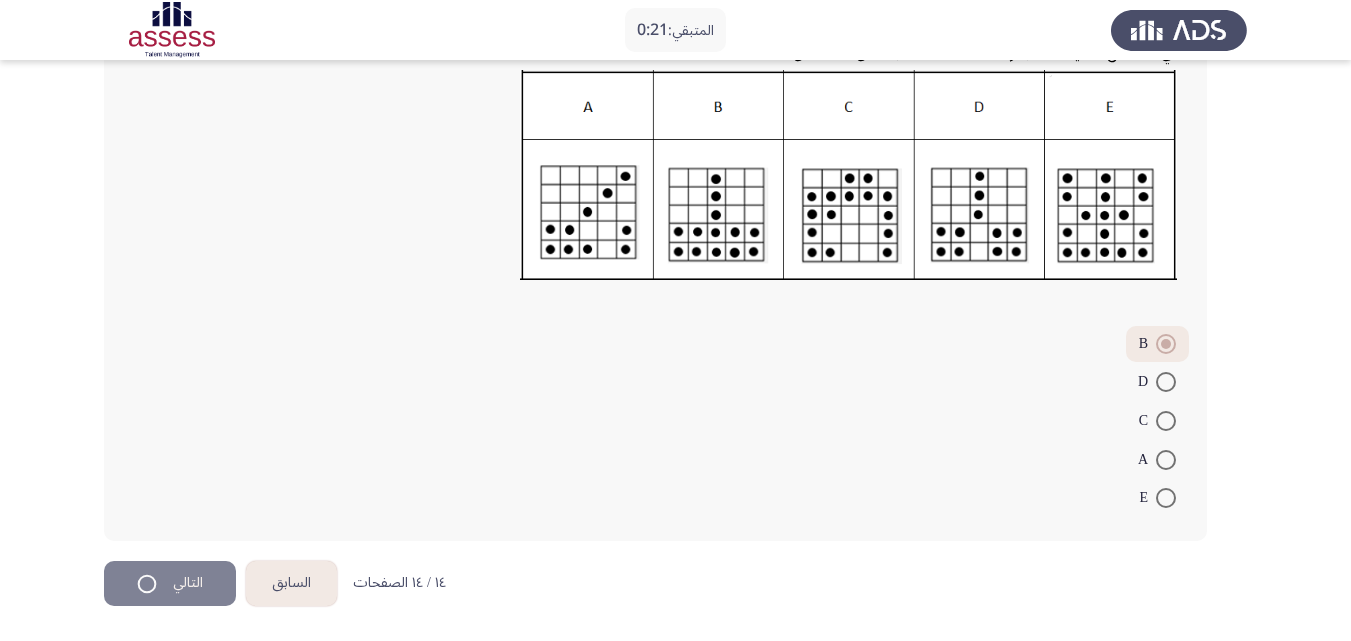 scroll, scrollTop: 0, scrollLeft: 0, axis: both 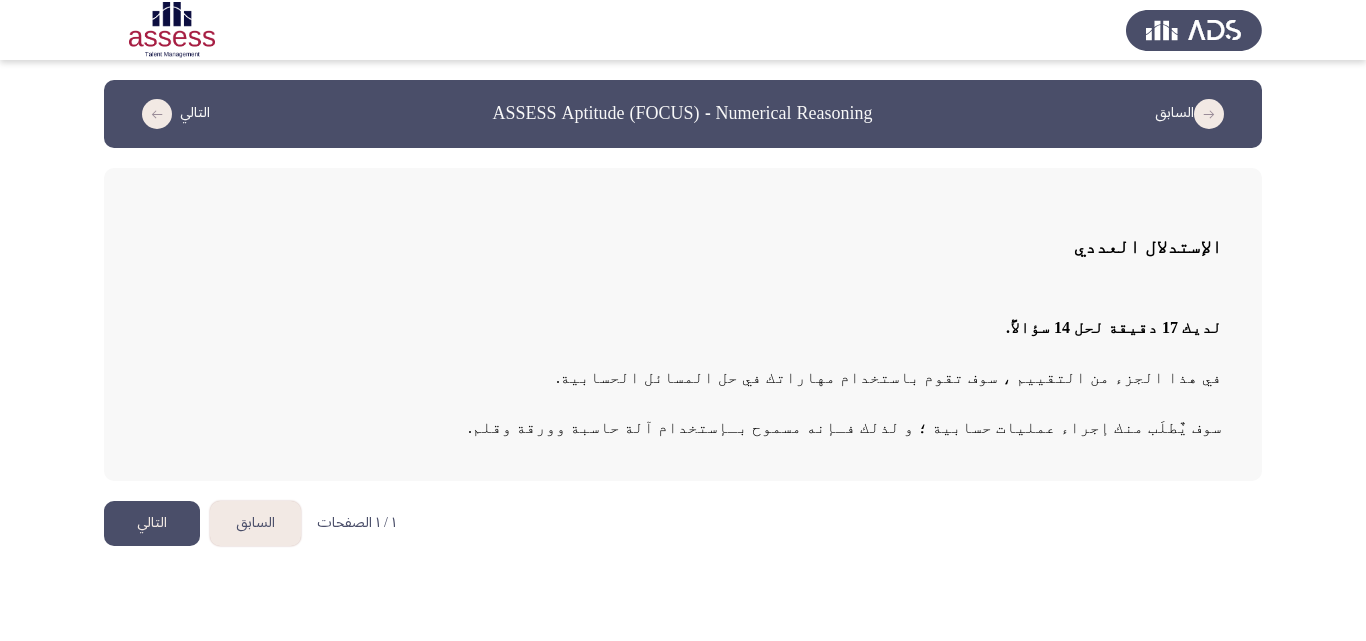 click on "السابق   ASSESS Aptitude (FOCUS) - Numerical Reasoning   التالي  الإستدلال العددي لديك 17 دقيقة لحل 14 سؤالأً . في هذا الجزء من التقييم ،
سوف تقوم باستخدام مهاراتك في حل المسائل الحسابية .
سوف يٌطلَب منك إجراء عمليات
حسابية ؛ و لذلك فـإنه مسموح بـإستخدام آلة حاسبة وورقة وقلم.  ١ / ١ الصفحات   السابق   التالي" at bounding box center (683, 283) 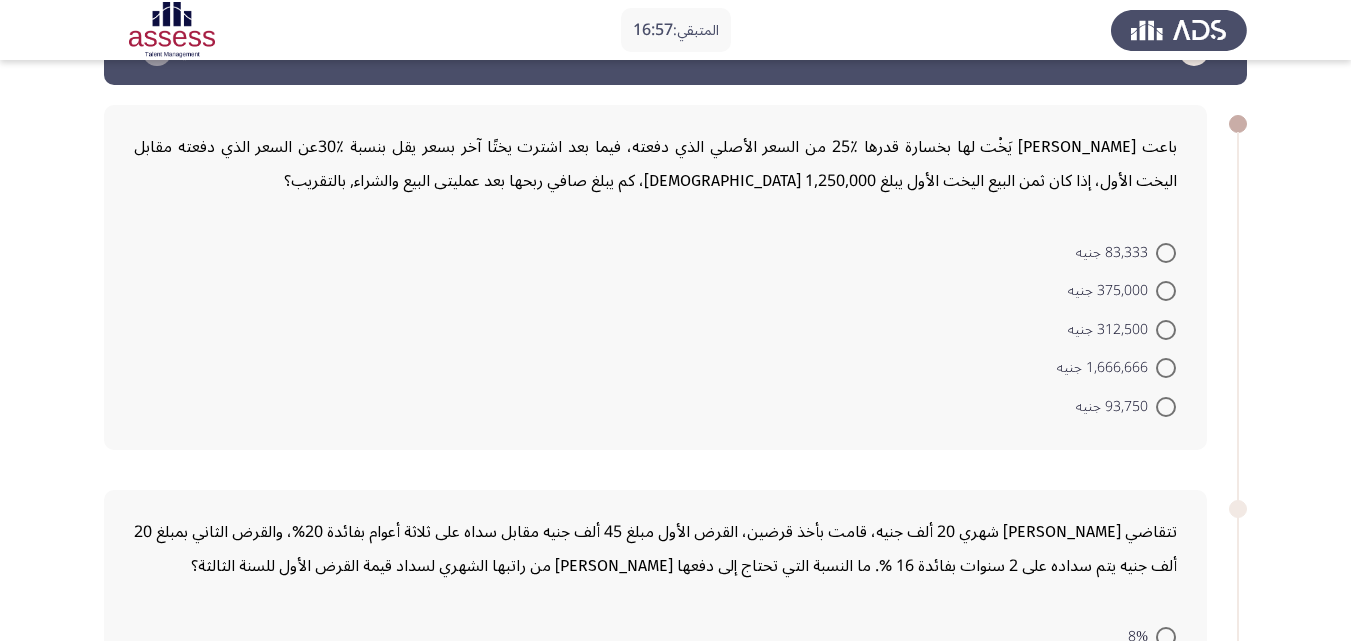 scroll, scrollTop: 69, scrollLeft: 0, axis: vertical 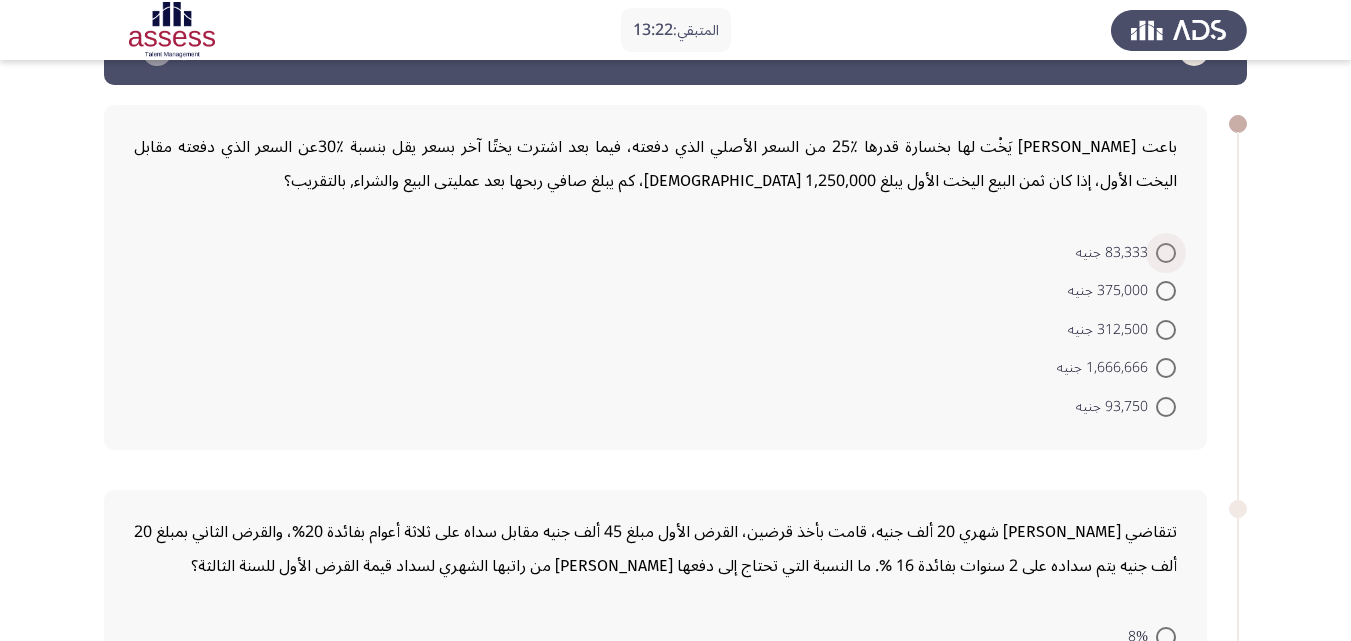 click at bounding box center [1166, 253] 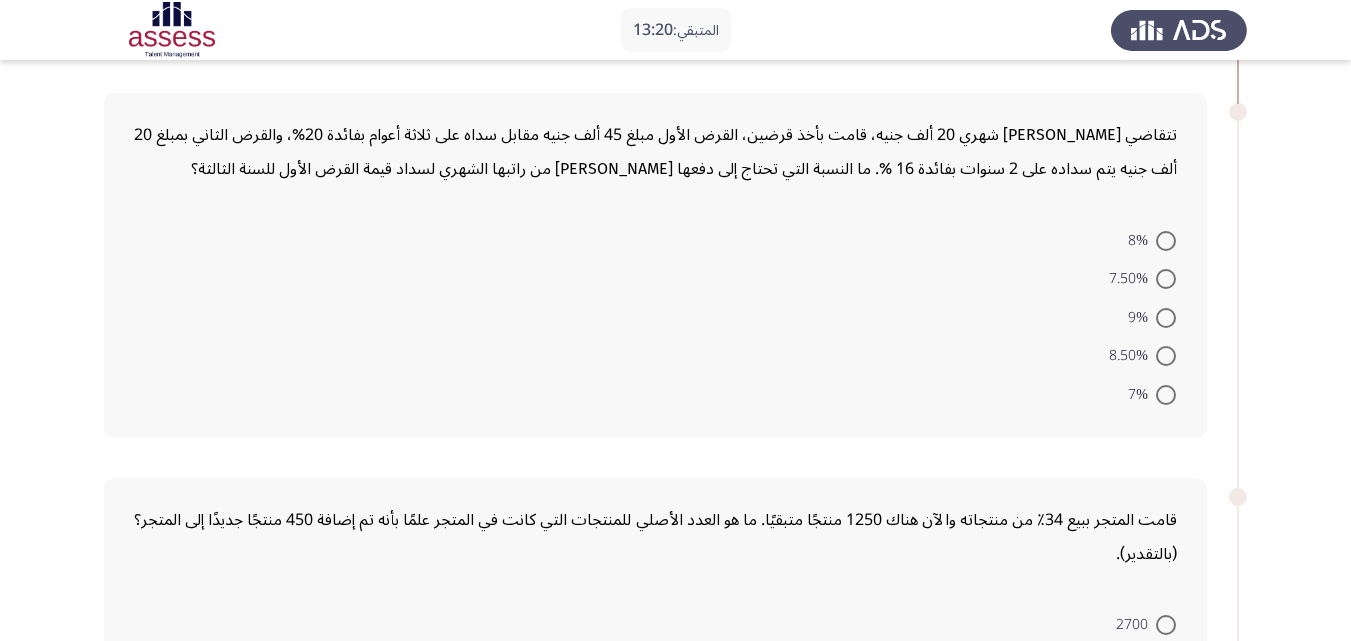 scroll, scrollTop: 443, scrollLeft: 0, axis: vertical 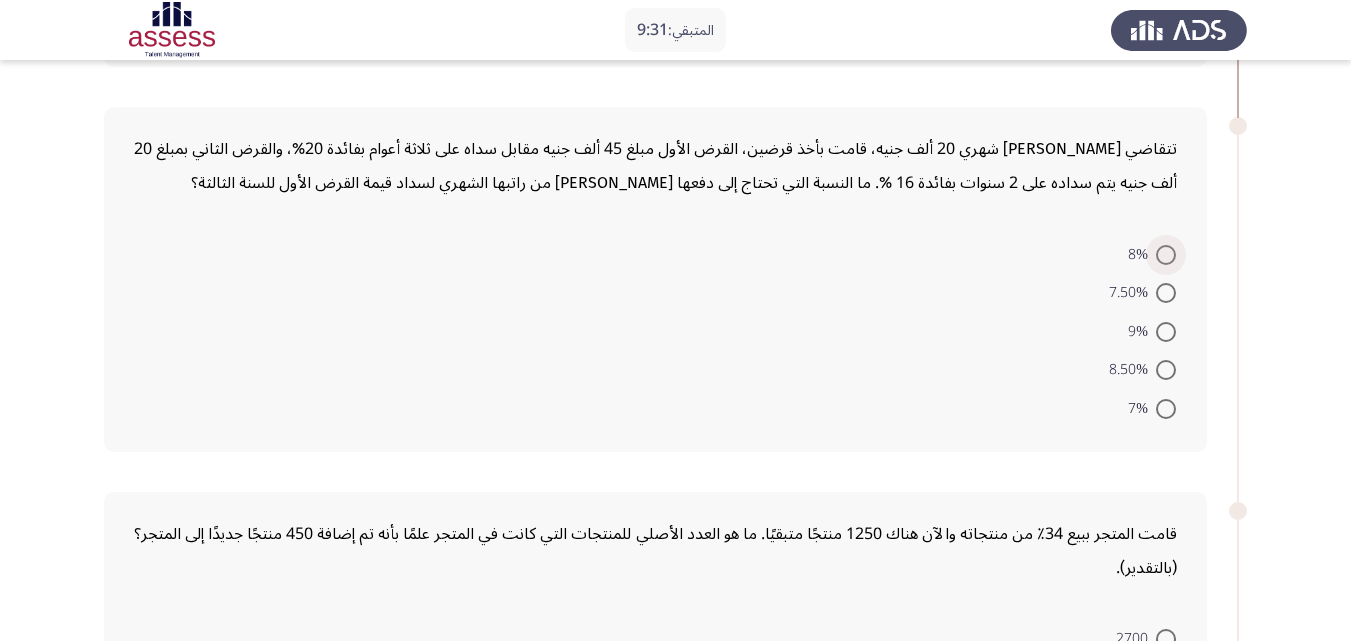 click at bounding box center (1166, 255) 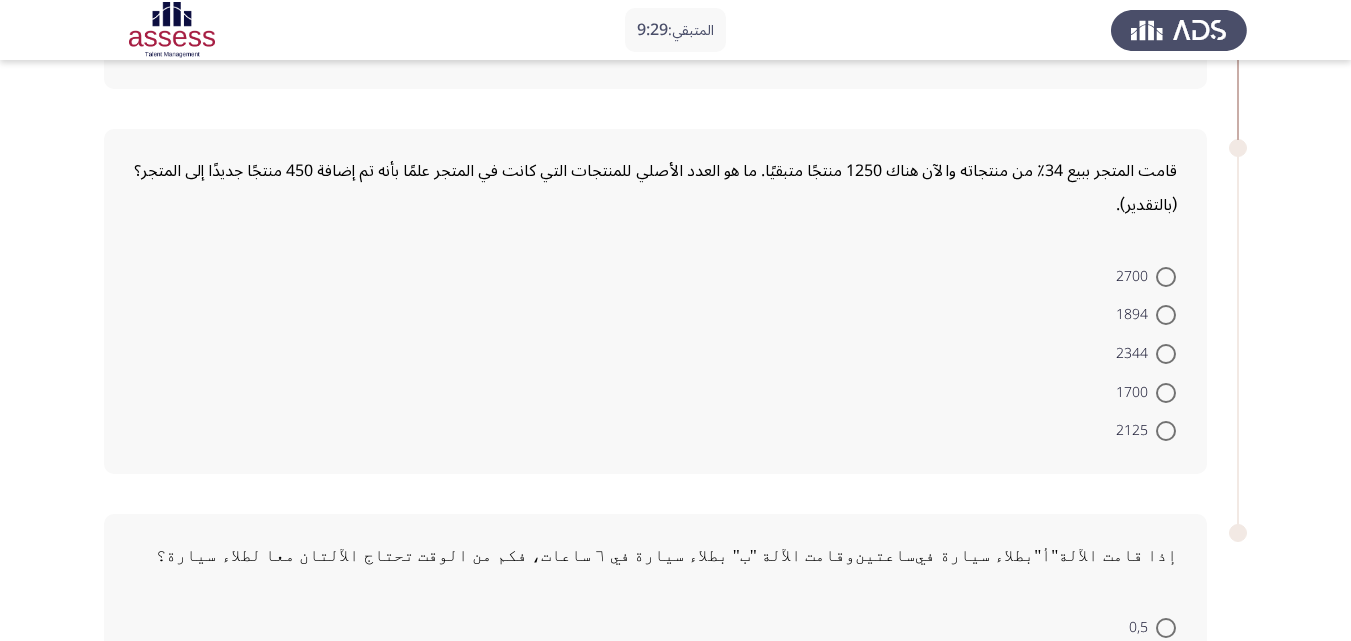 scroll, scrollTop: 806, scrollLeft: 0, axis: vertical 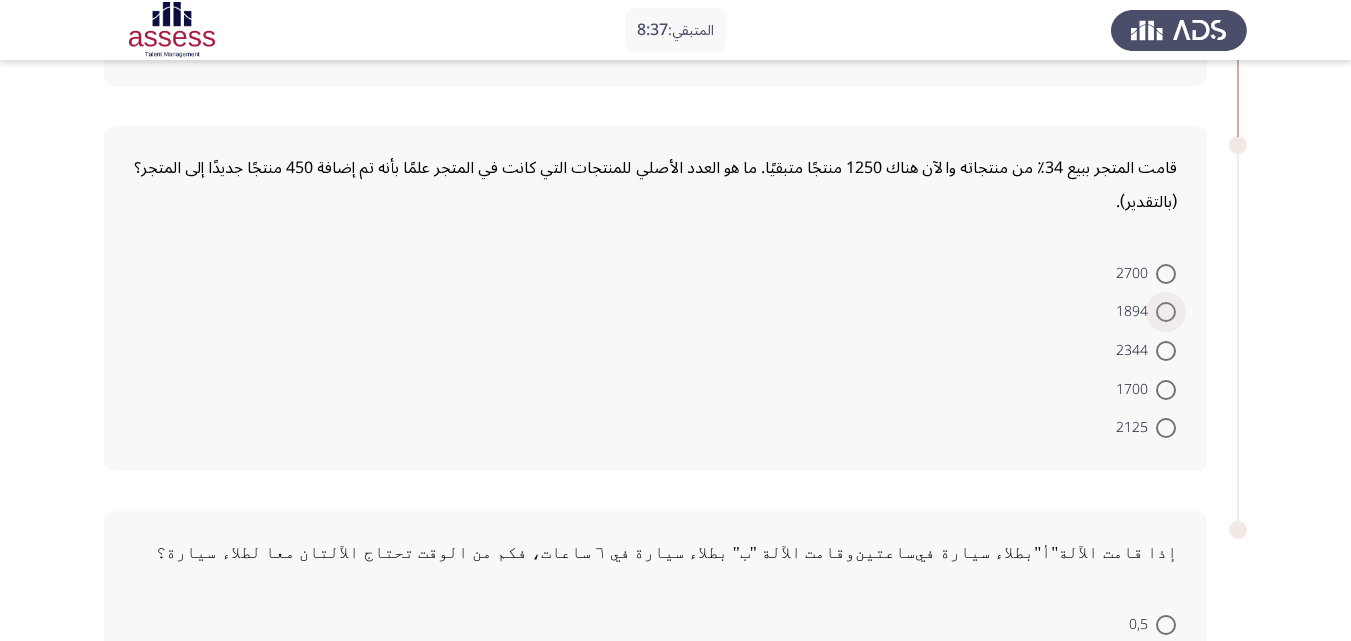 click at bounding box center [1166, 312] 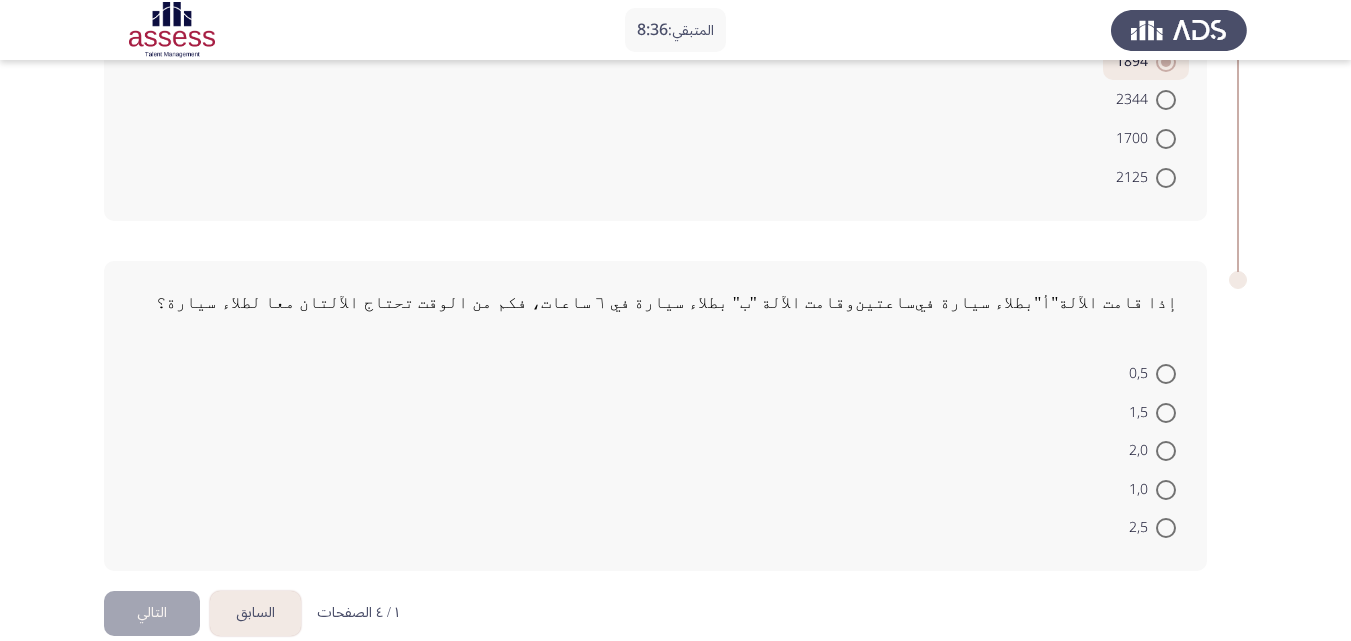scroll, scrollTop: 1084, scrollLeft: 0, axis: vertical 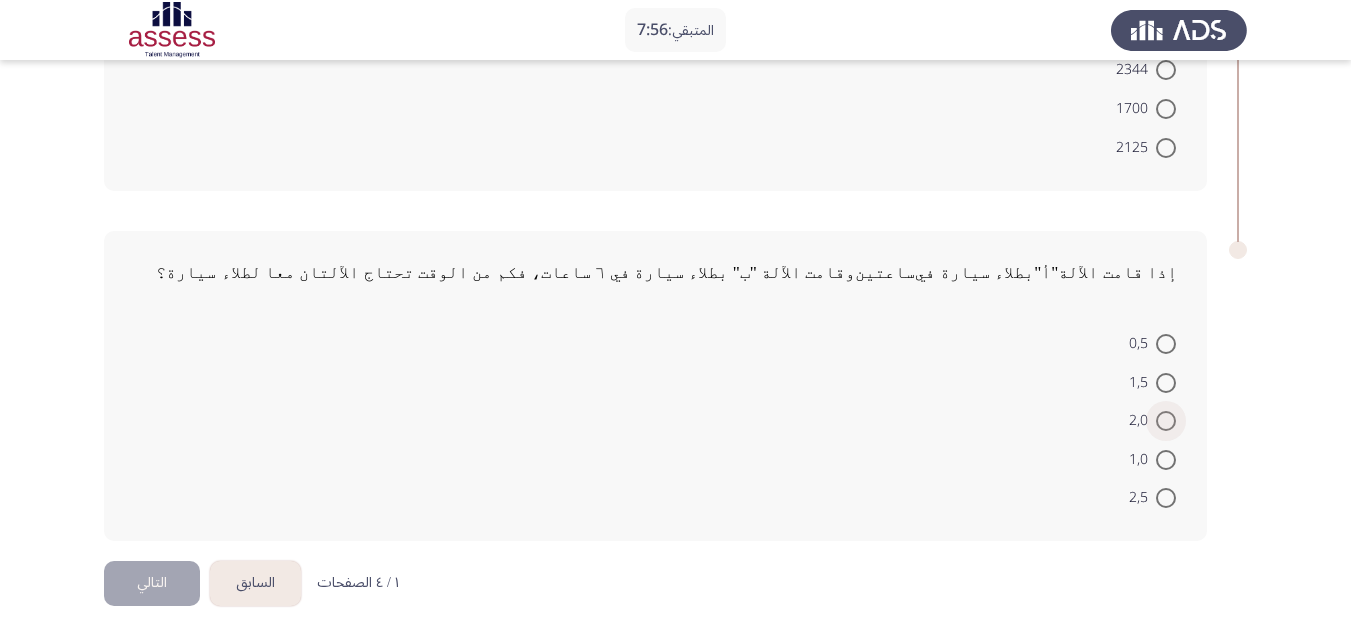 click at bounding box center (1166, 421) 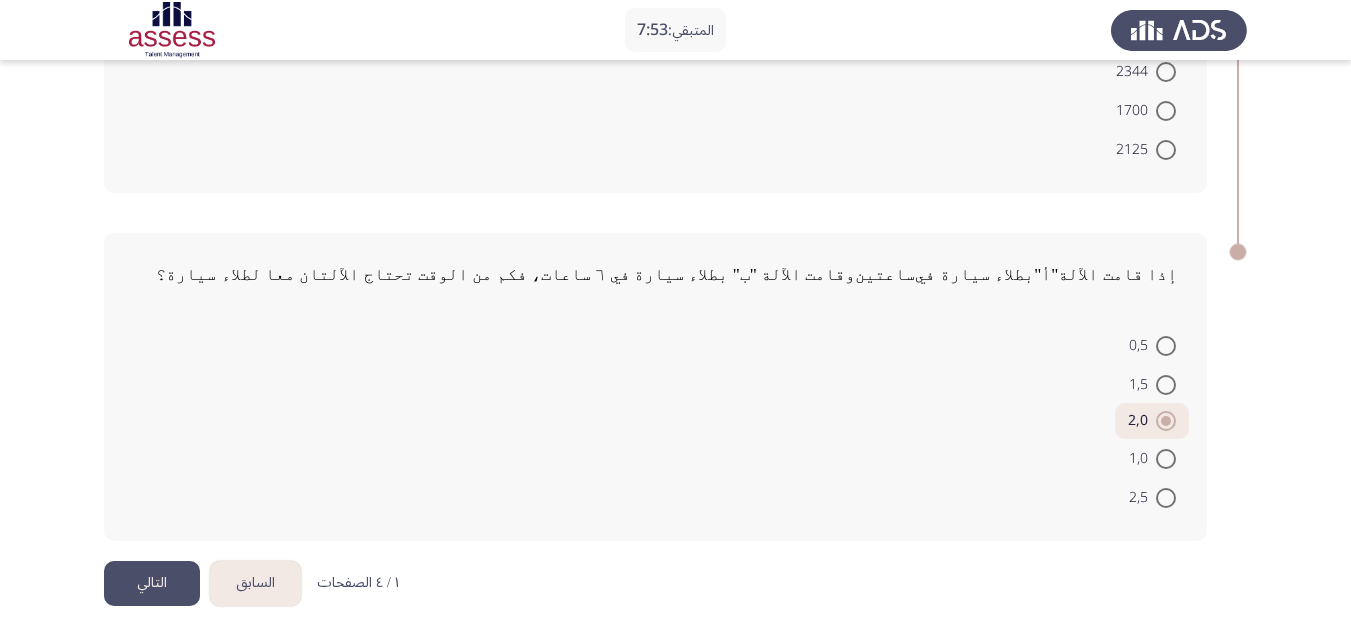 click on "التالي" 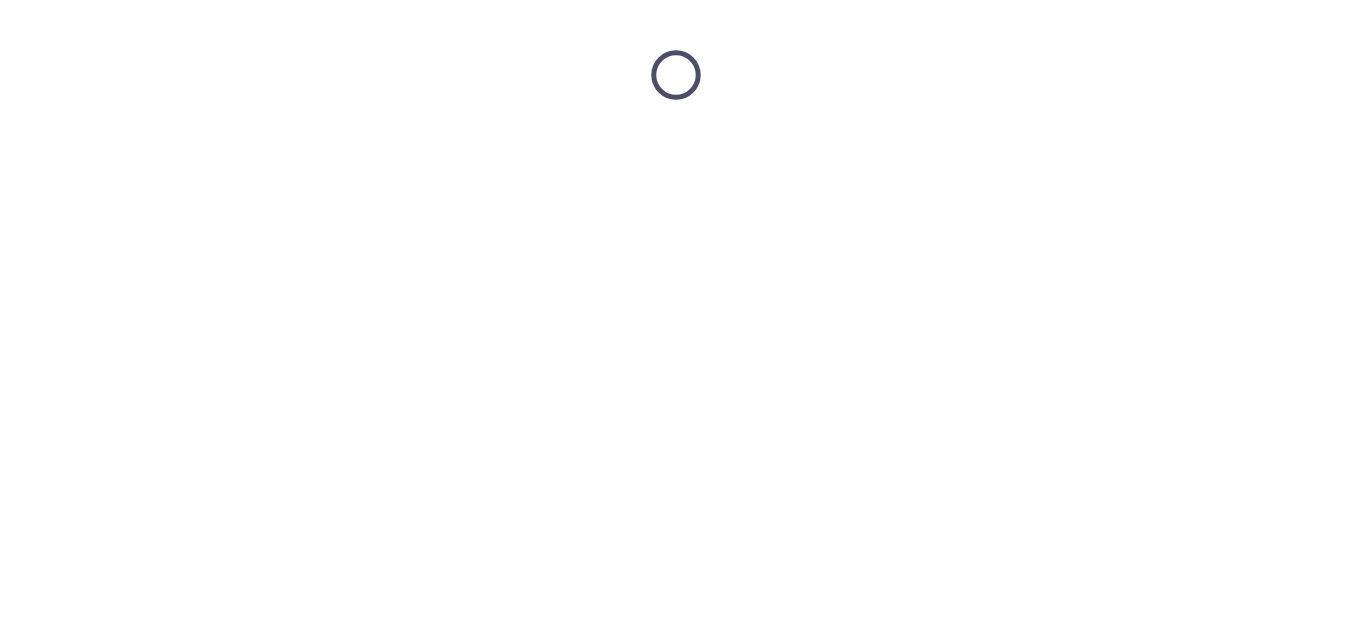 scroll, scrollTop: 0, scrollLeft: 0, axis: both 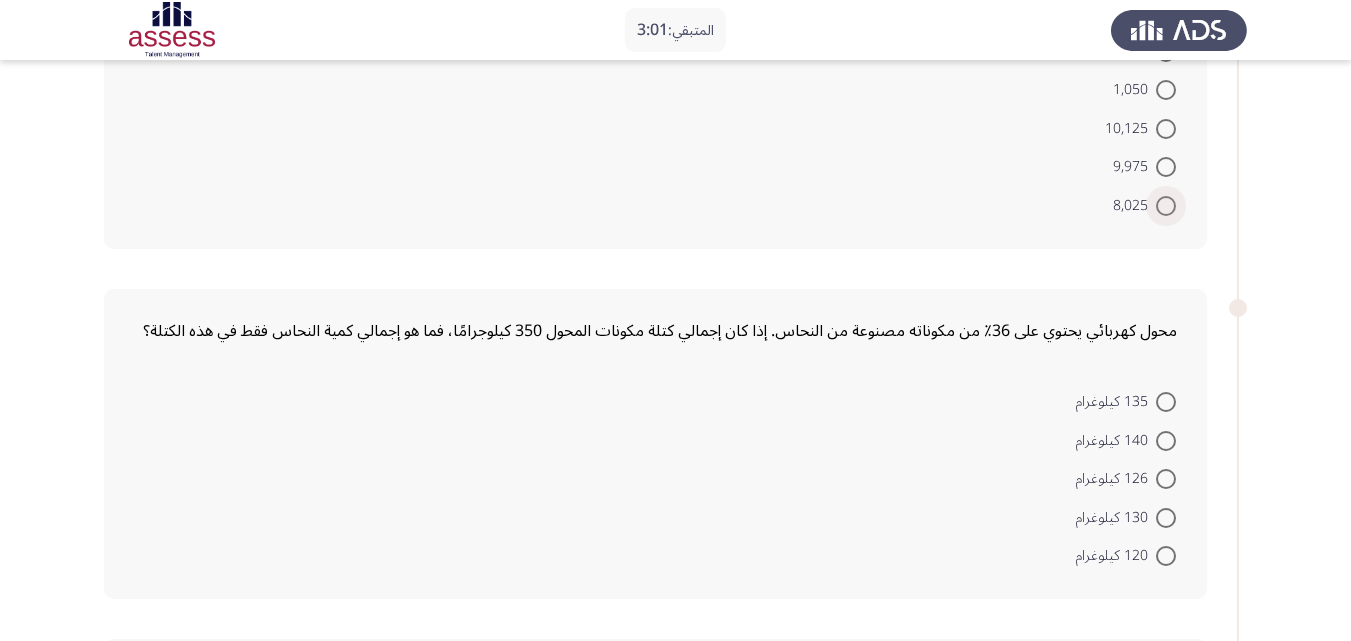 click at bounding box center [1166, 206] 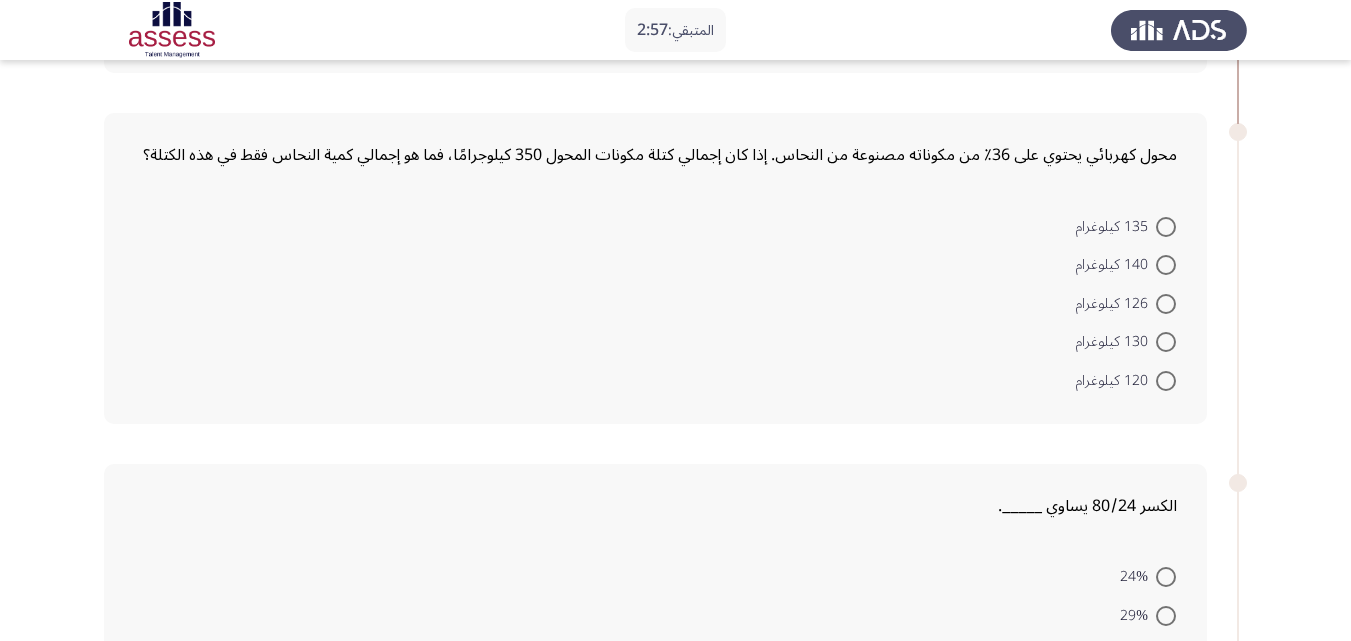 scroll, scrollTop: 440, scrollLeft: 0, axis: vertical 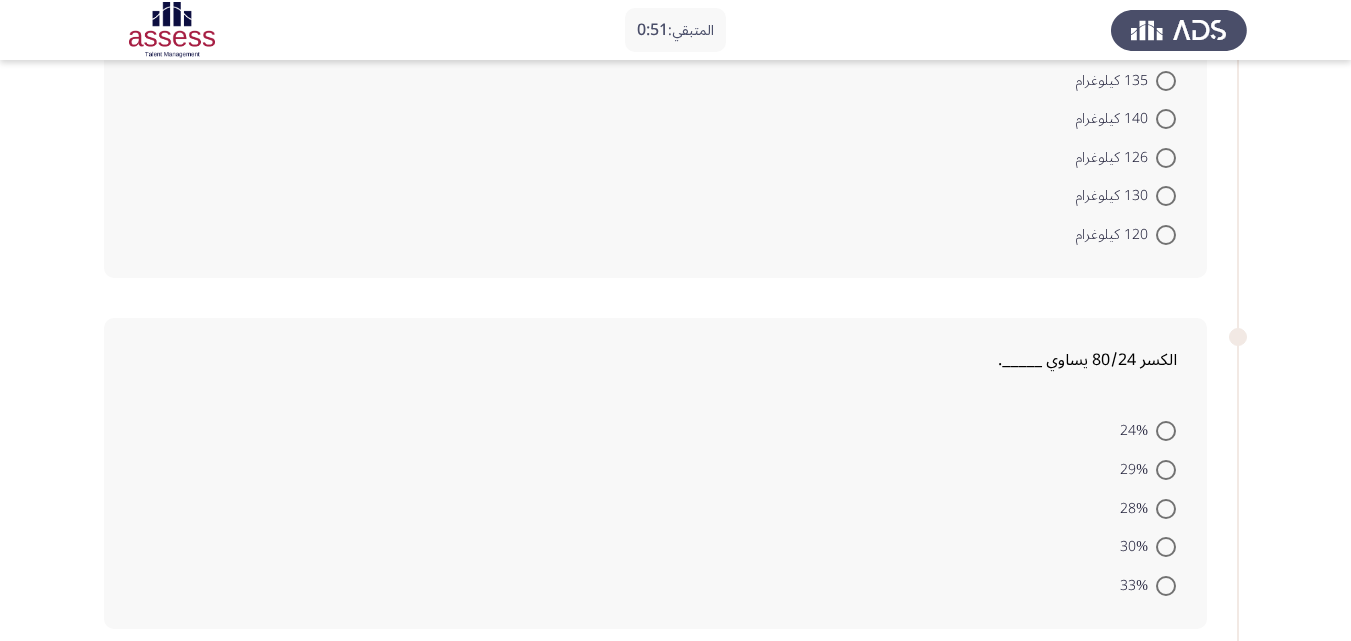 click on "120 كيلوغرام" at bounding box center [1126, 233] 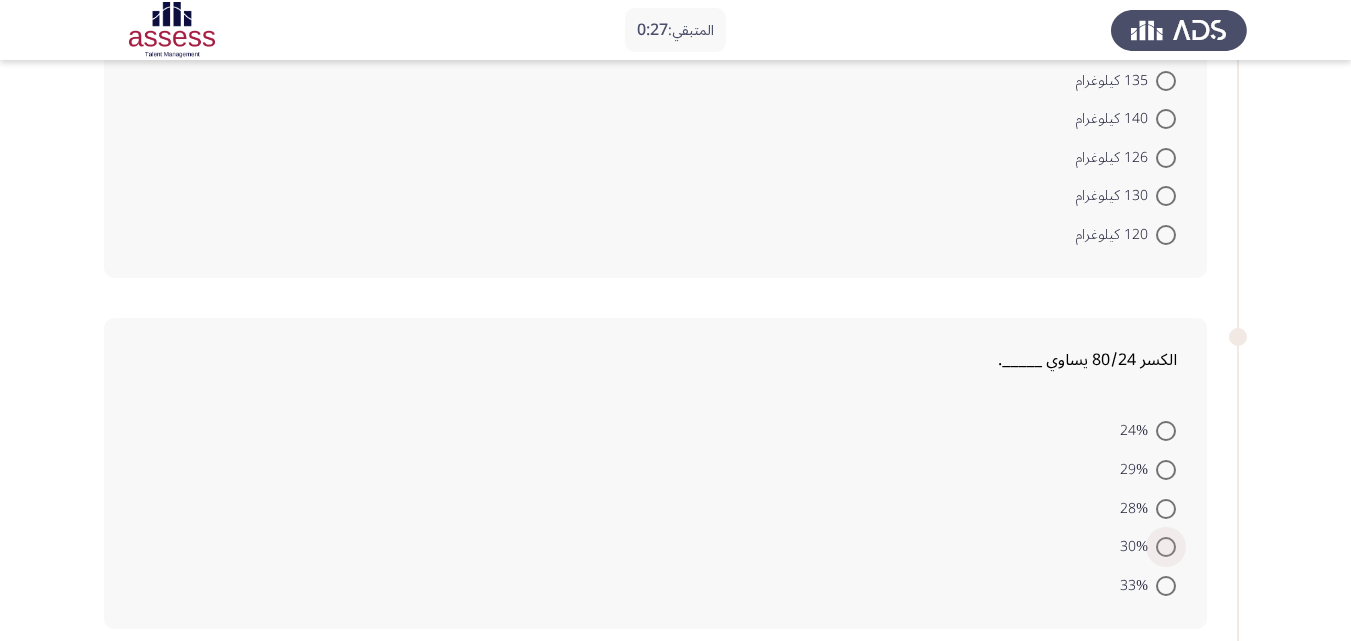 click on "30%" at bounding box center [1138, 547] 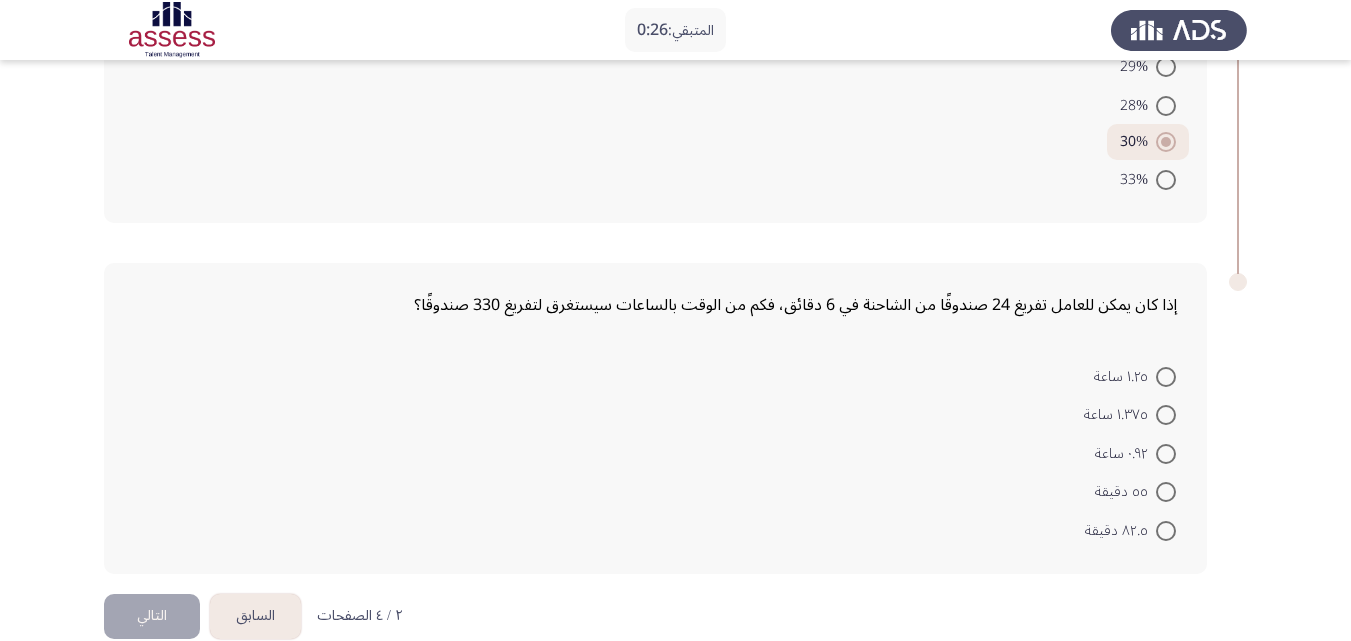 scroll, scrollTop: 1019, scrollLeft: 0, axis: vertical 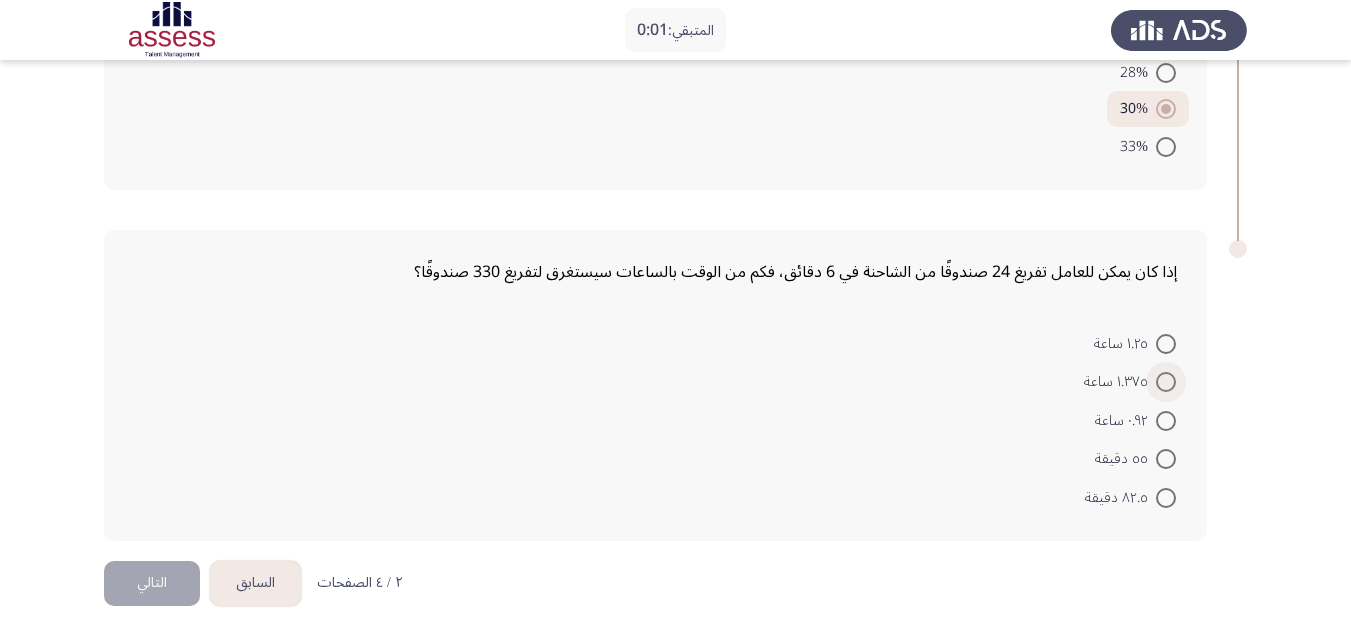 click at bounding box center [1166, 382] 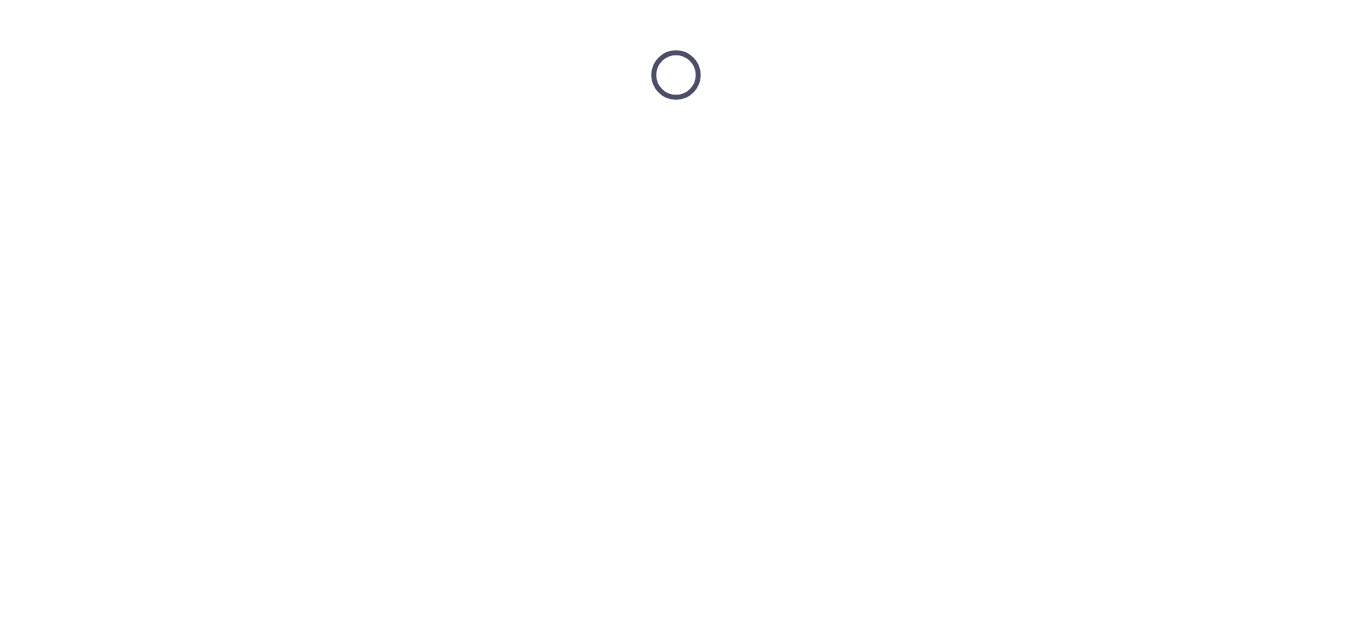 scroll, scrollTop: 0, scrollLeft: 0, axis: both 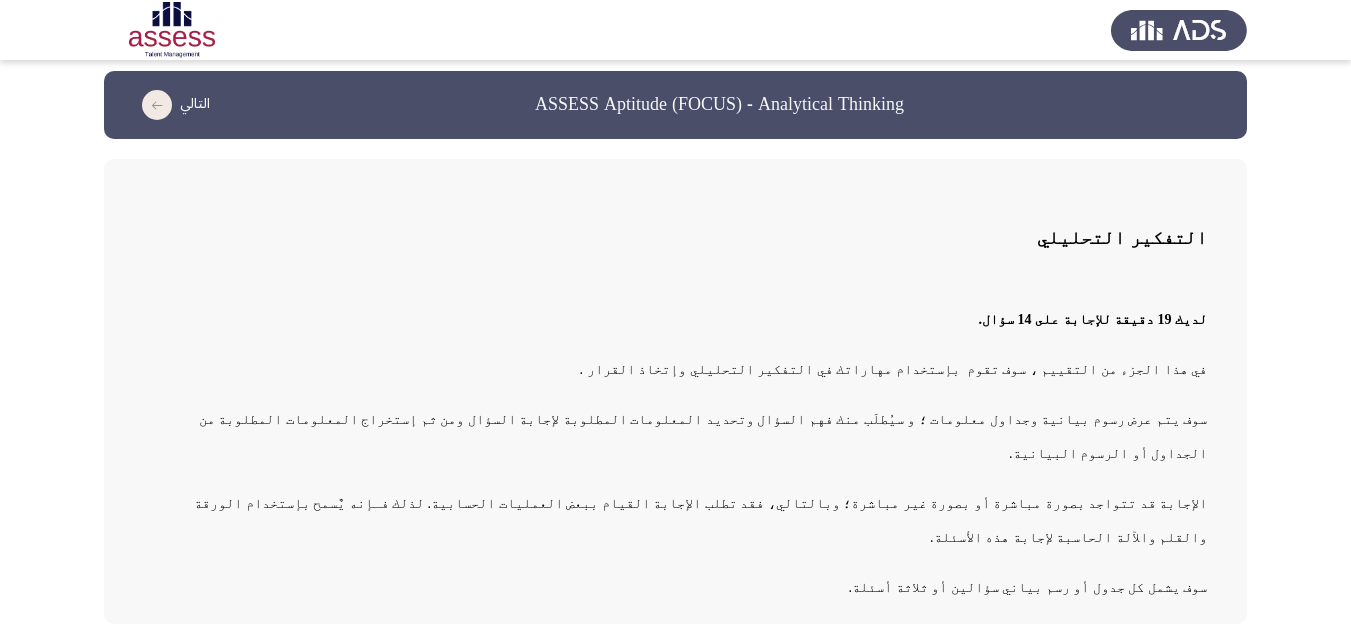 click on "التالي" 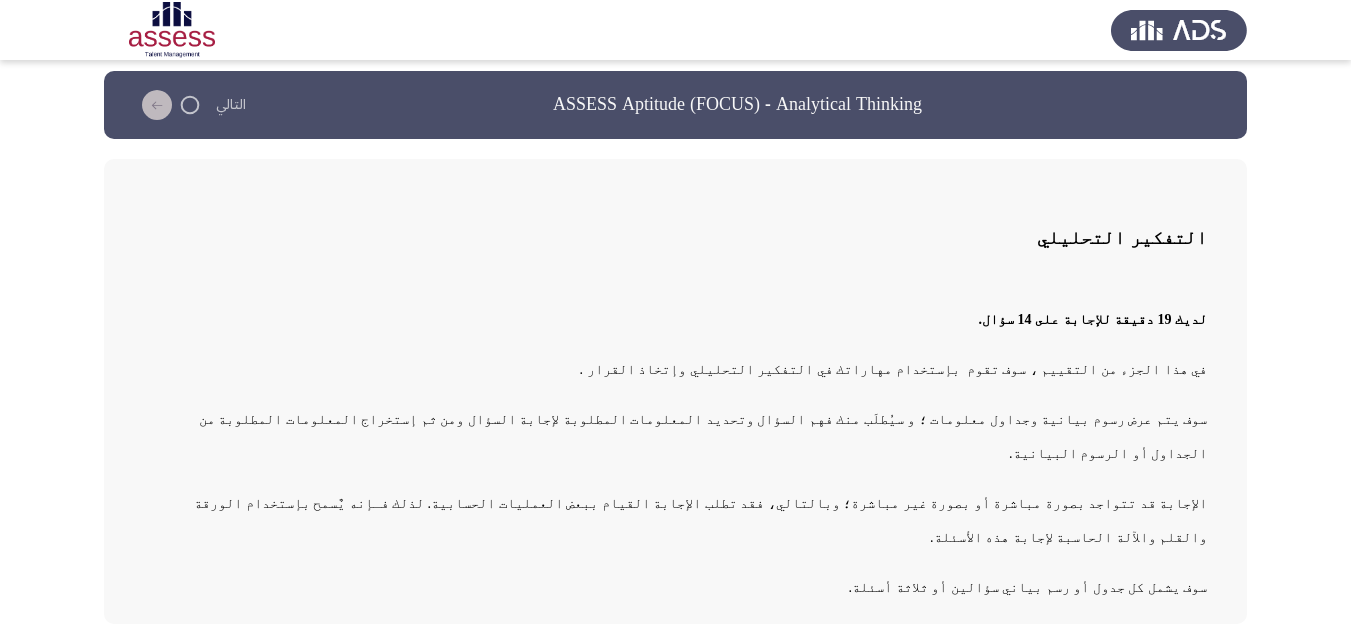 scroll, scrollTop: 0, scrollLeft: 0, axis: both 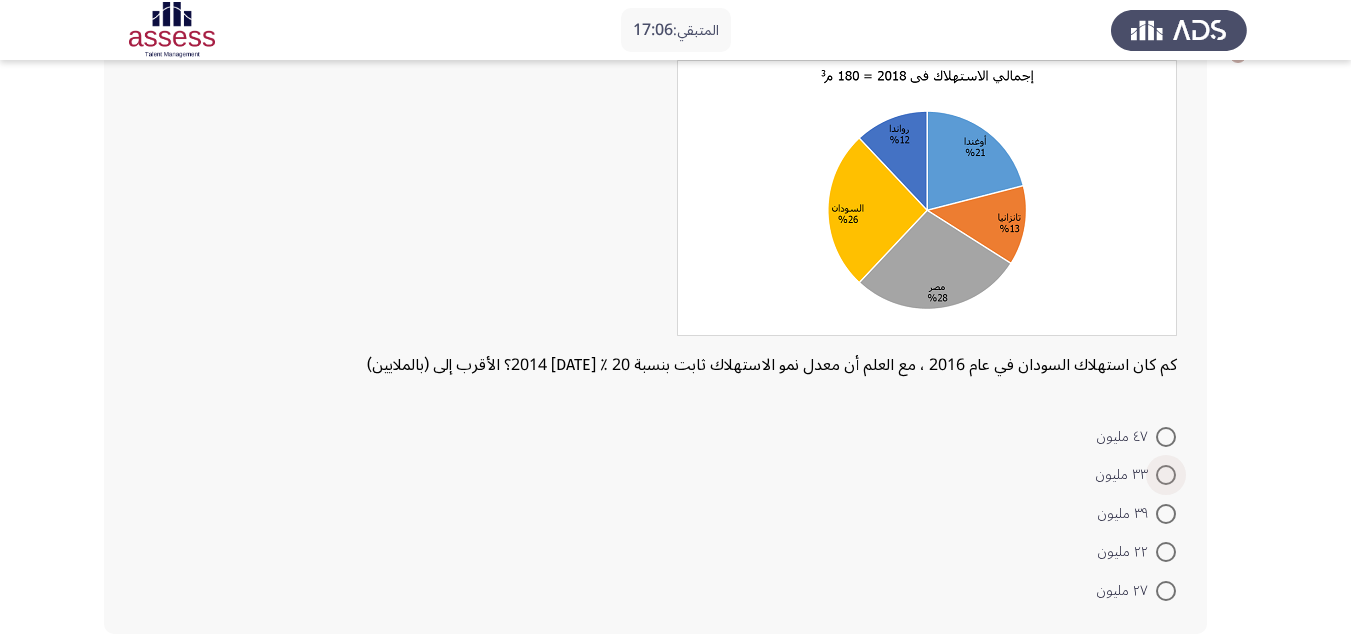 click at bounding box center [1166, 475] 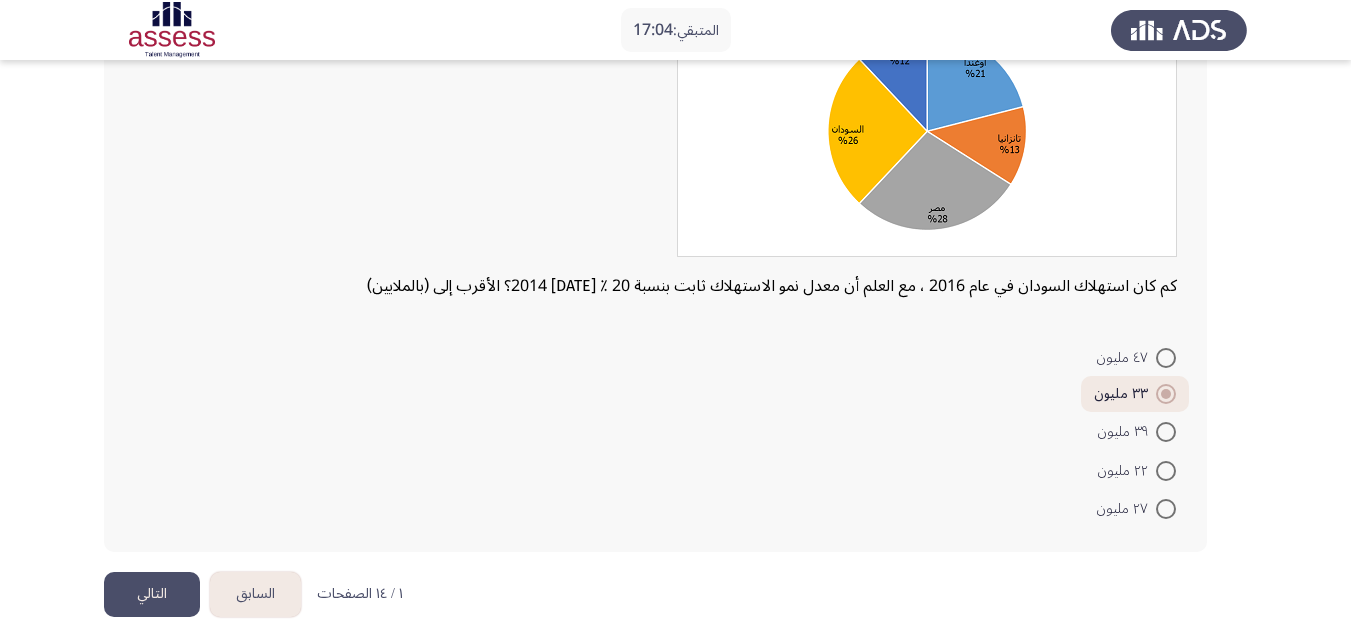 scroll, scrollTop: 223, scrollLeft: 0, axis: vertical 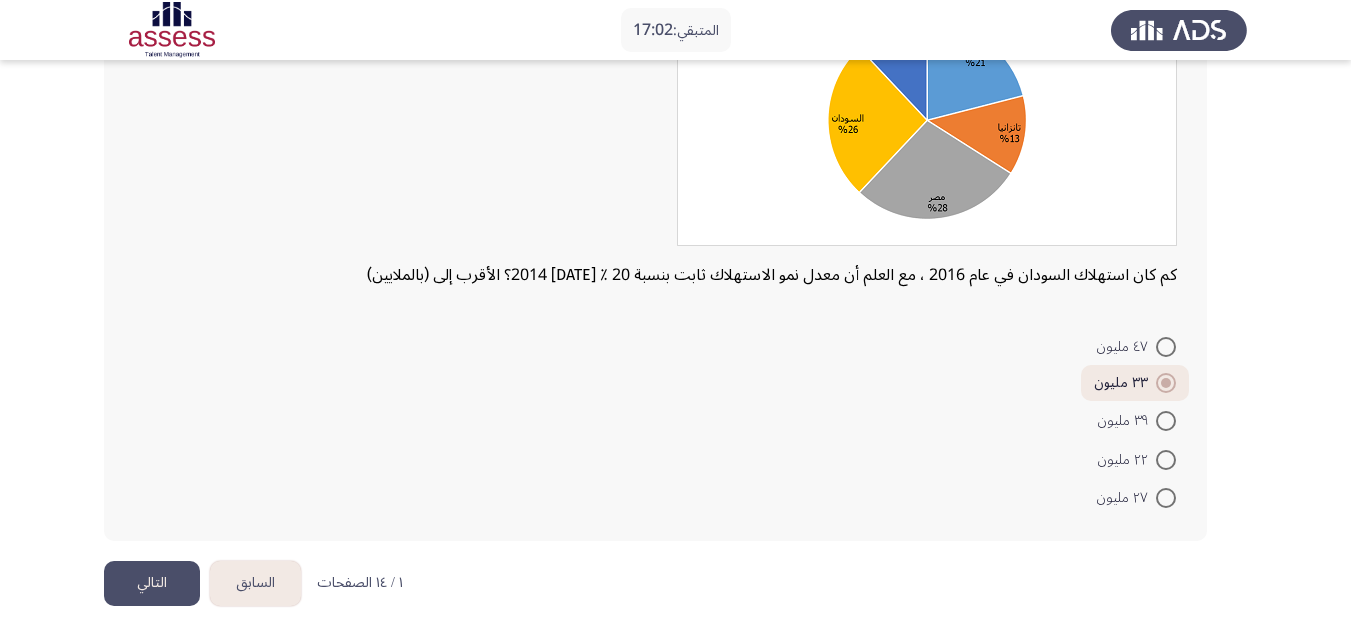 click on "التالي" 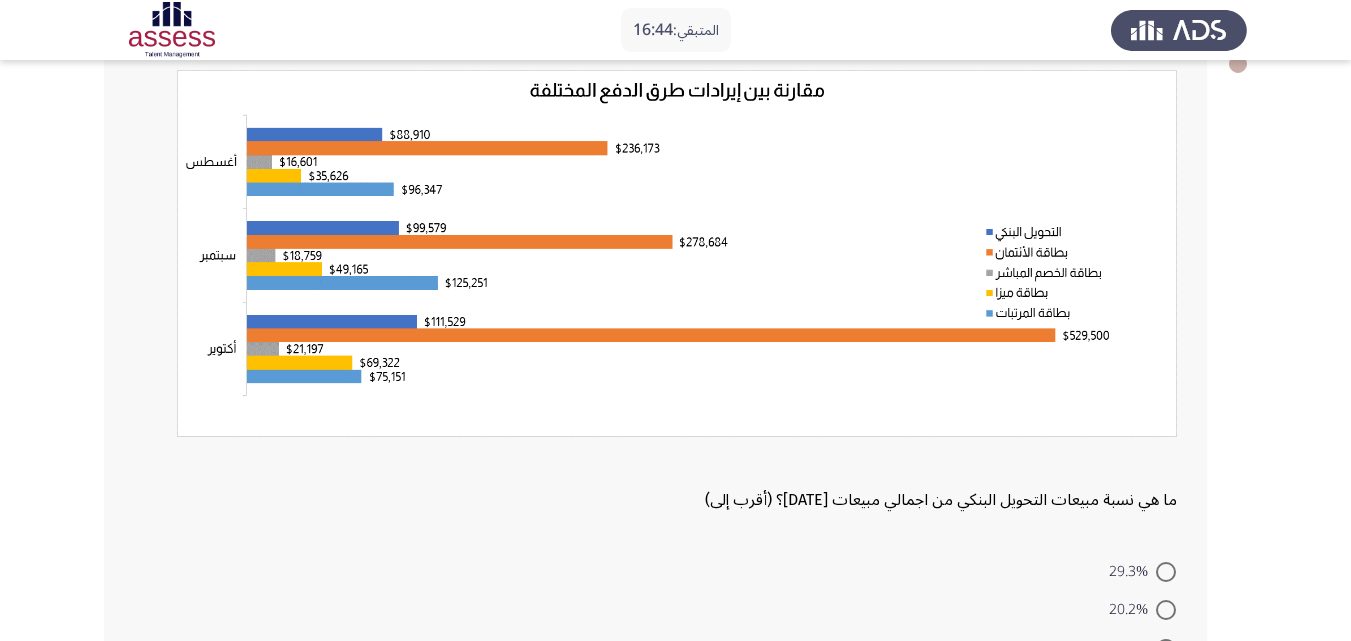 scroll, scrollTop: 125, scrollLeft: 0, axis: vertical 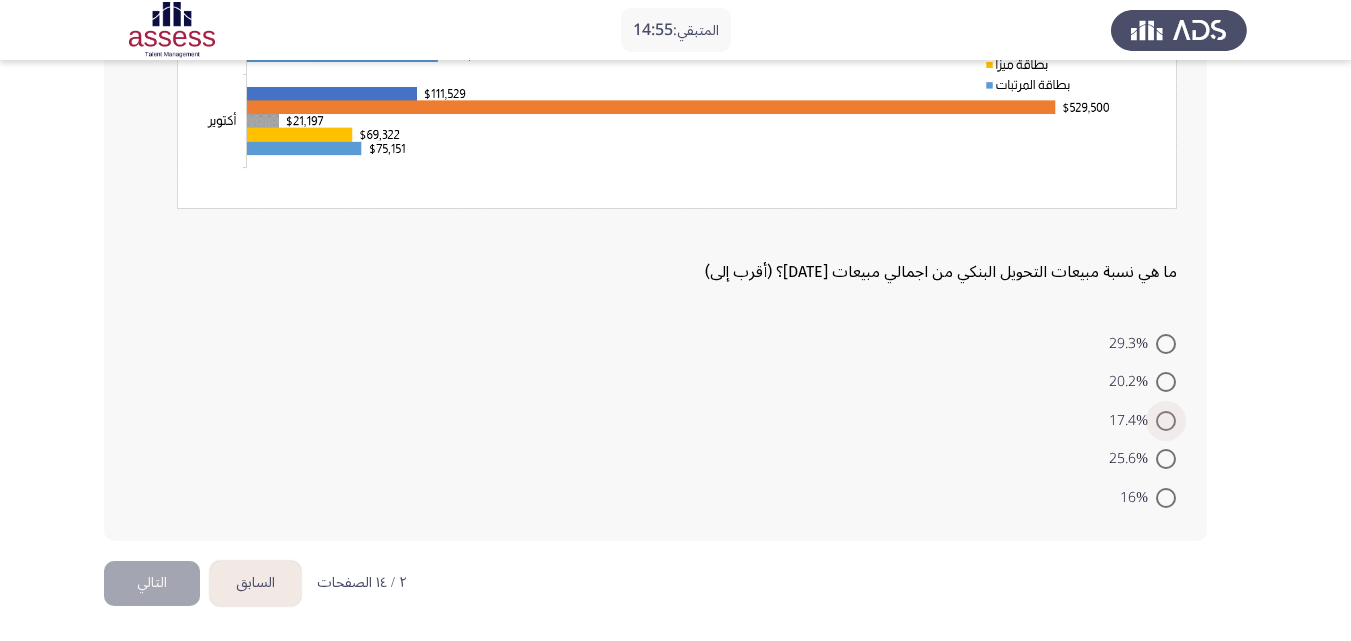 click at bounding box center (1166, 421) 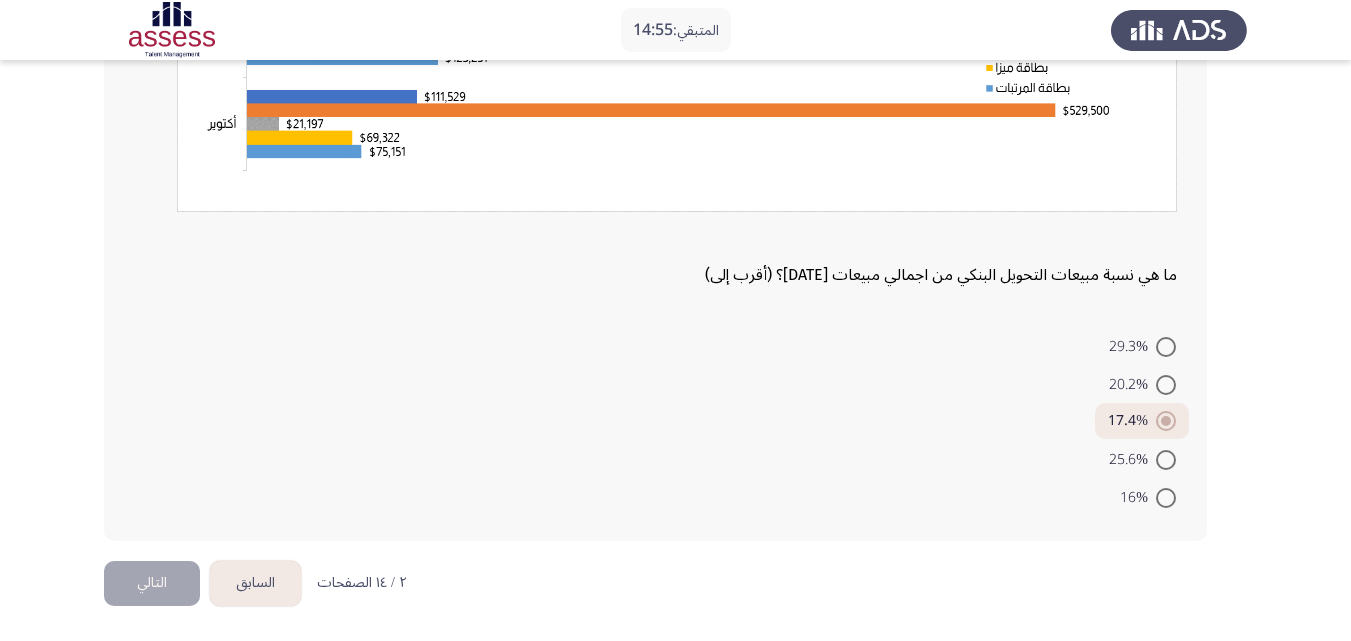 scroll, scrollTop: 348, scrollLeft: 0, axis: vertical 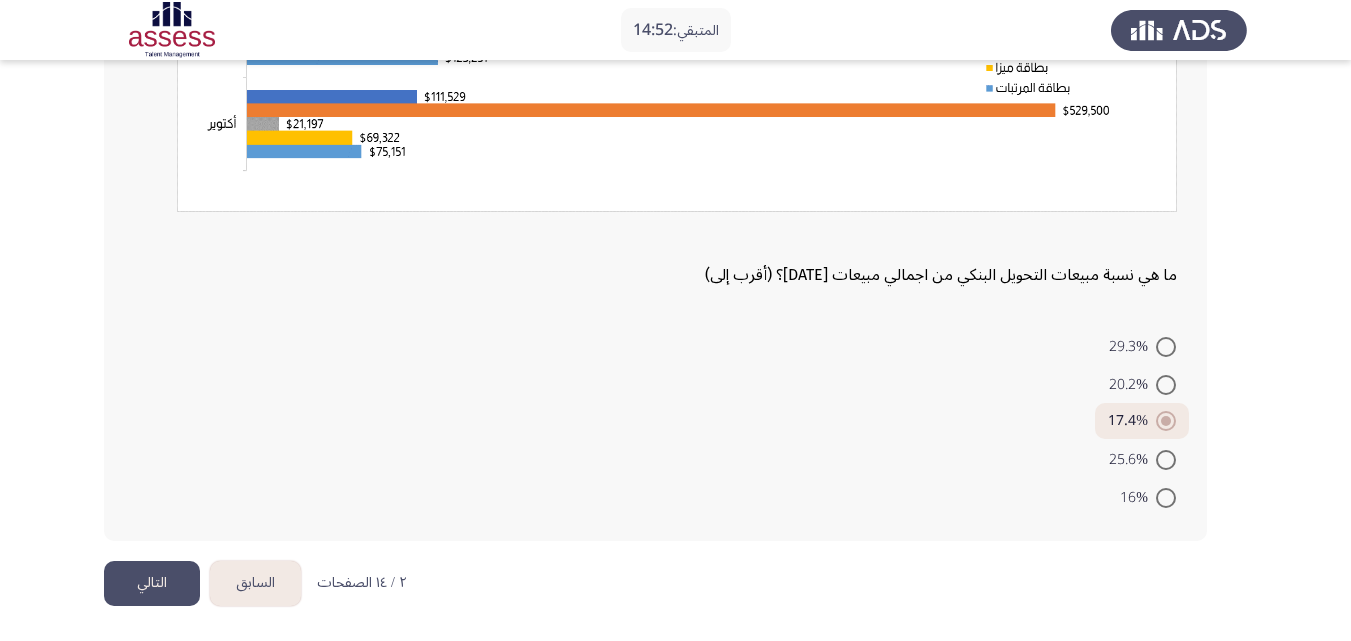 click on "التالي" 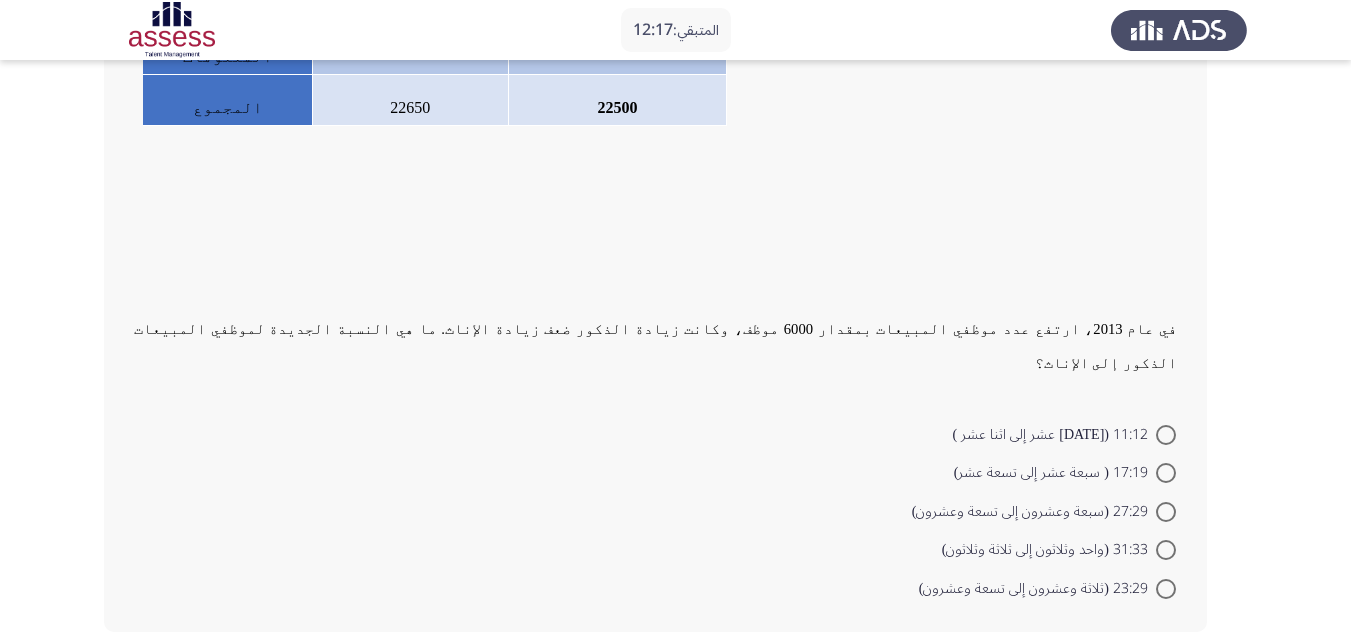 scroll, scrollTop: 652, scrollLeft: 0, axis: vertical 